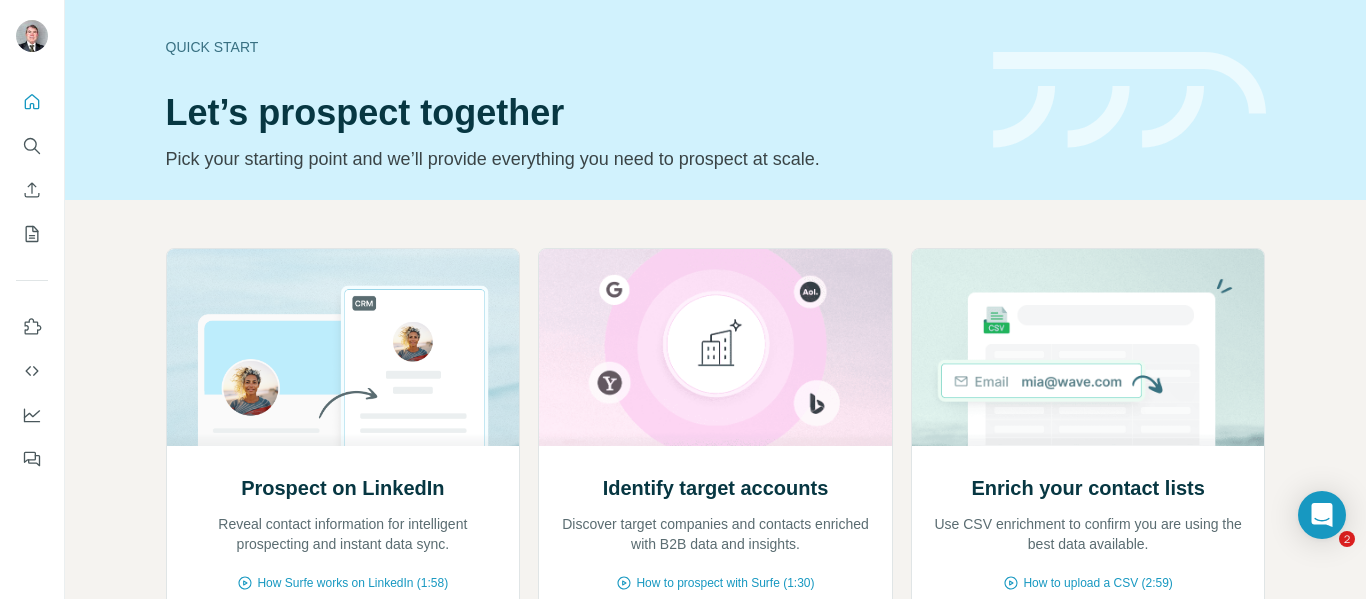 scroll, scrollTop: 0, scrollLeft: 0, axis: both 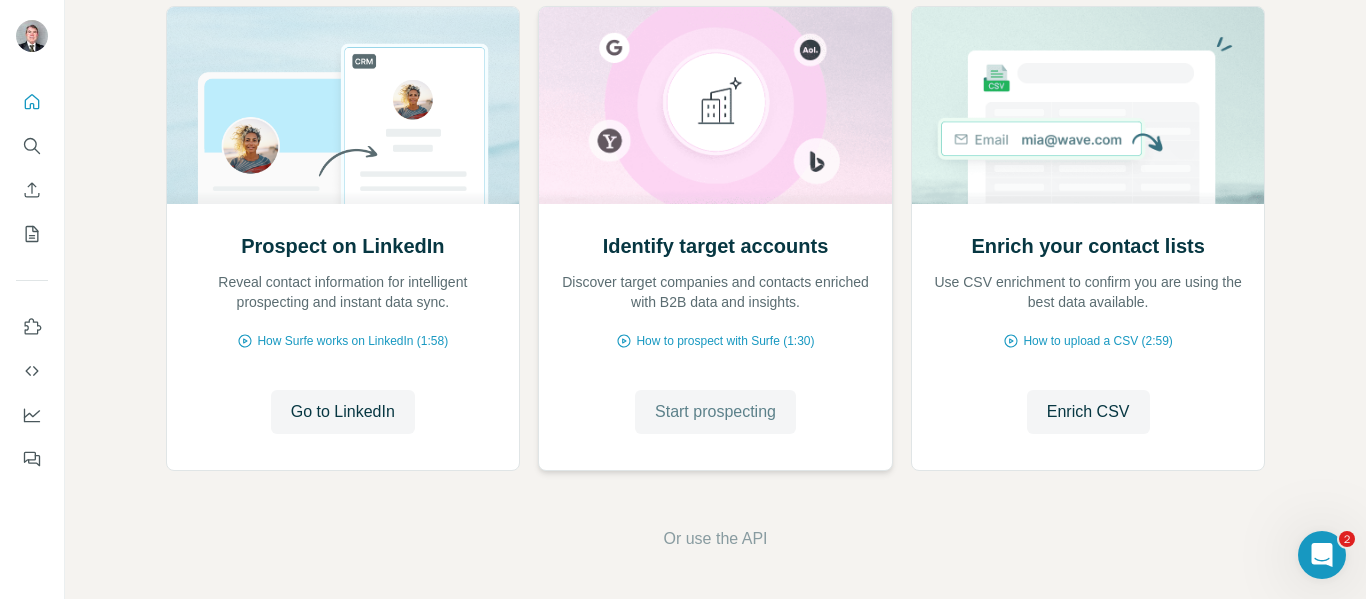 click on "Start prospecting" at bounding box center (715, 412) 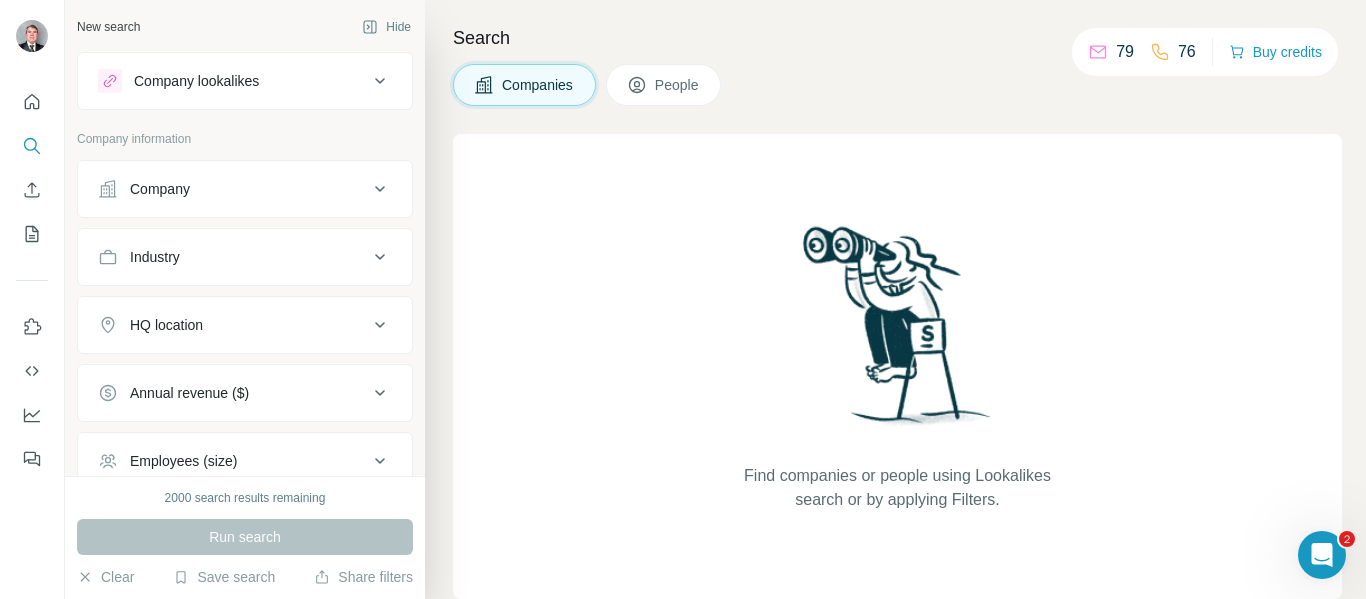 click on "People" at bounding box center [678, 85] 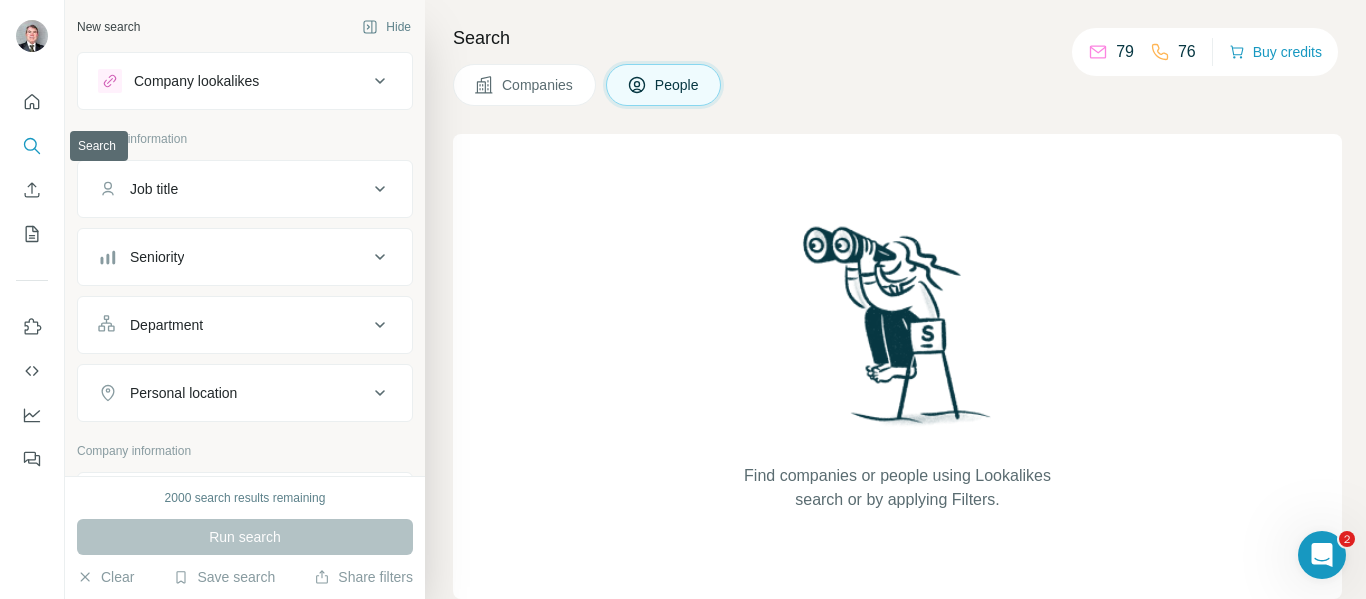 click 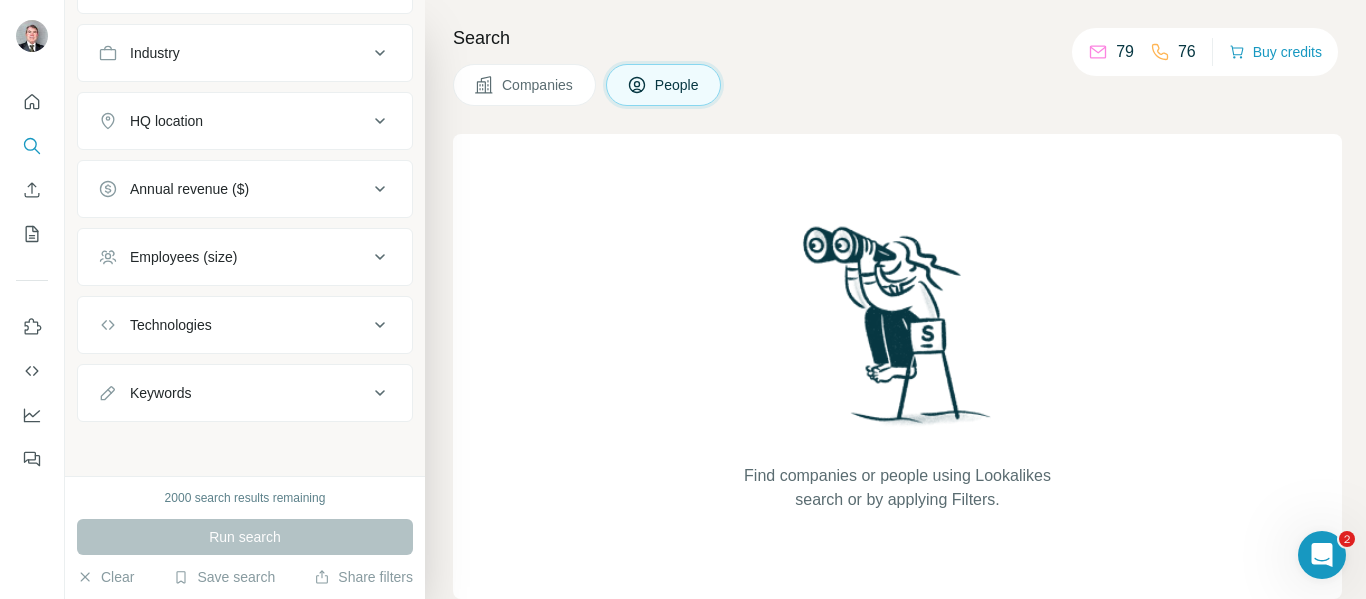scroll, scrollTop: 518, scrollLeft: 0, axis: vertical 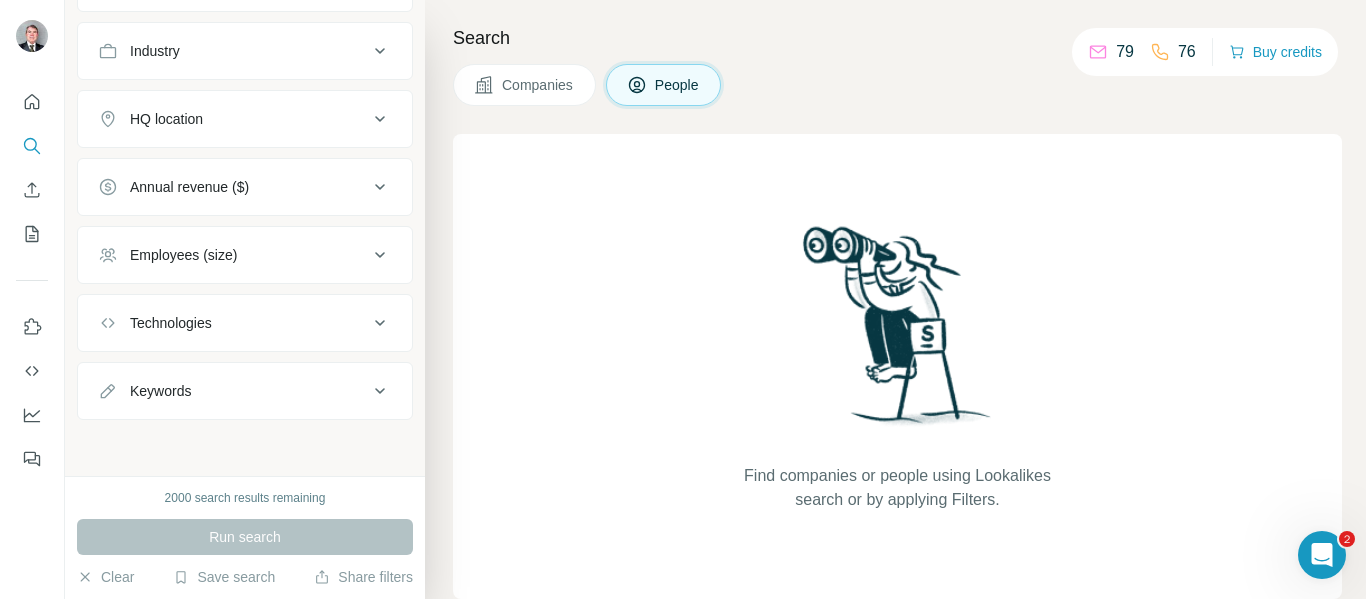 click on "Companies" at bounding box center (538, 85) 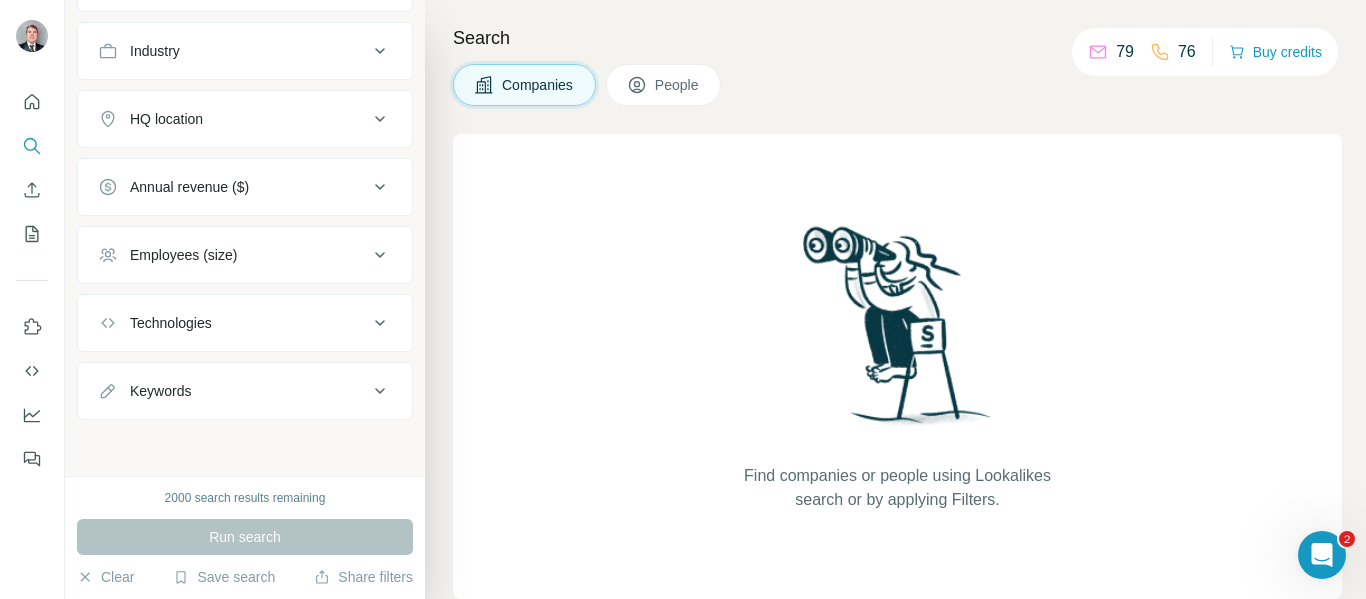 scroll, scrollTop: 42, scrollLeft: 0, axis: vertical 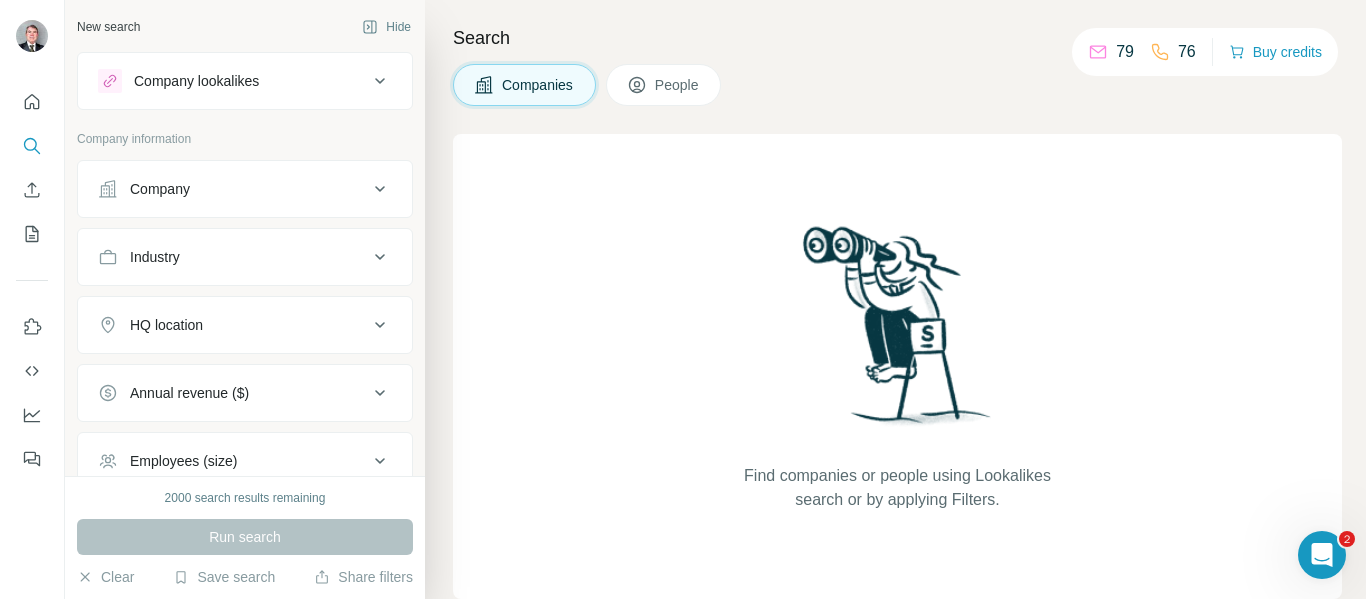 click on "People" at bounding box center (678, 85) 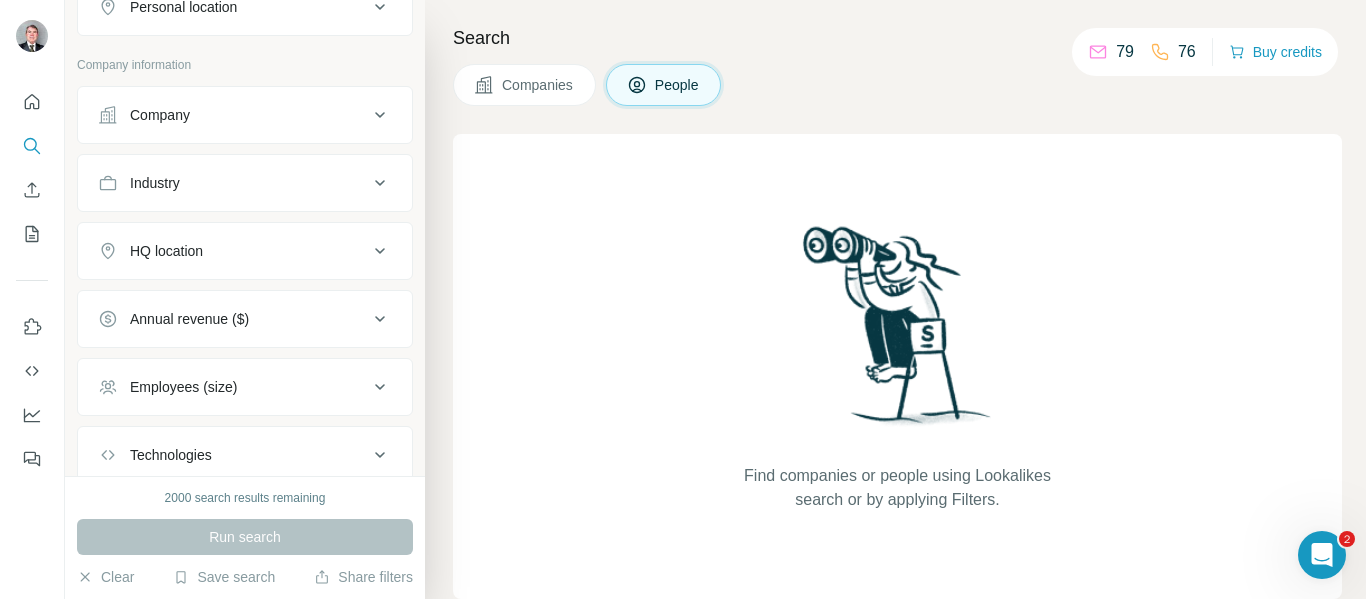 scroll, scrollTop: 385, scrollLeft: 0, axis: vertical 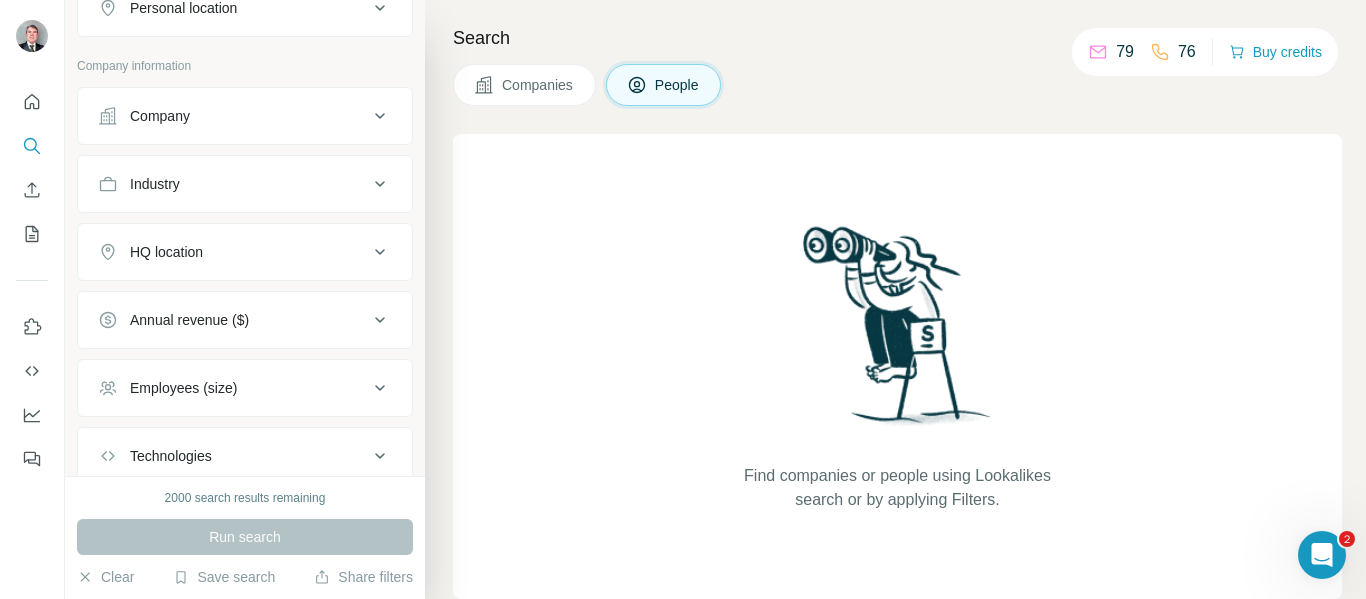 click 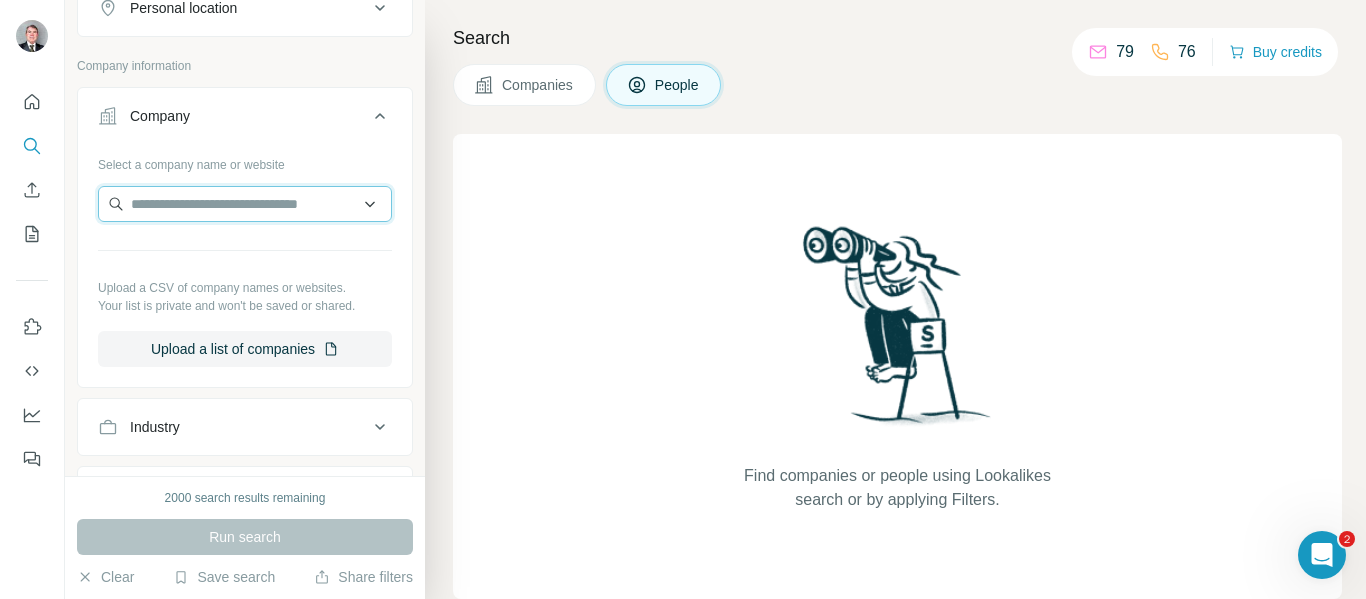 click at bounding box center [245, 204] 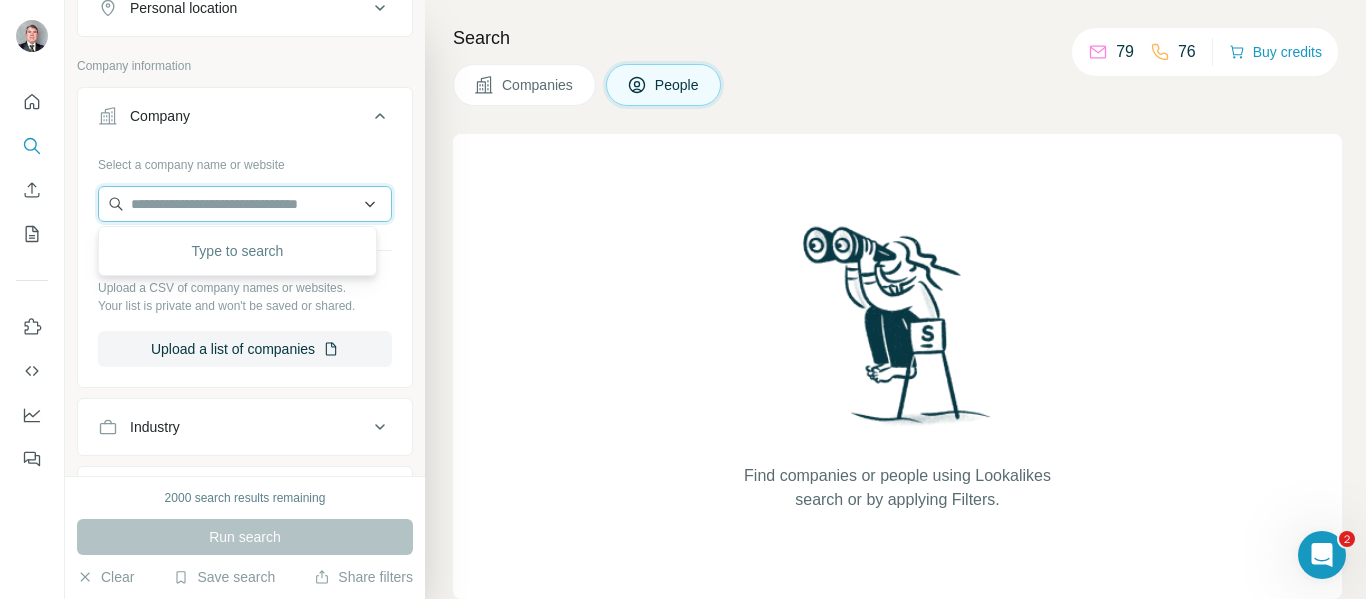 paste on "**********" 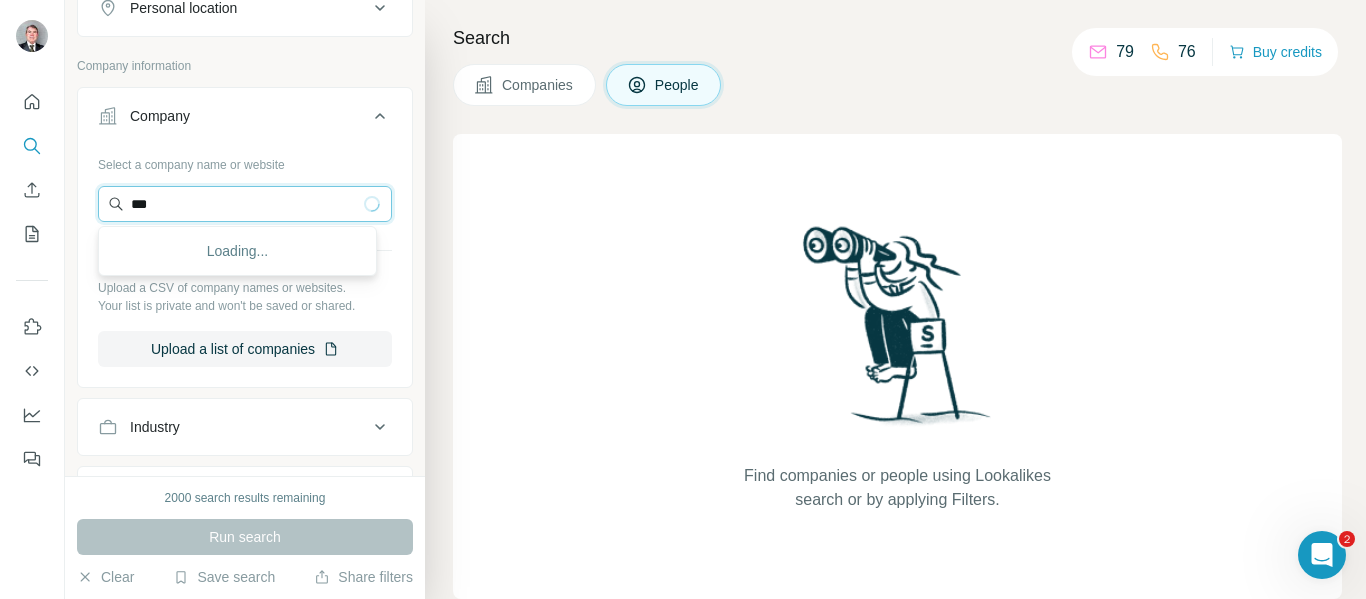 type on "*" 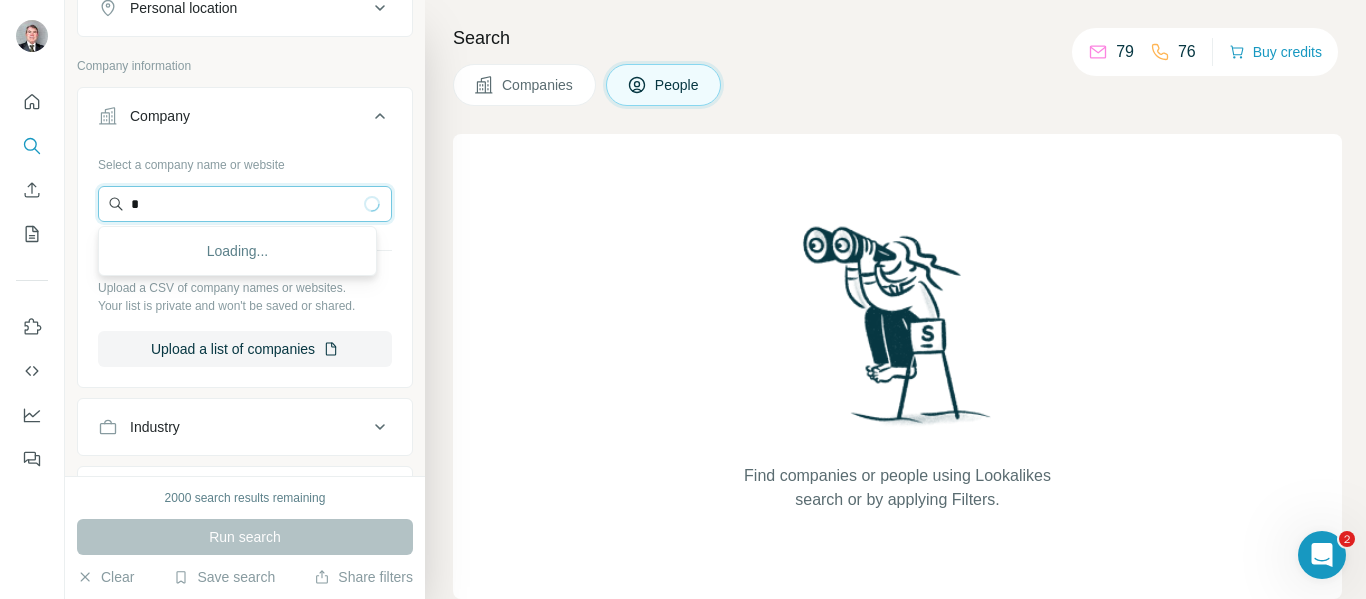 type 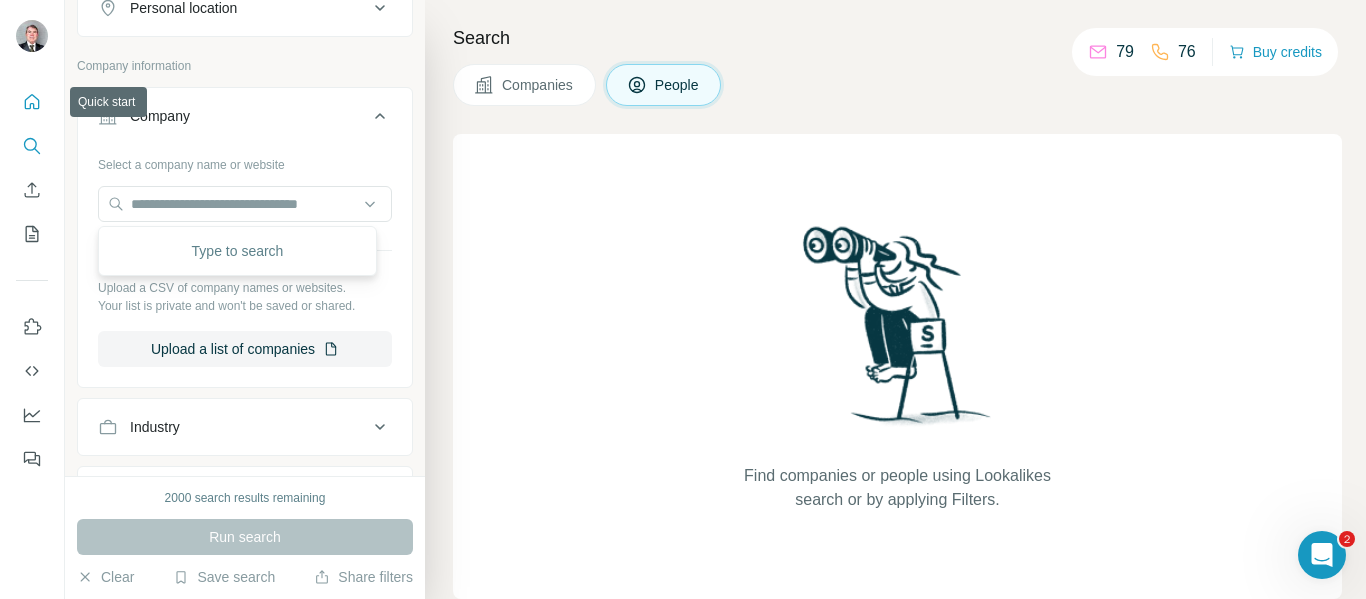click 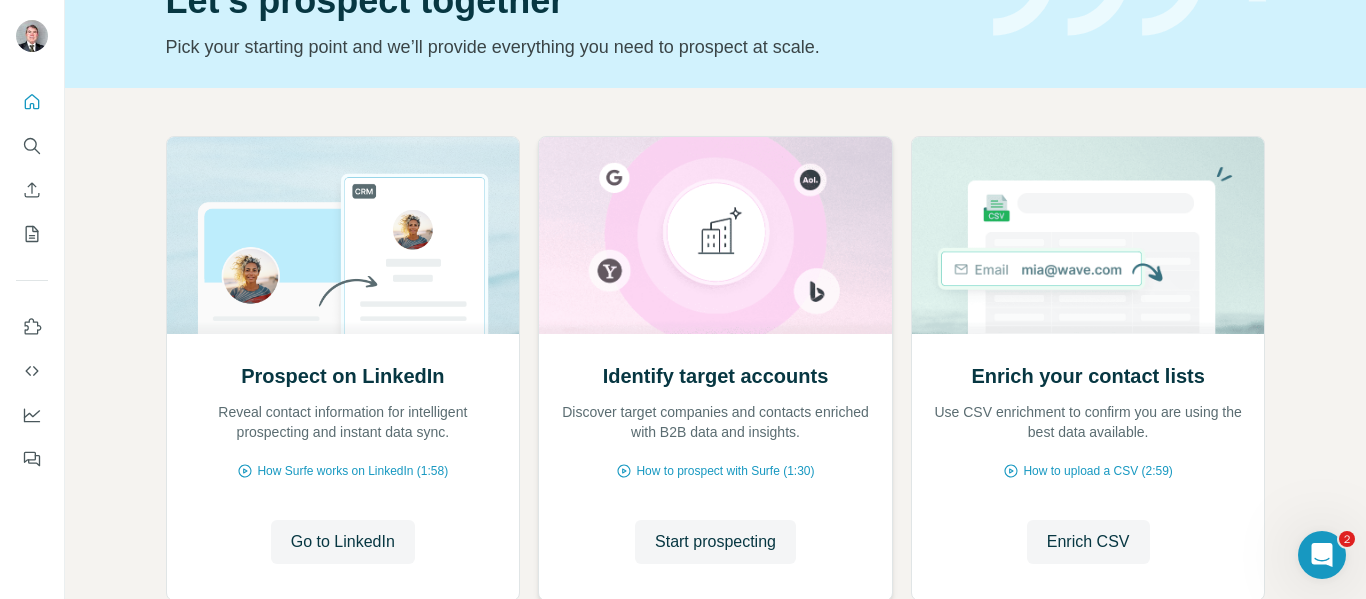 scroll, scrollTop: 120, scrollLeft: 0, axis: vertical 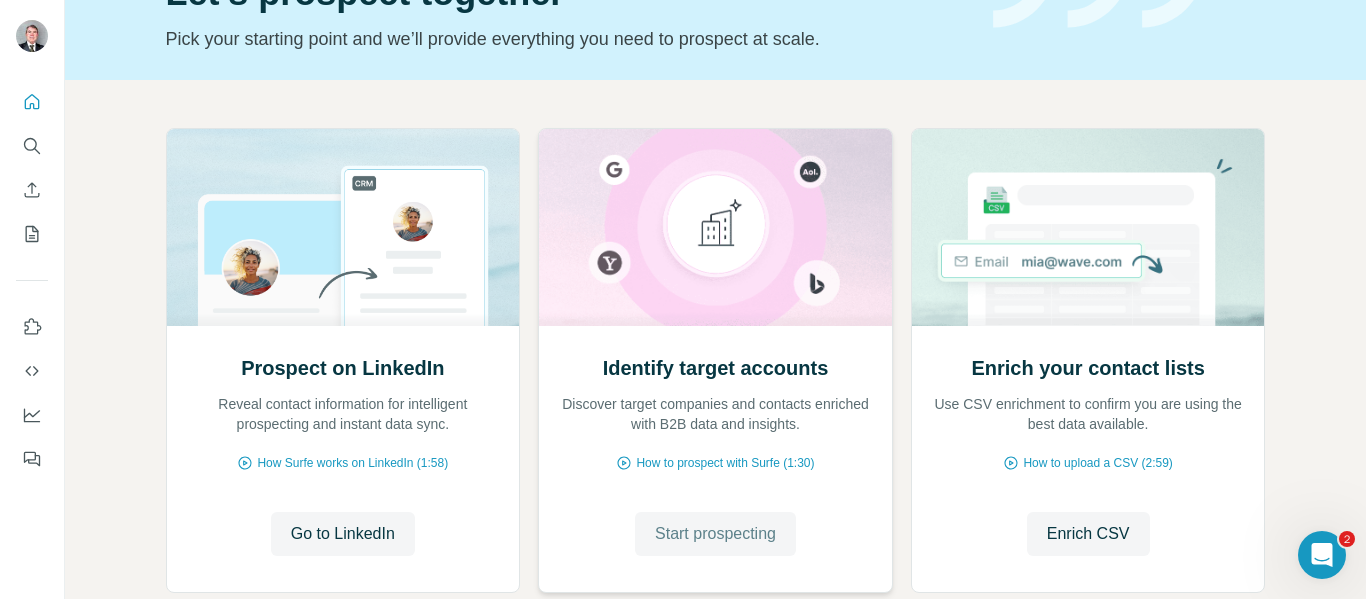 click on "Start prospecting" at bounding box center [715, 534] 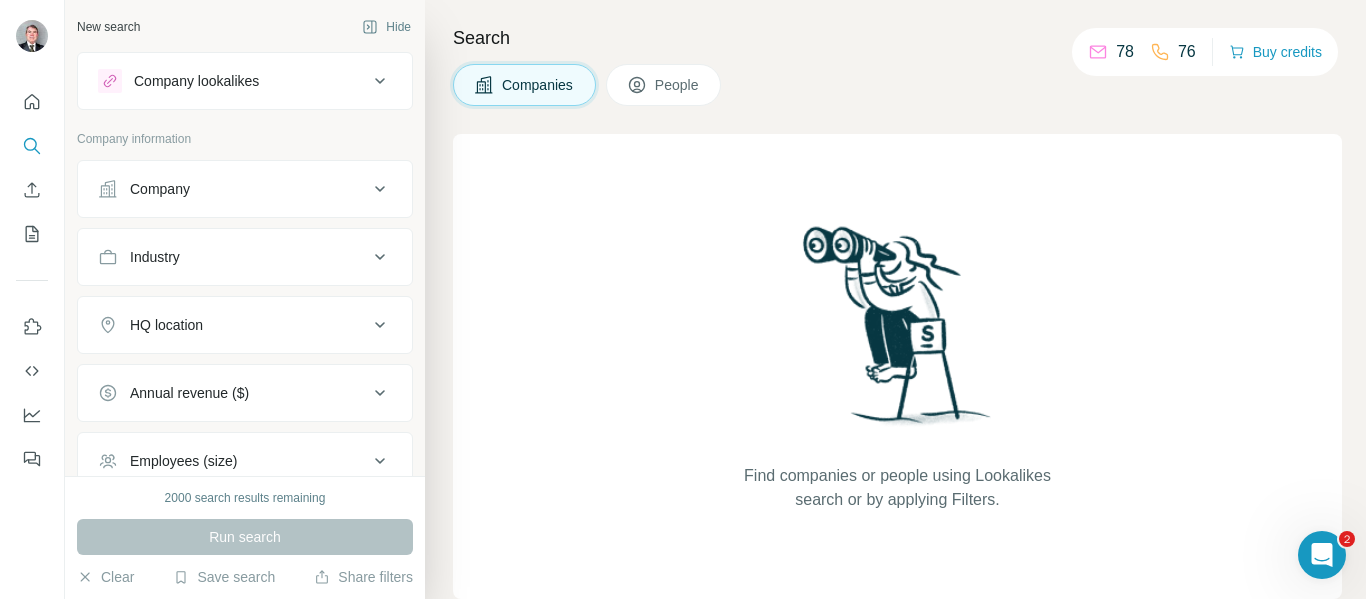 click on "Company" at bounding box center (233, 189) 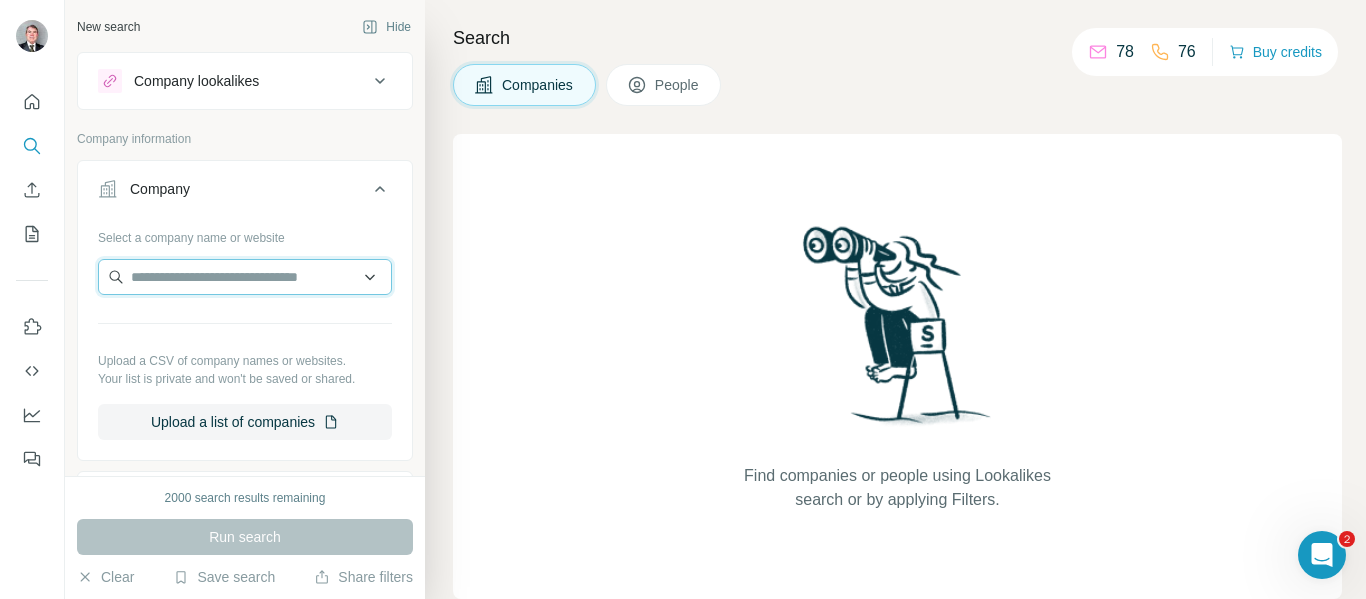 click at bounding box center [245, 277] 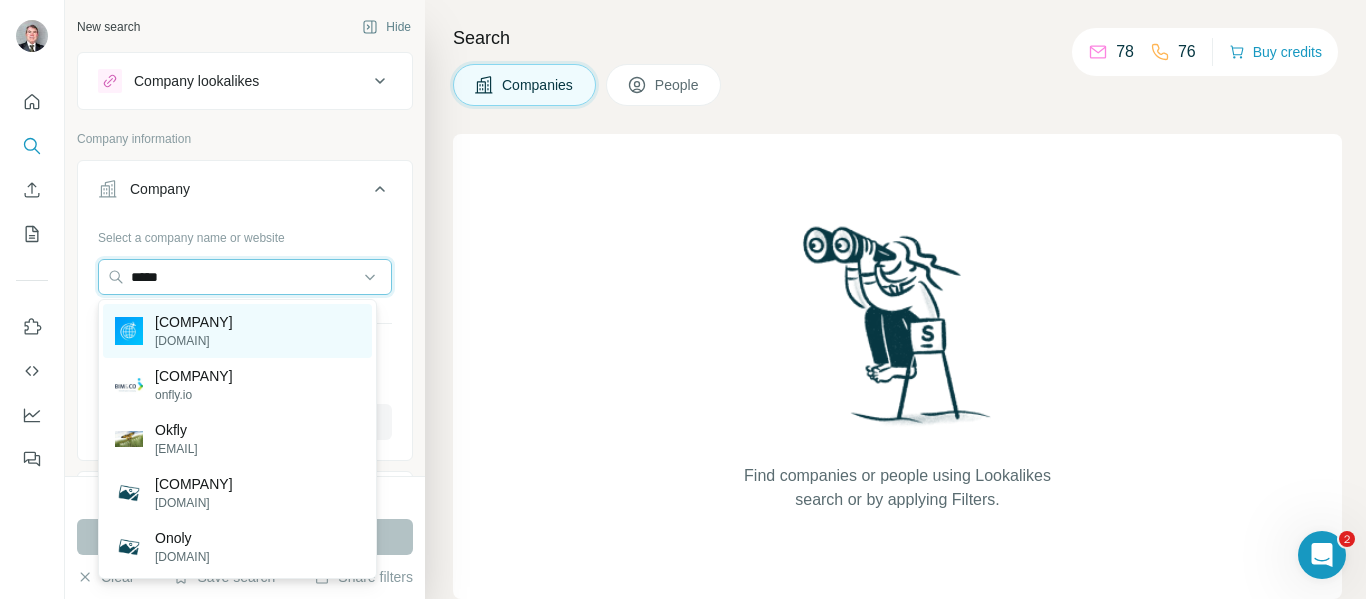 type on "*****" 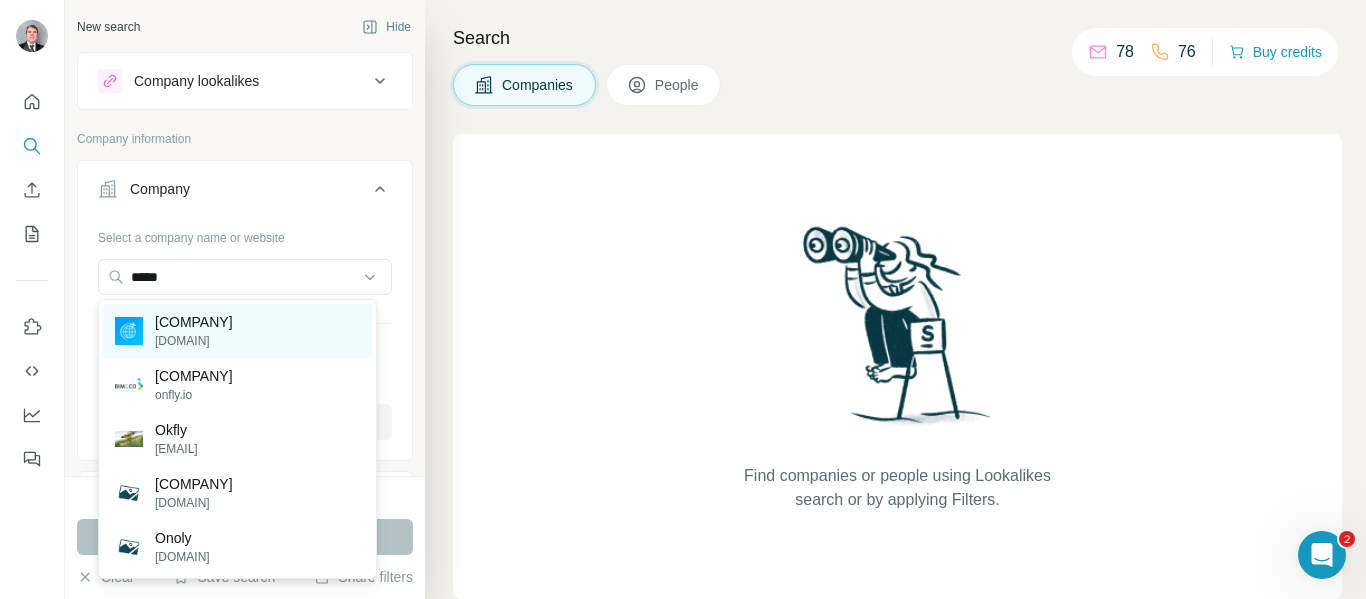 click on "[COMPANY]" at bounding box center (194, 322) 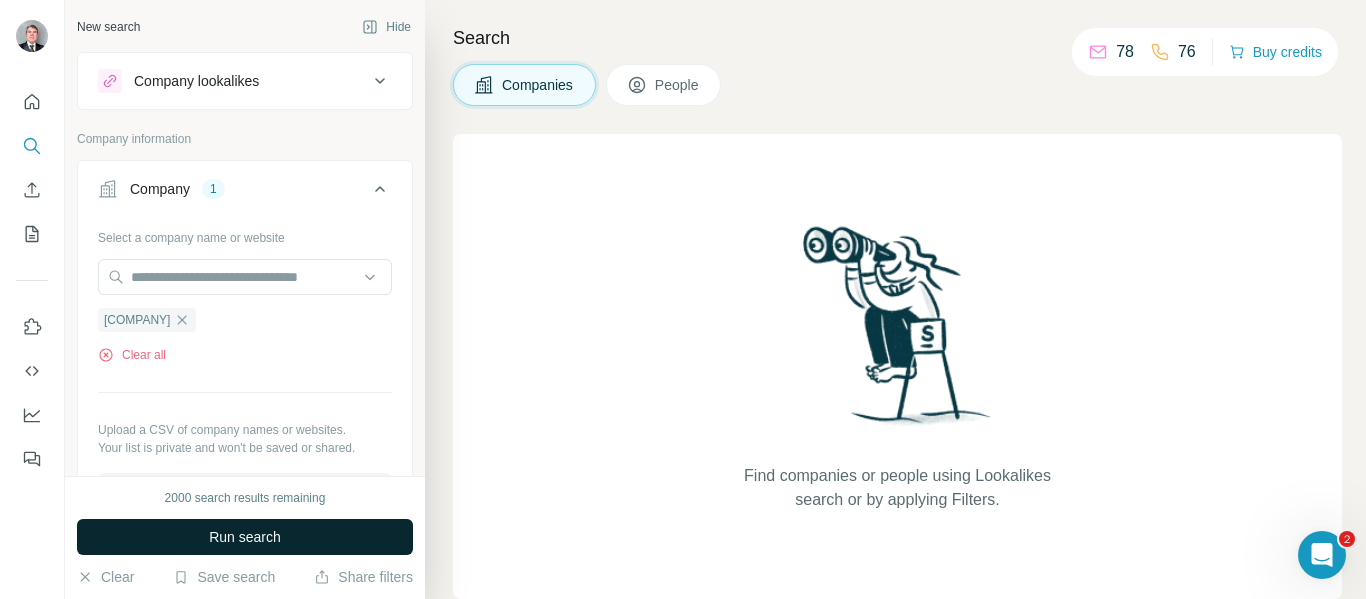 click on "Run search" at bounding box center [245, 537] 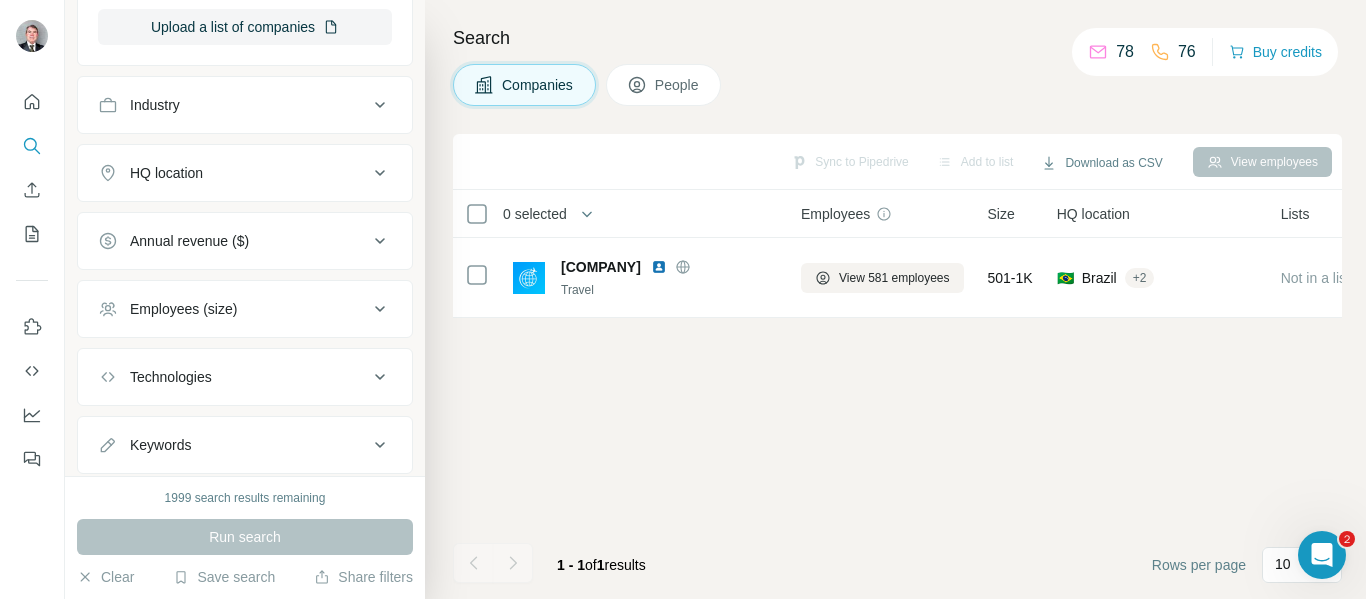 scroll, scrollTop: 468, scrollLeft: 0, axis: vertical 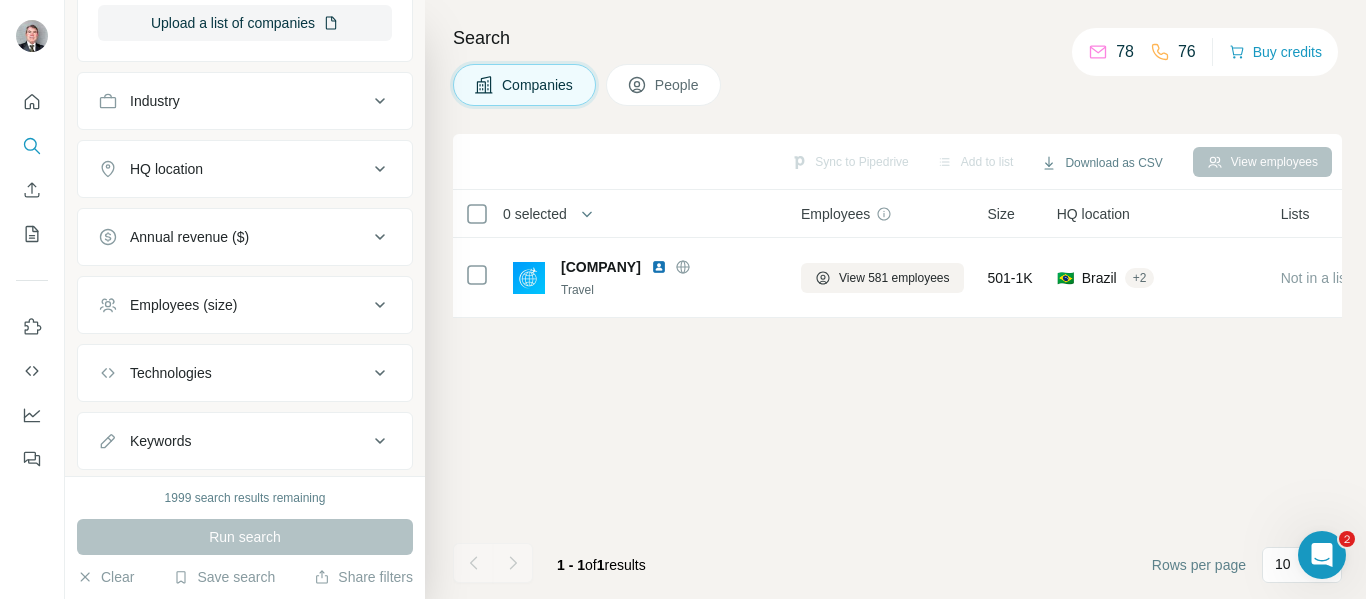 click on "HQ location" at bounding box center [233, 169] 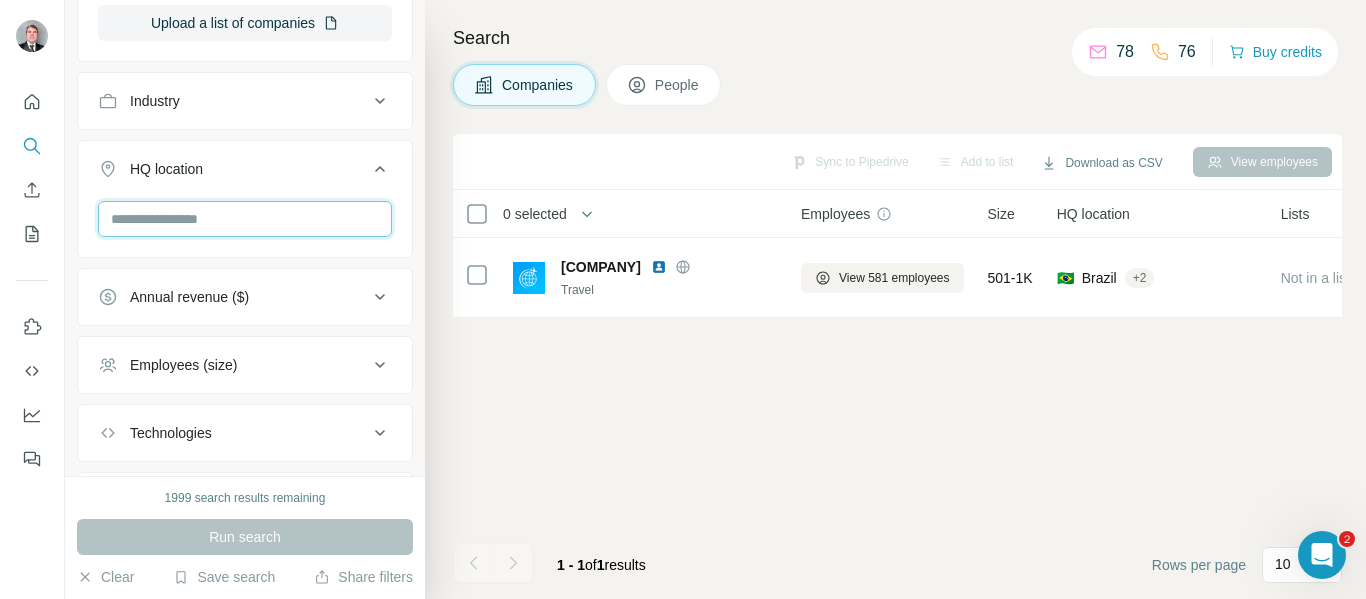 click at bounding box center [245, 219] 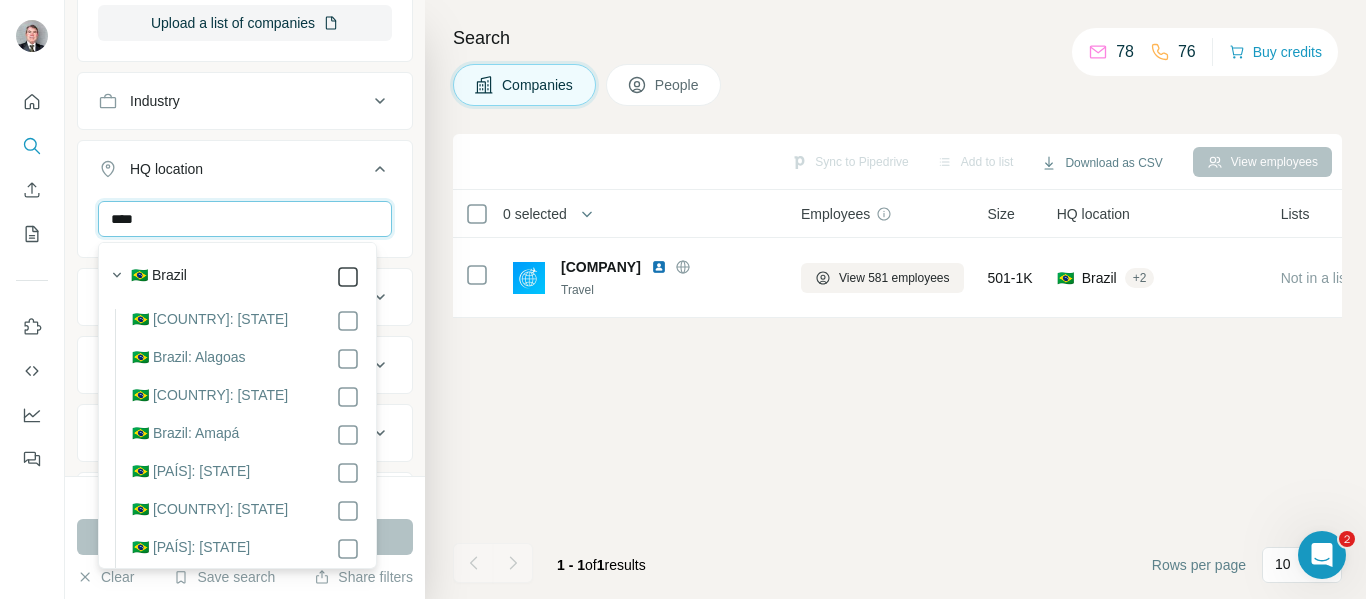 type on "****" 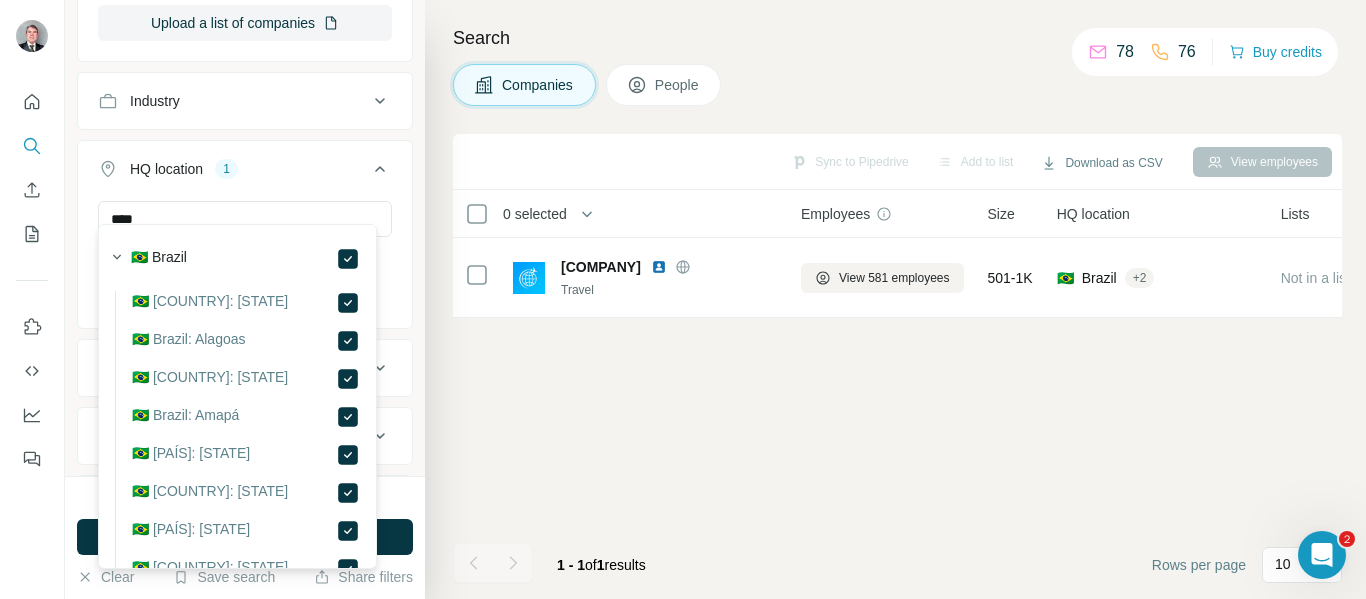 scroll, scrollTop: 651, scrollLeft: 0, axis: vertical 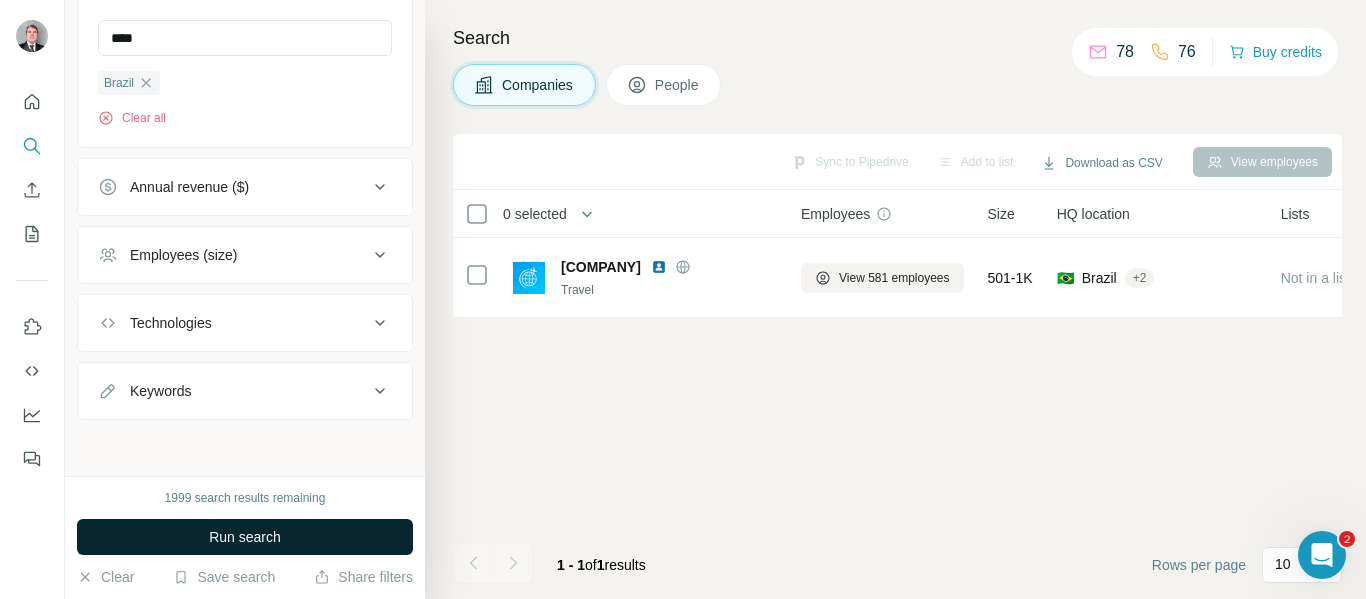 type 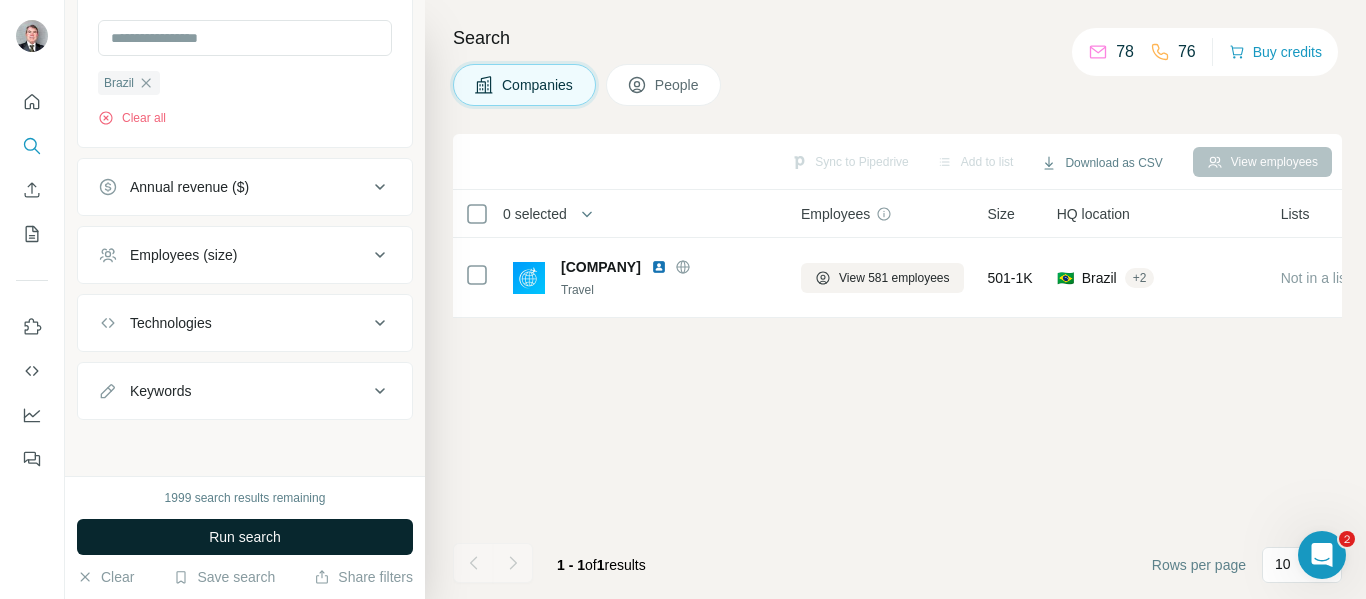 click on "Run search" at bounding box center (245, 537) 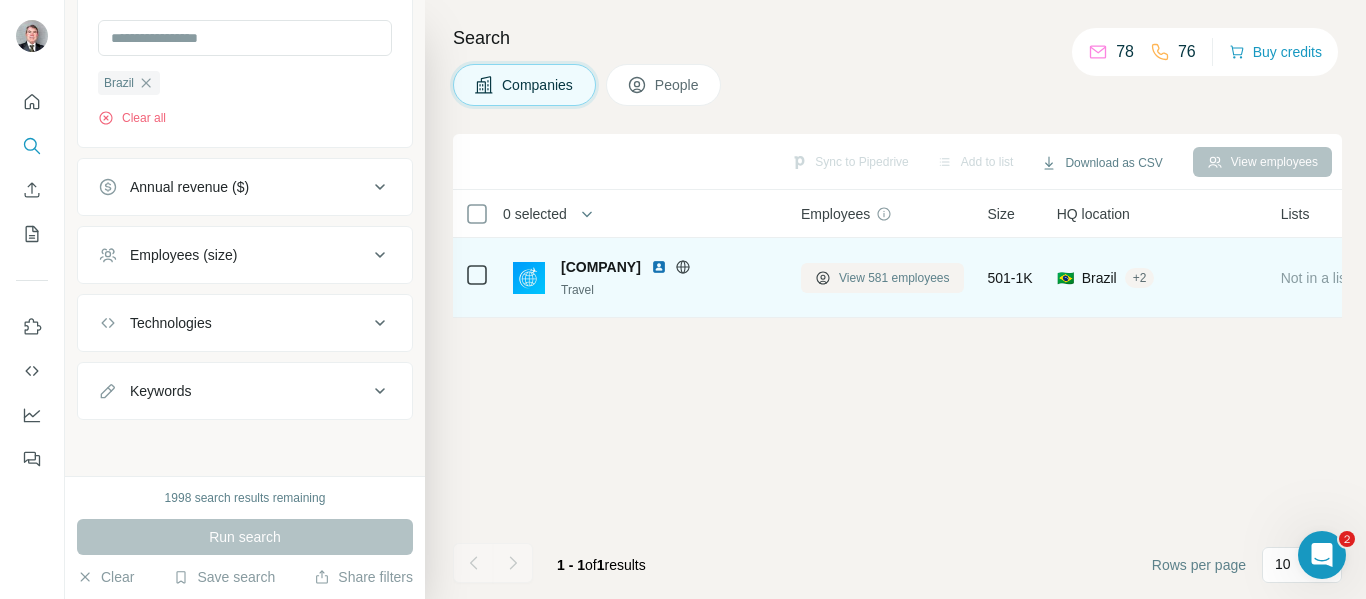 click on "View 581 employees" at bounding box center (894, 278) 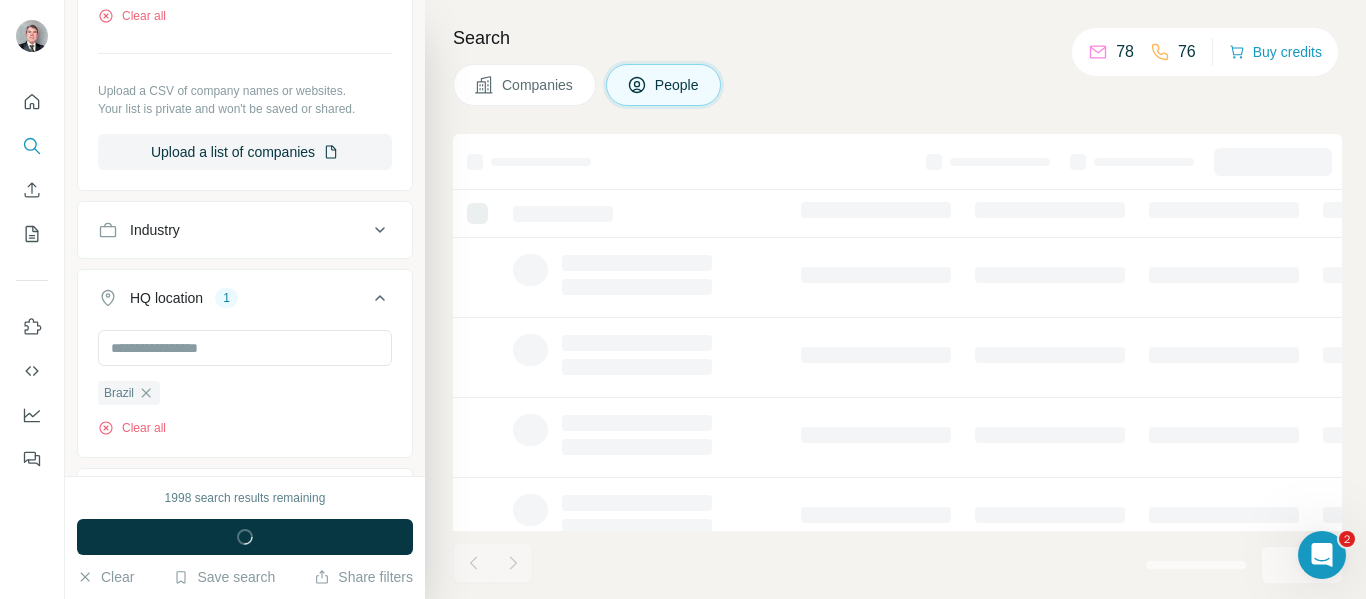 scroll, scrollTop: 963, scrollLeft: 0, axis: vertical 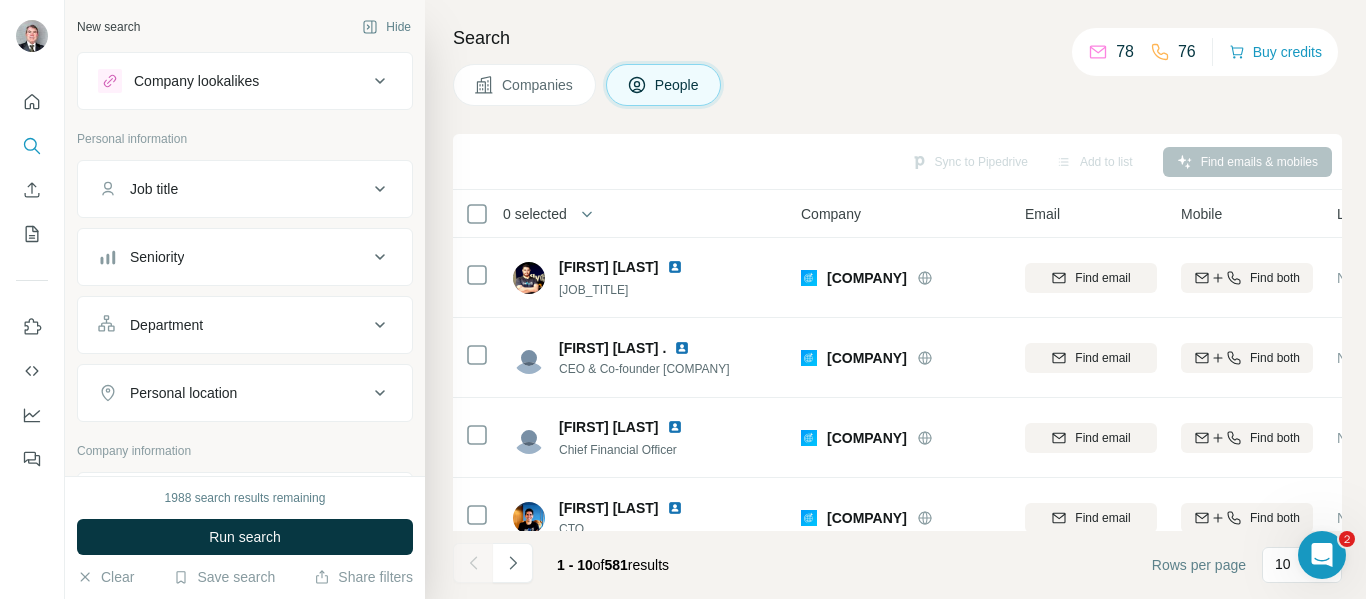 click on "Department" at bounding box center [233, 325] 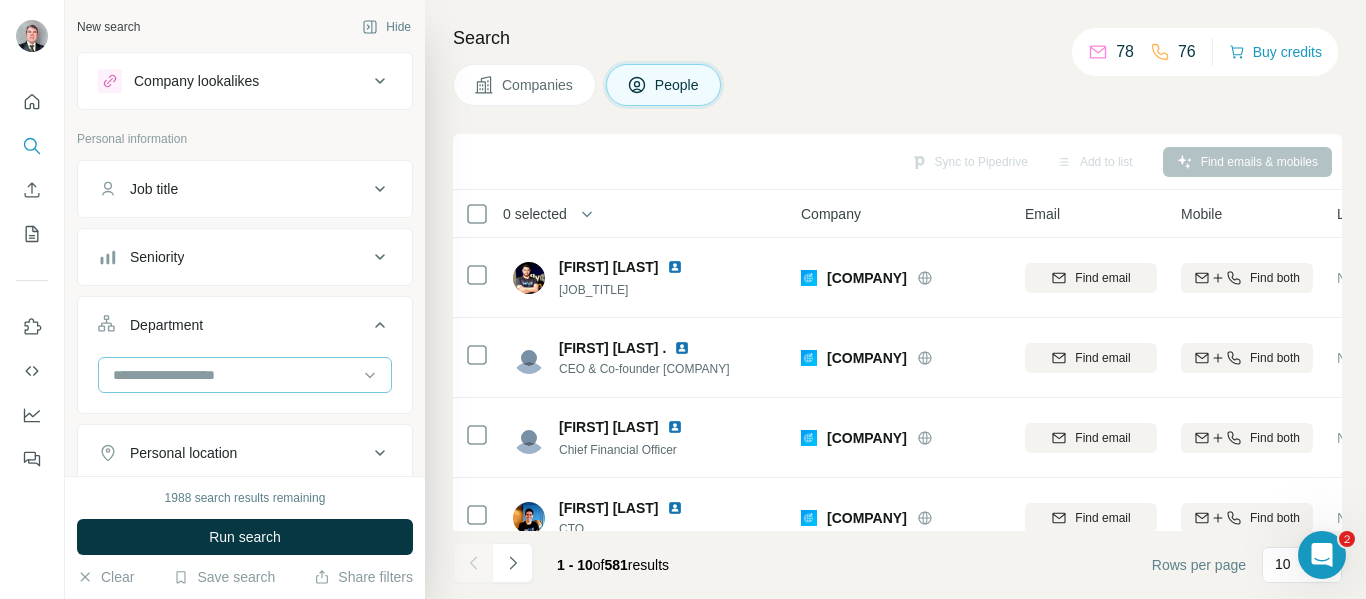 click at bounding box center [234, 375] 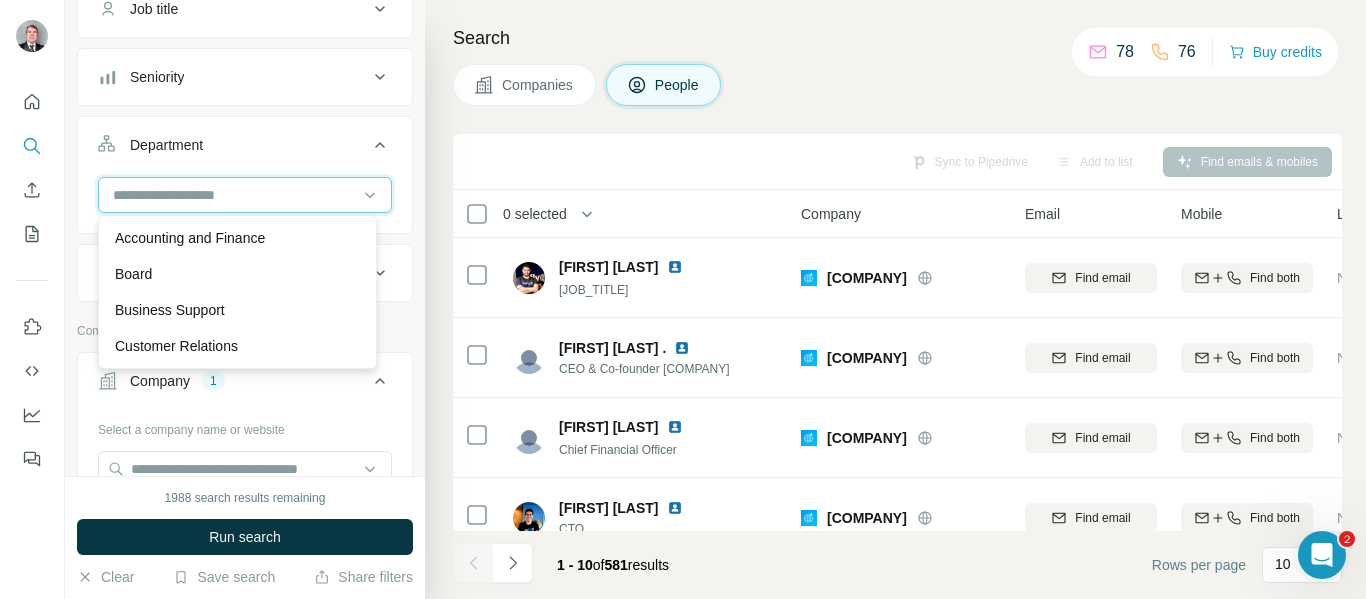 scroll, scrollTop: 182, scrollLeft: 0, axis: vertical 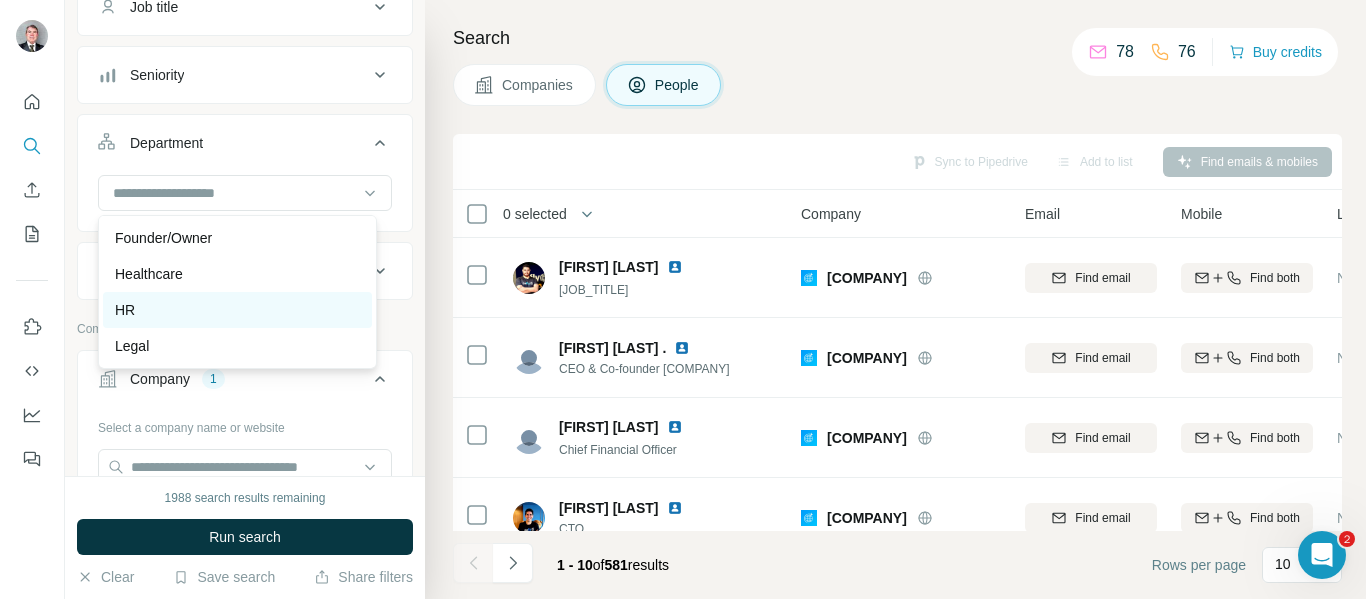 click on "HR" at bounding box center (237, 310) 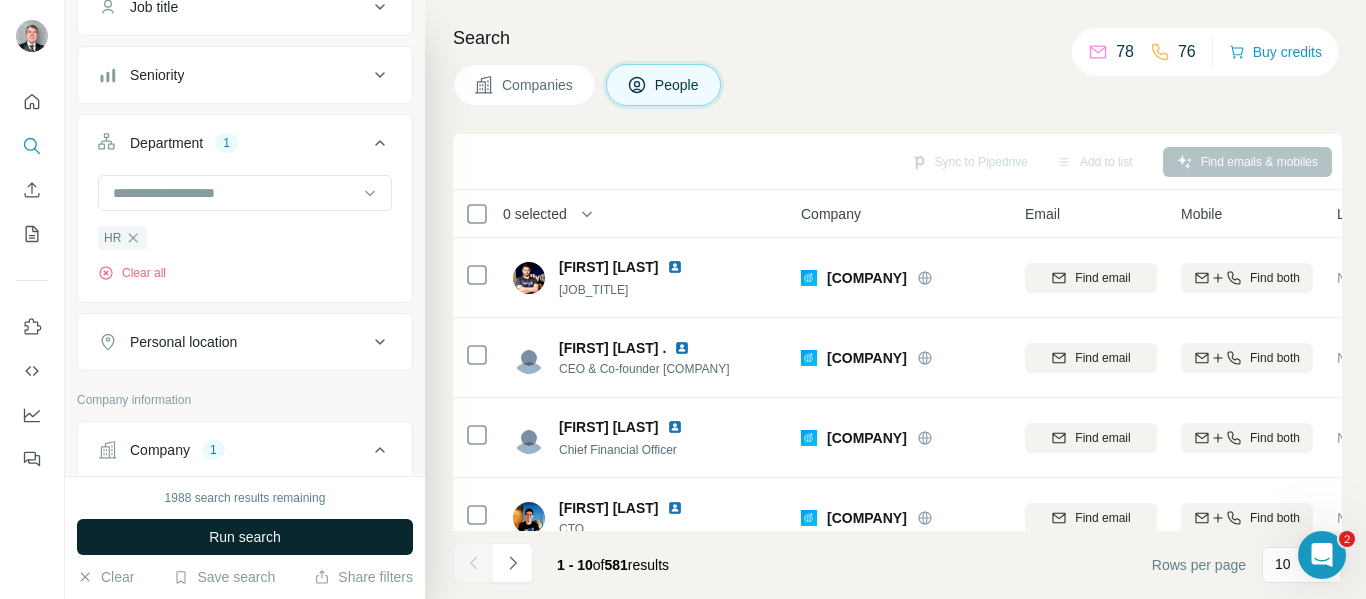 click on "Run search" at bounding box center (245, 537) 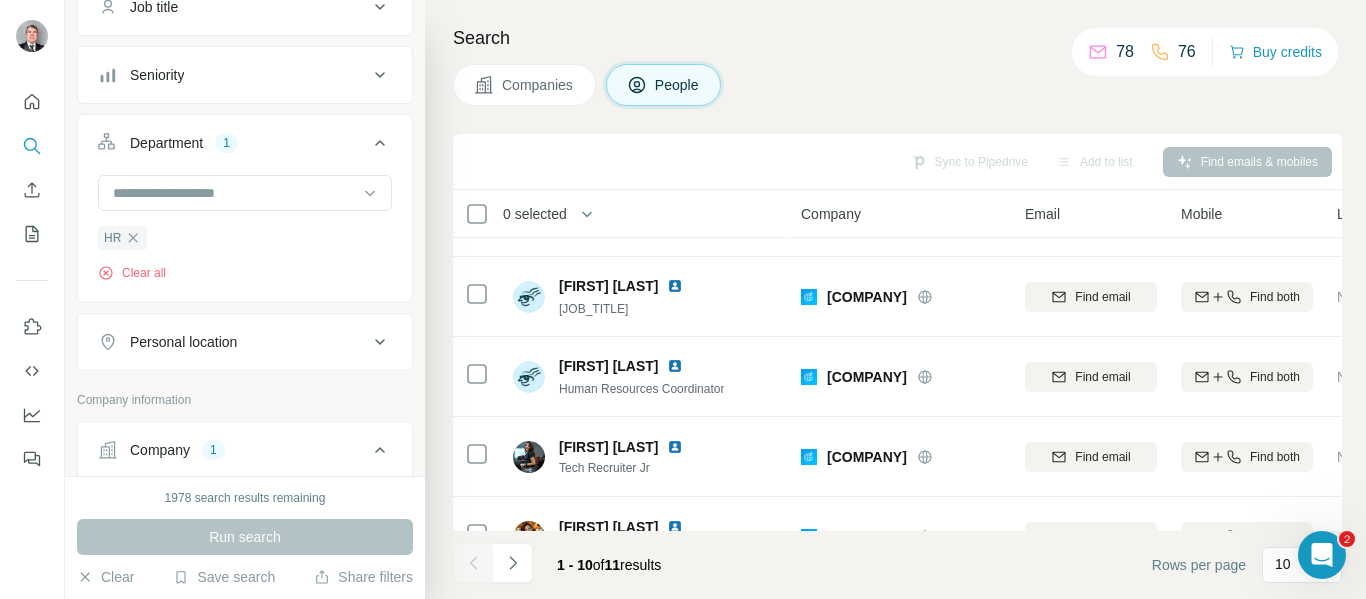 scroll, scrollTop: 485, scrollLeft: 0, axis: vertical 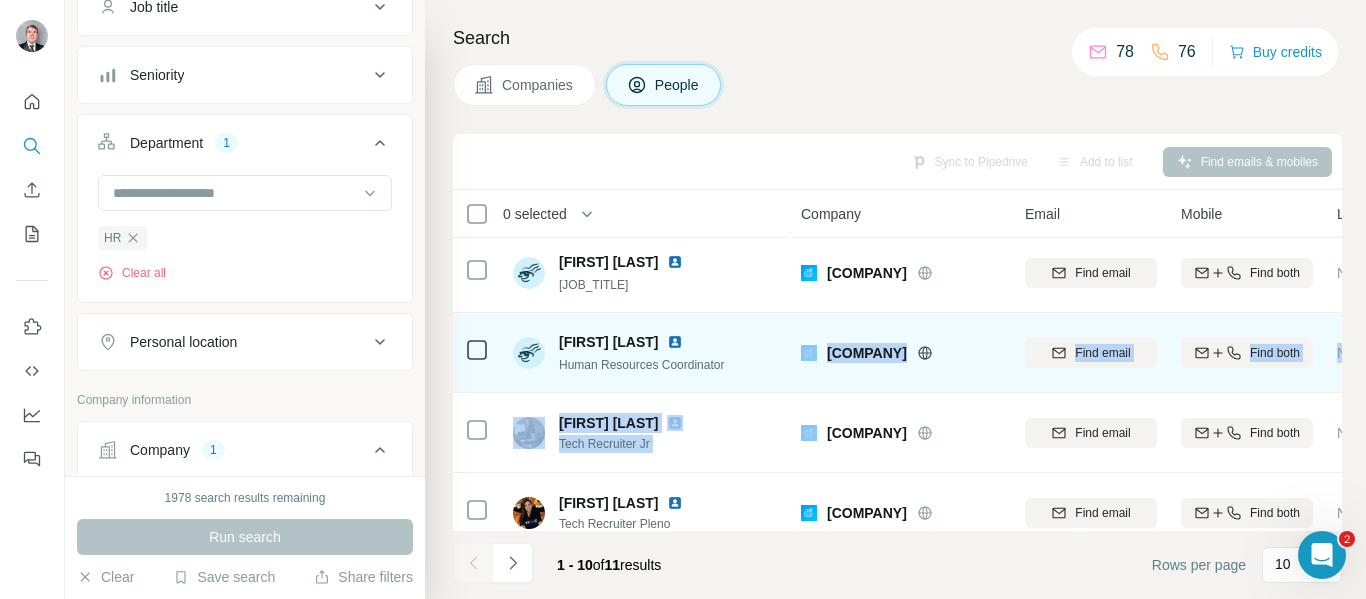 drag, startPoint x: 801, startPoint y: 411, endPoint x: 815, endPoint y: 337, distance: 75.31268 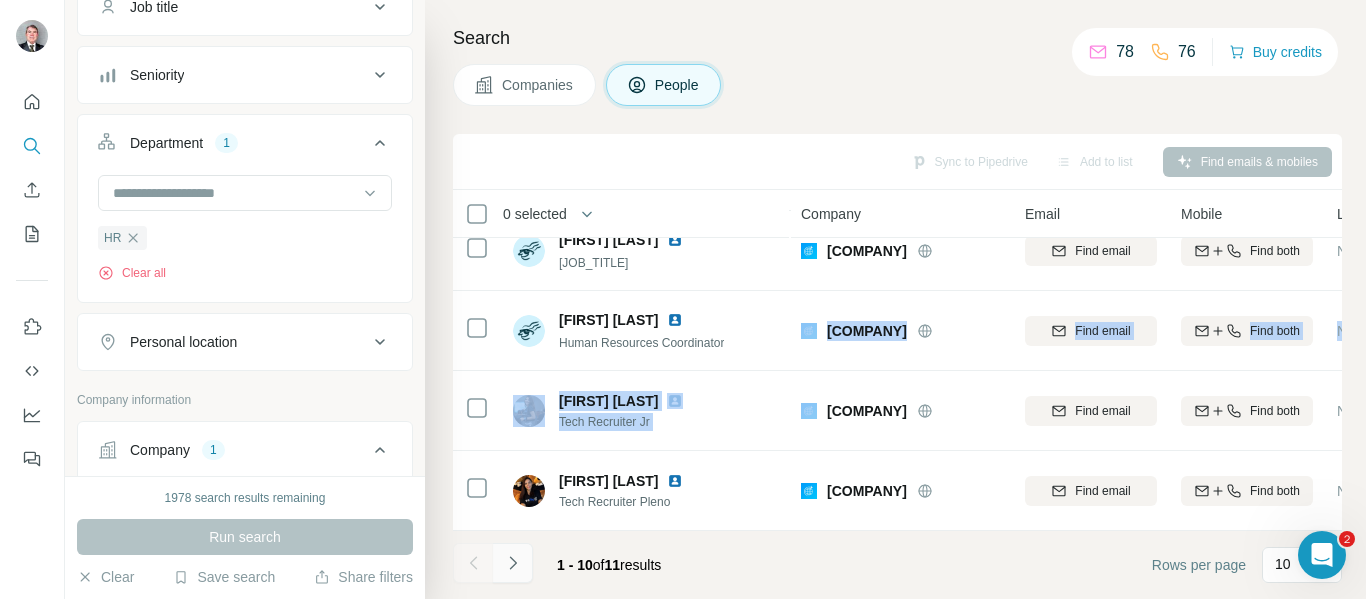click 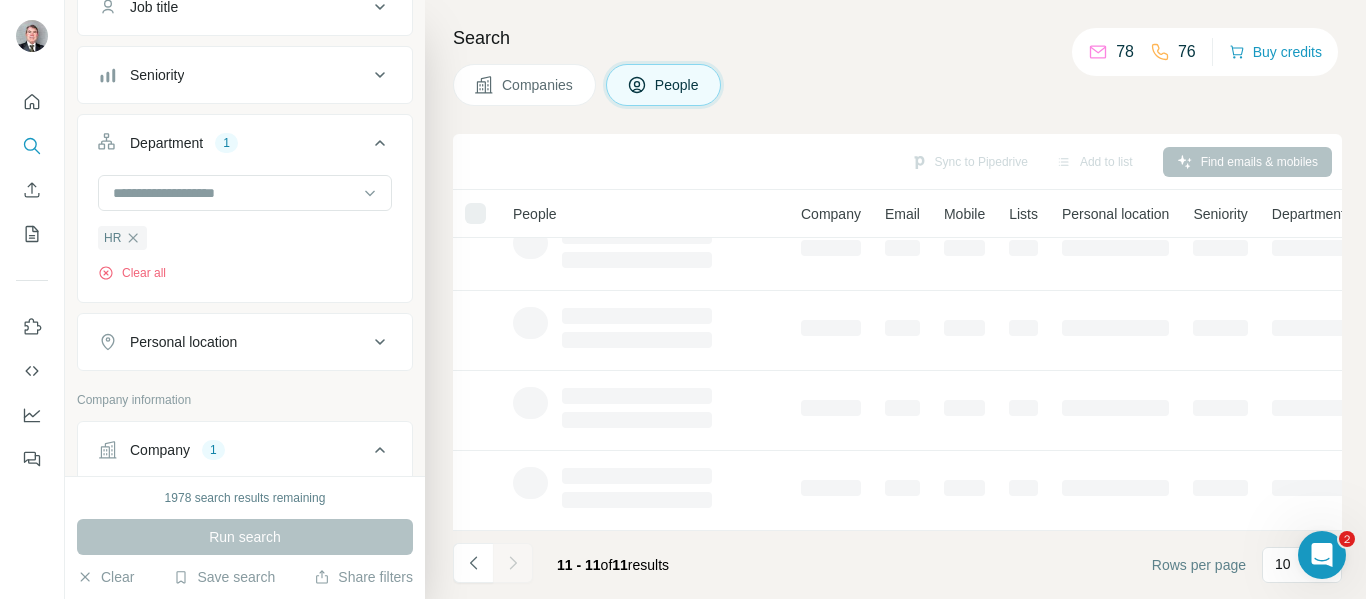 scroll, scrollTop: 0, scrollLeft: 0, axis: both 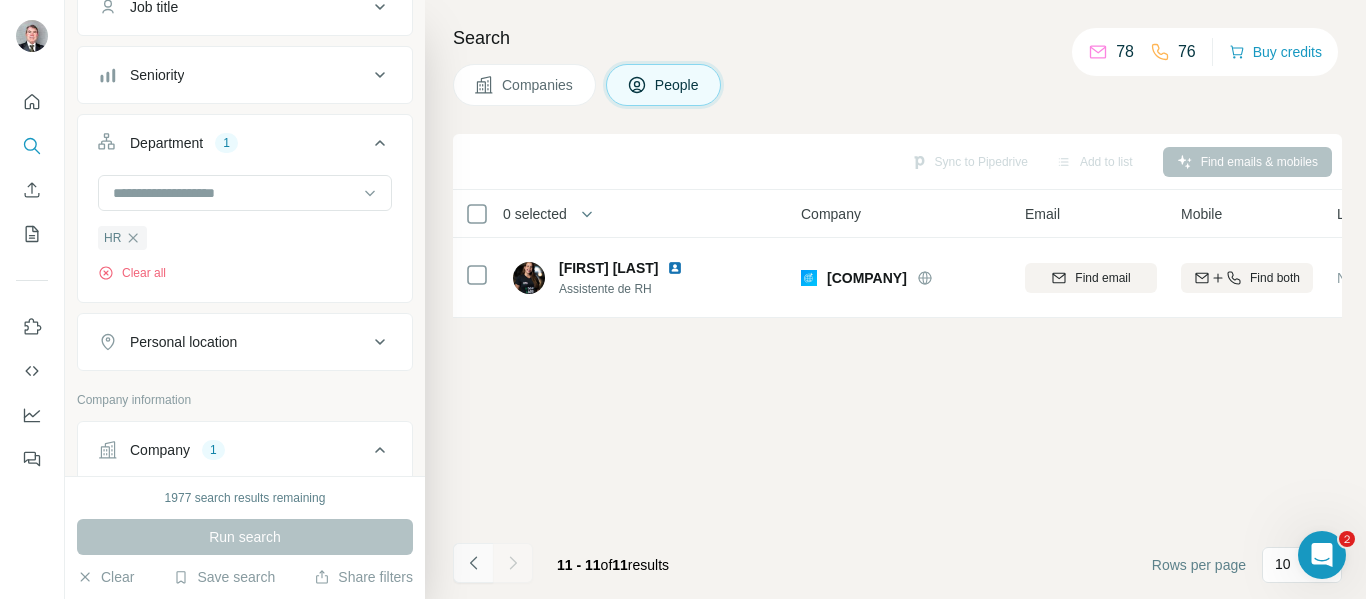 click 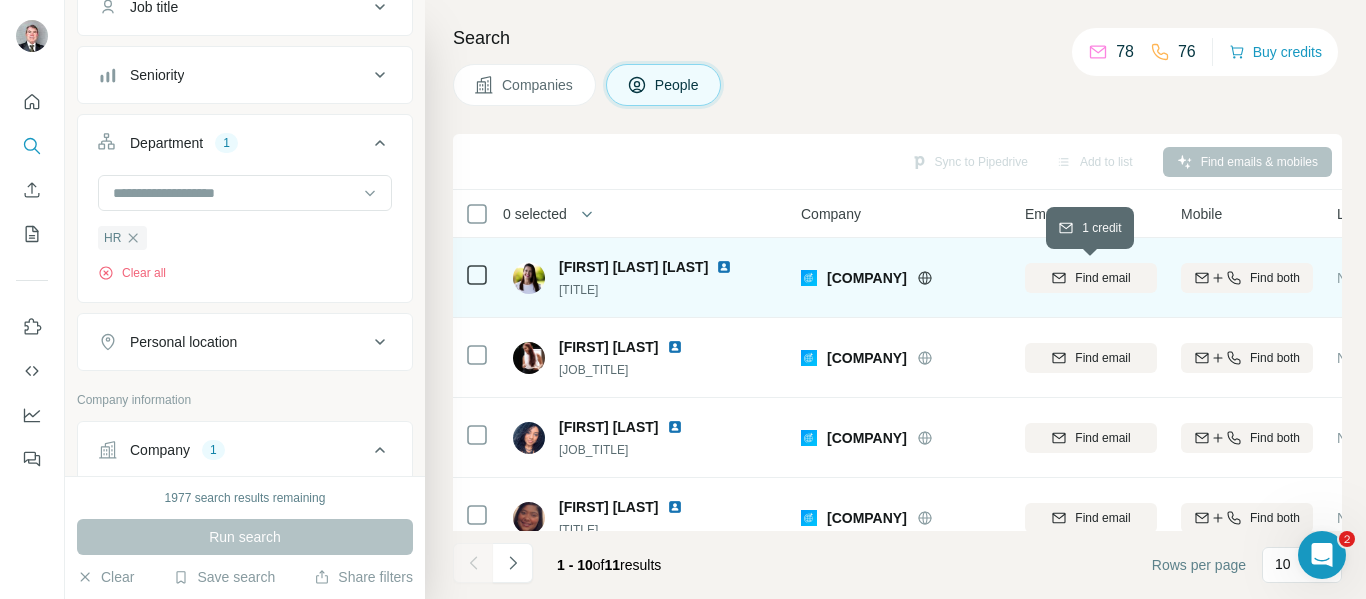 click on "Find email" at bounding box center (1102, 278) 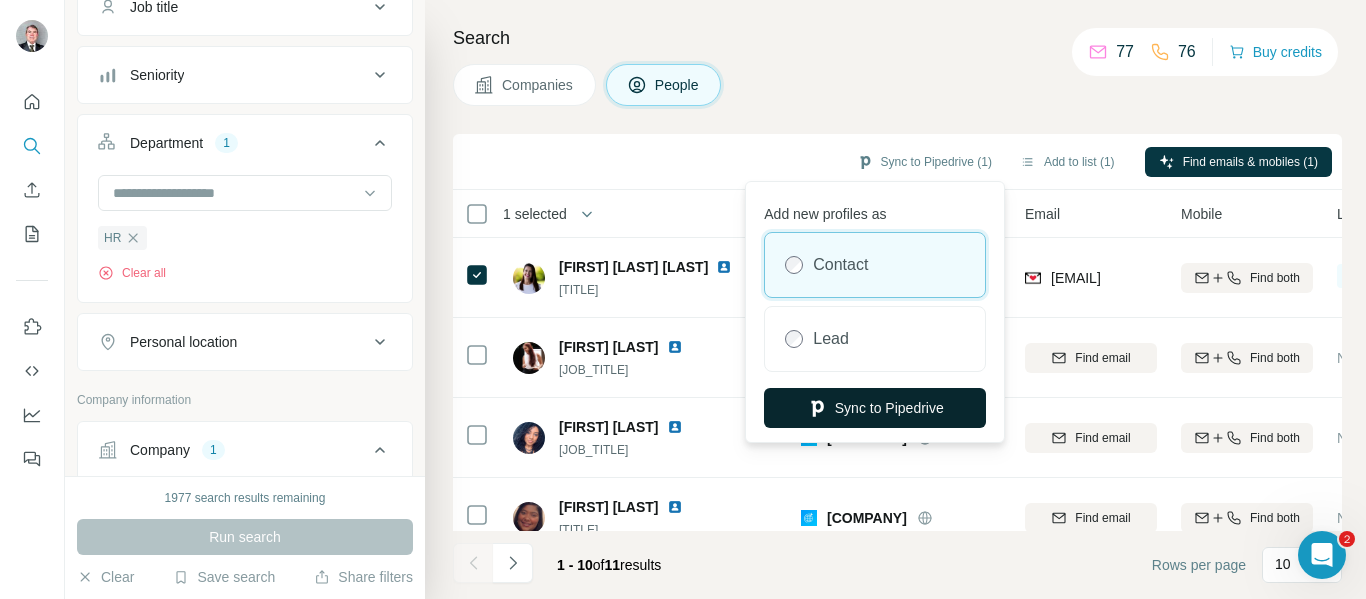 click on "Sync to Pipedrive" at bounding box center [875, 408] 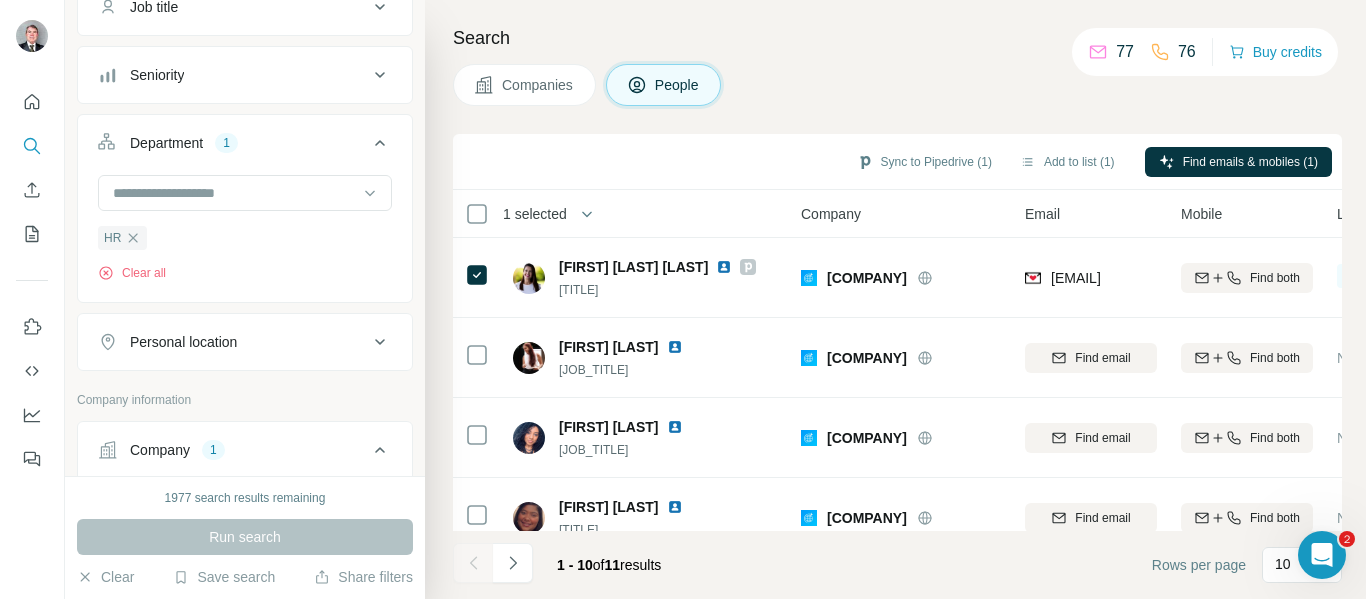 scroll, scrollTop: 0, scrollLeft: 0, axis: both 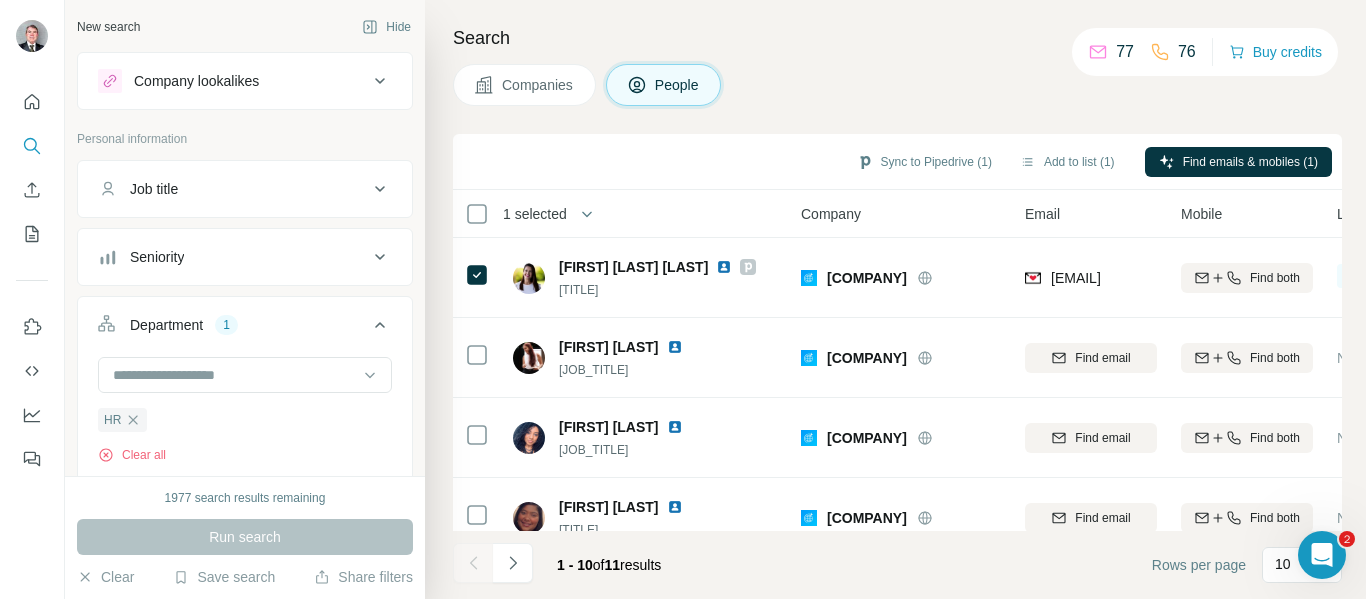 click 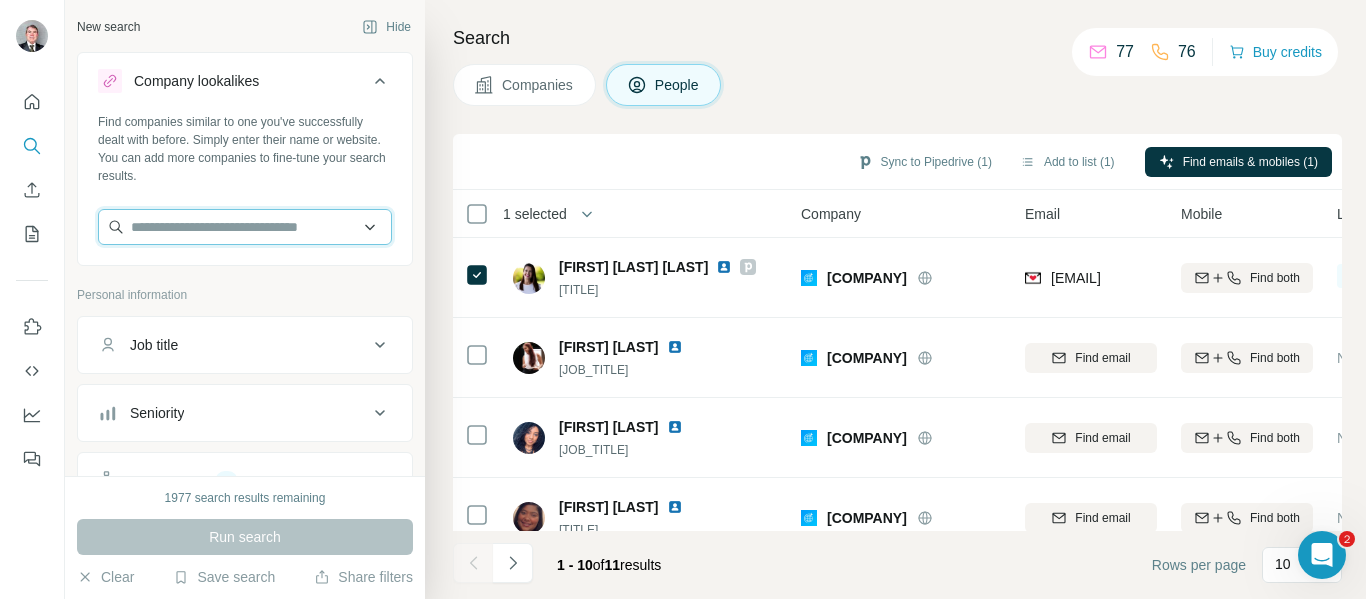 click at bounding box center (245, 227) 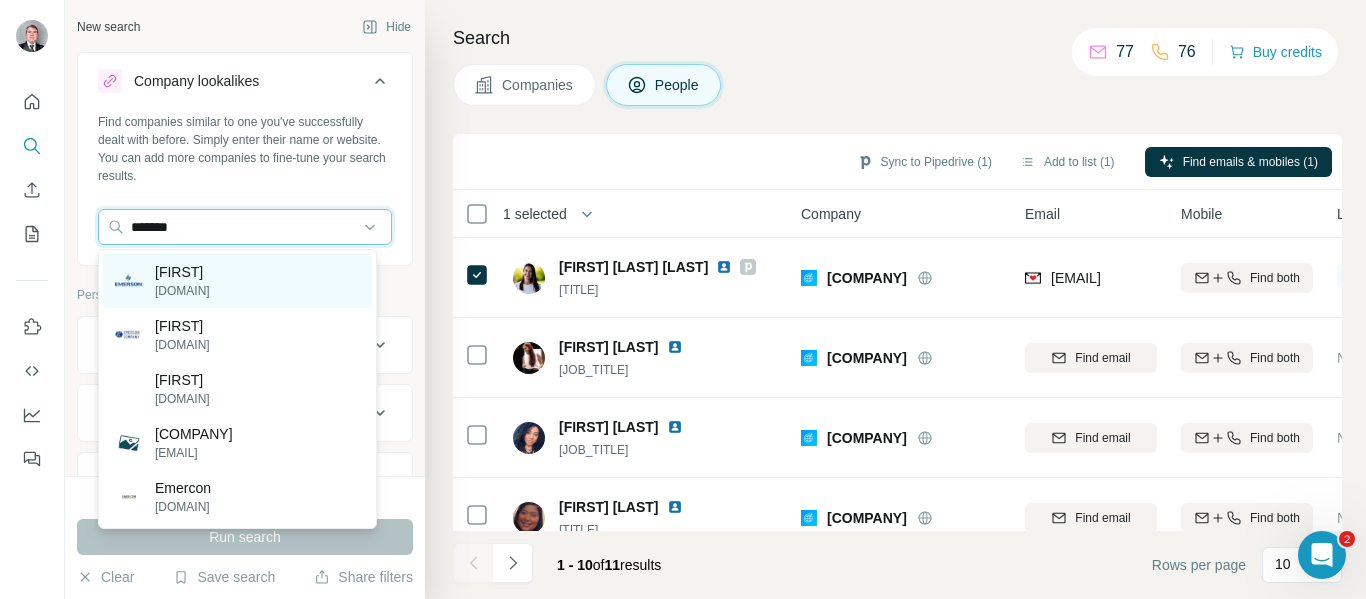 type on "*******" 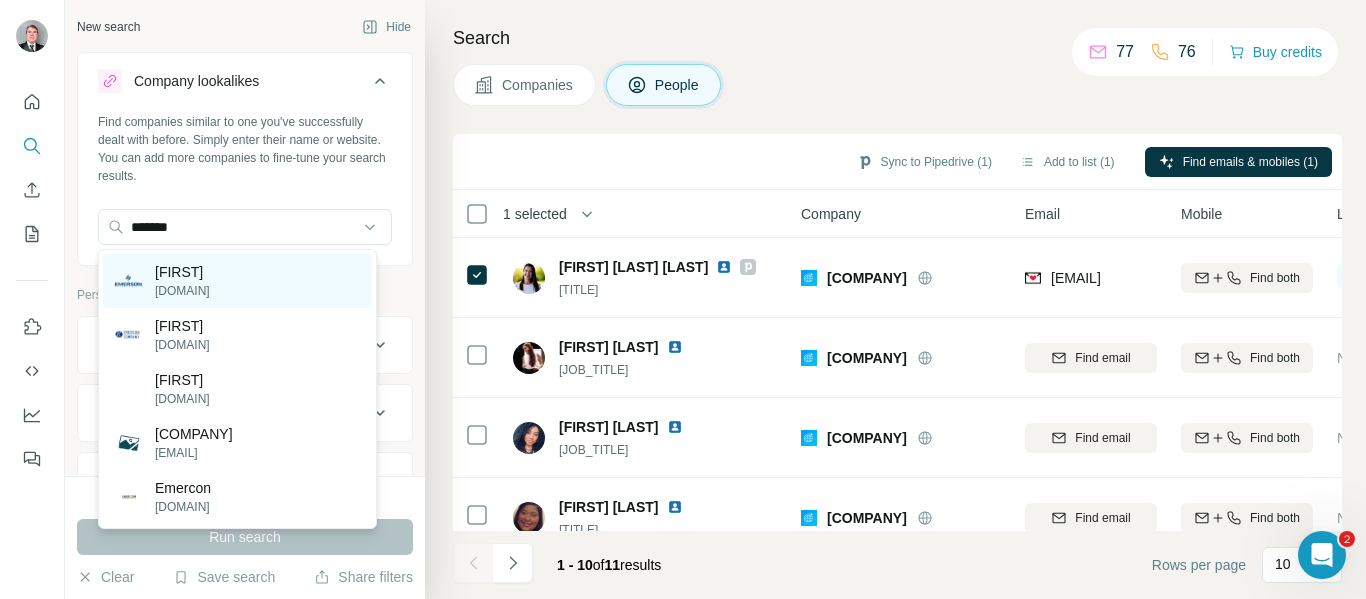 click on "[FIRST]" at bounding box center (182, 272) 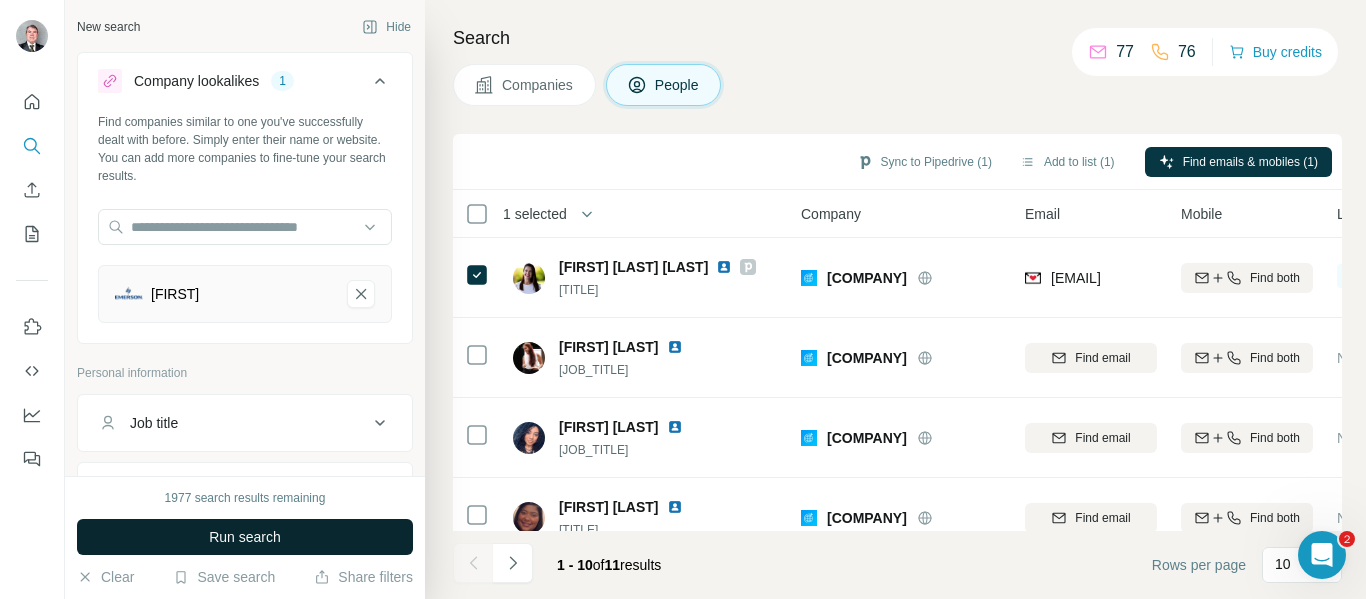 click on "Run search" at bounding box center [245, 537] 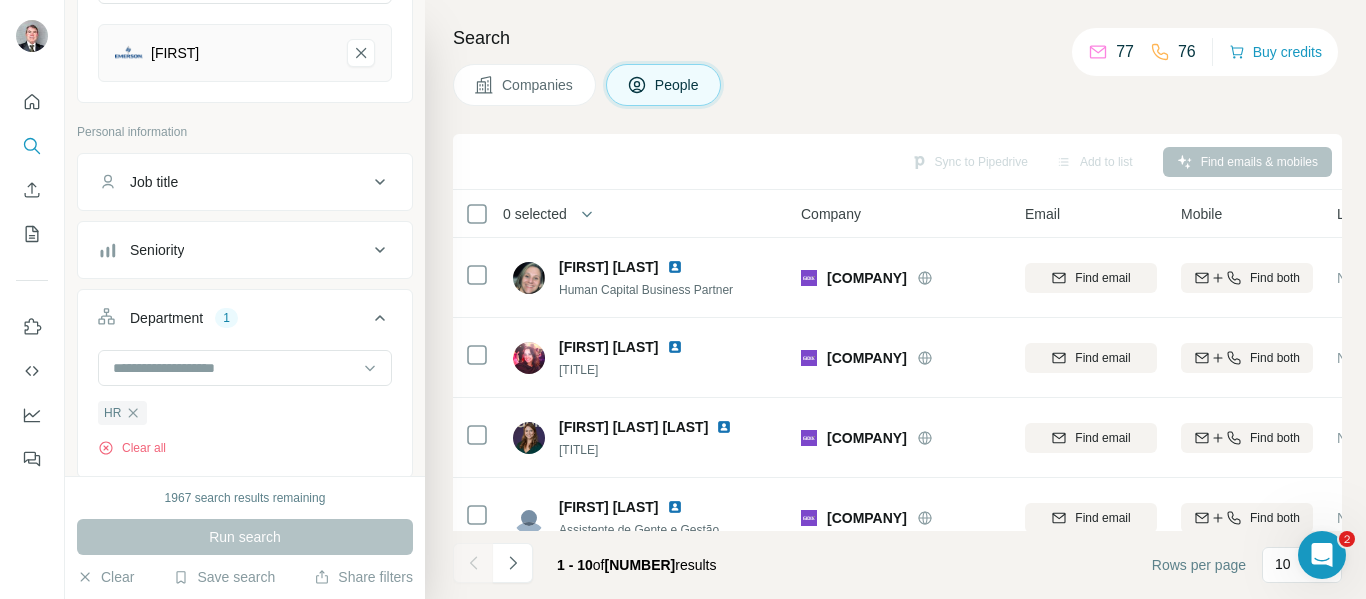 scroll, scrollTop: 259, scrollLeft: 0, axis: vertical 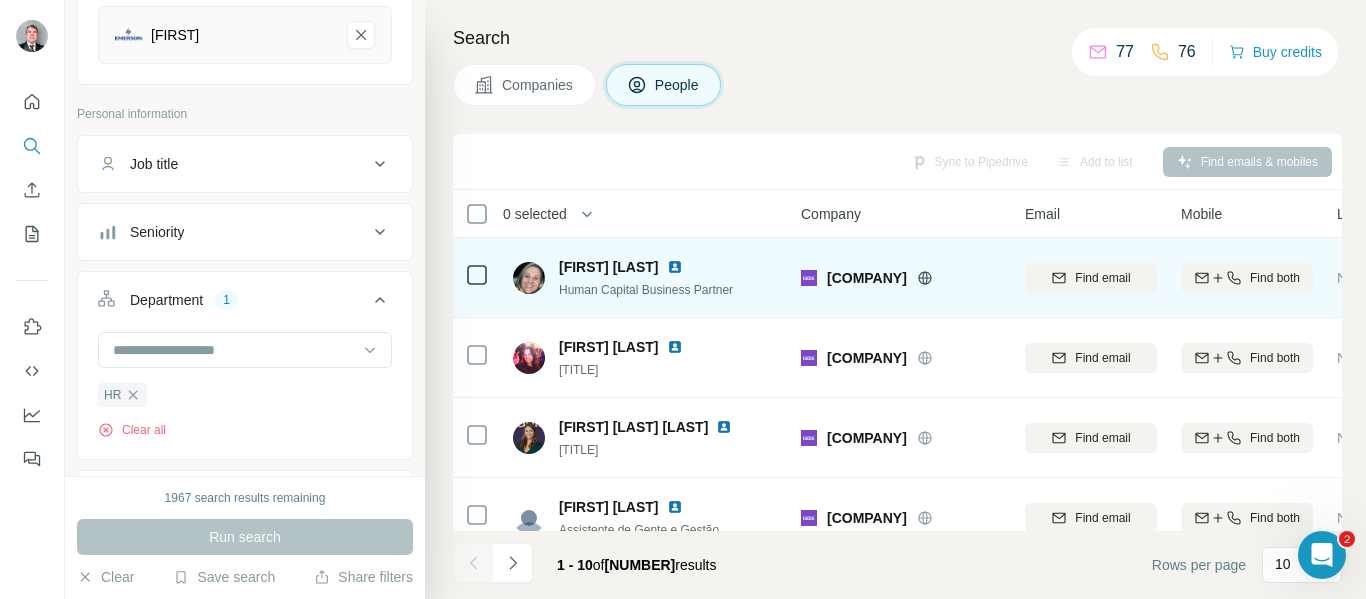 click 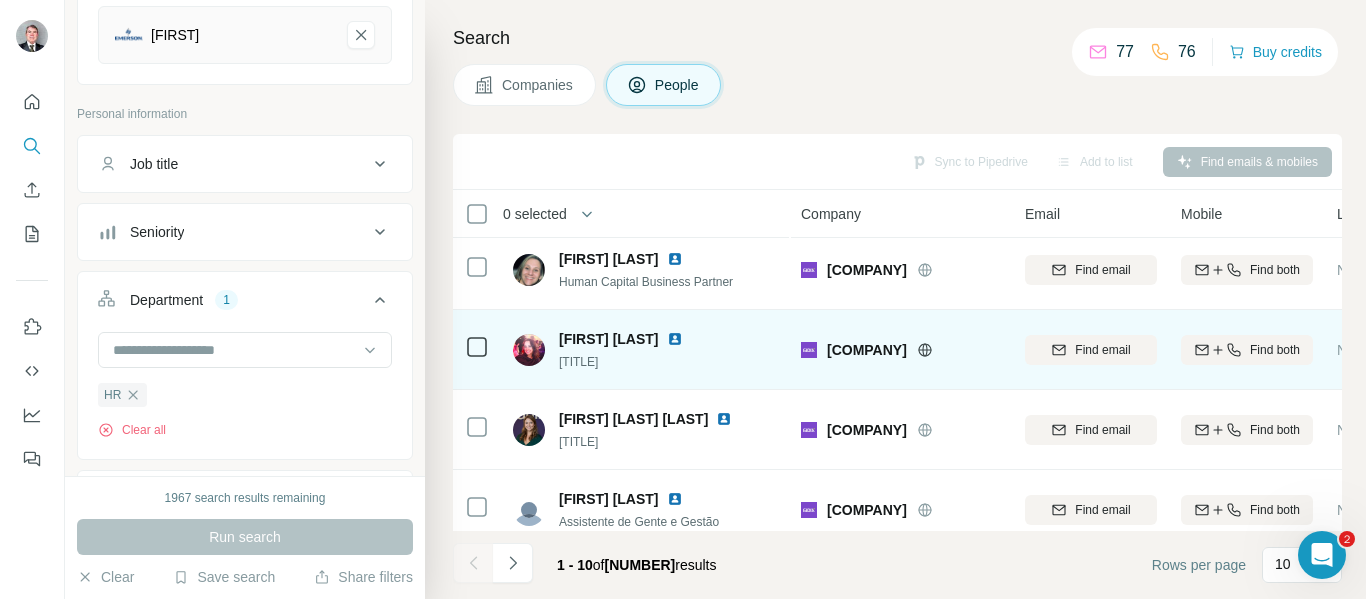 scroll, scrollTop: 0, scrollLeft: 0, axis: both 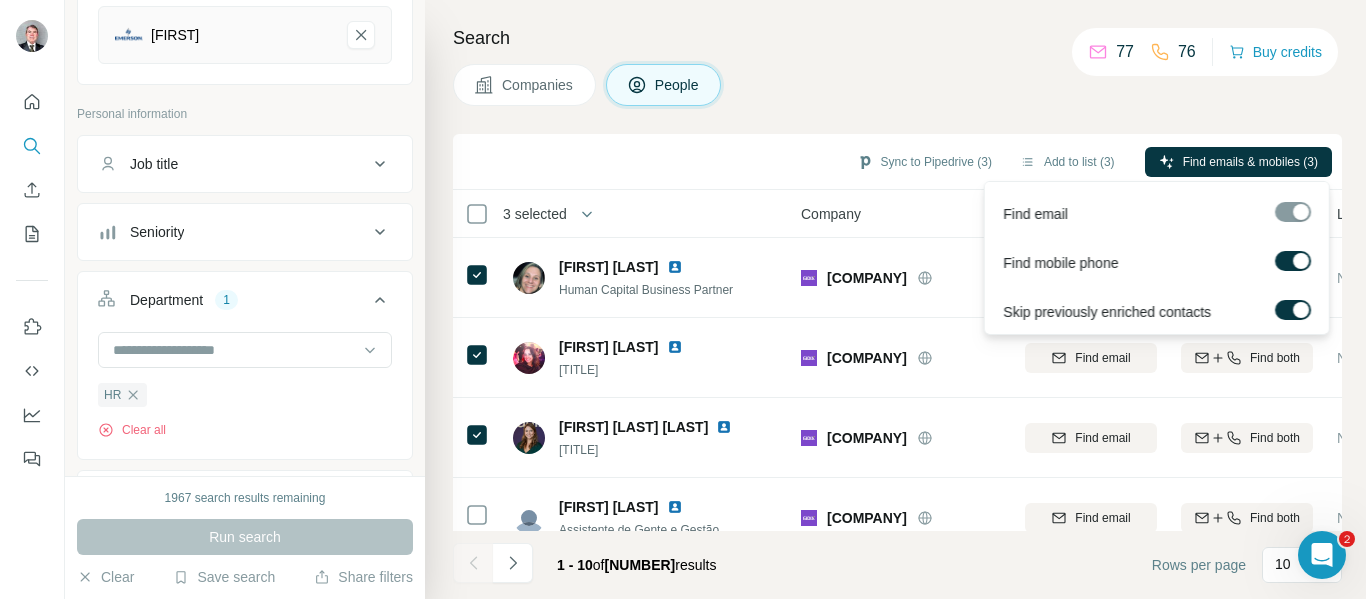 click at bounding box center (1293, 261) 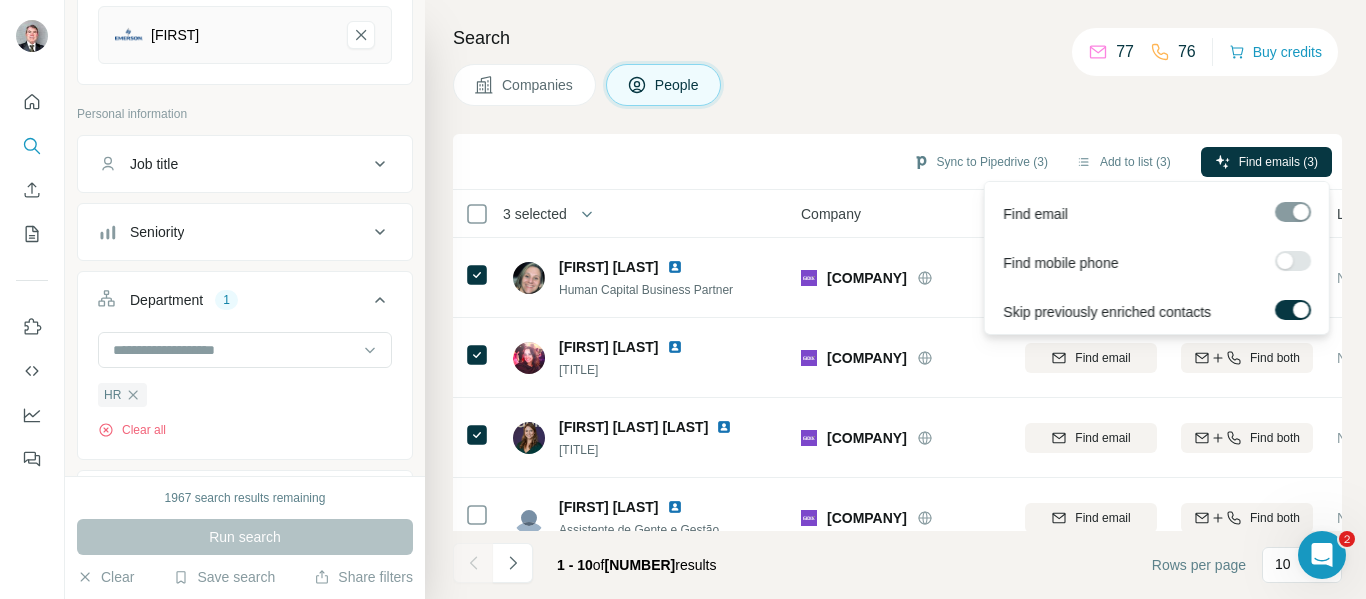 click at bounding box center (1293, 212) 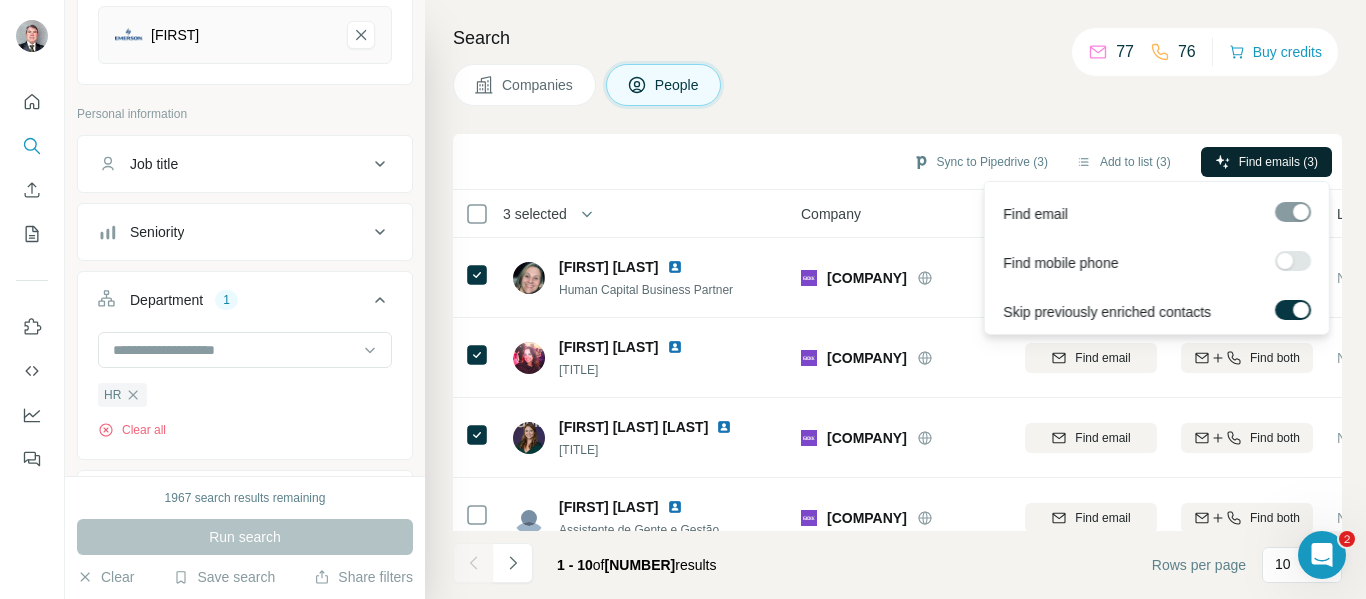 click on "Find emails (3)" at bounding box center (1278, 162) 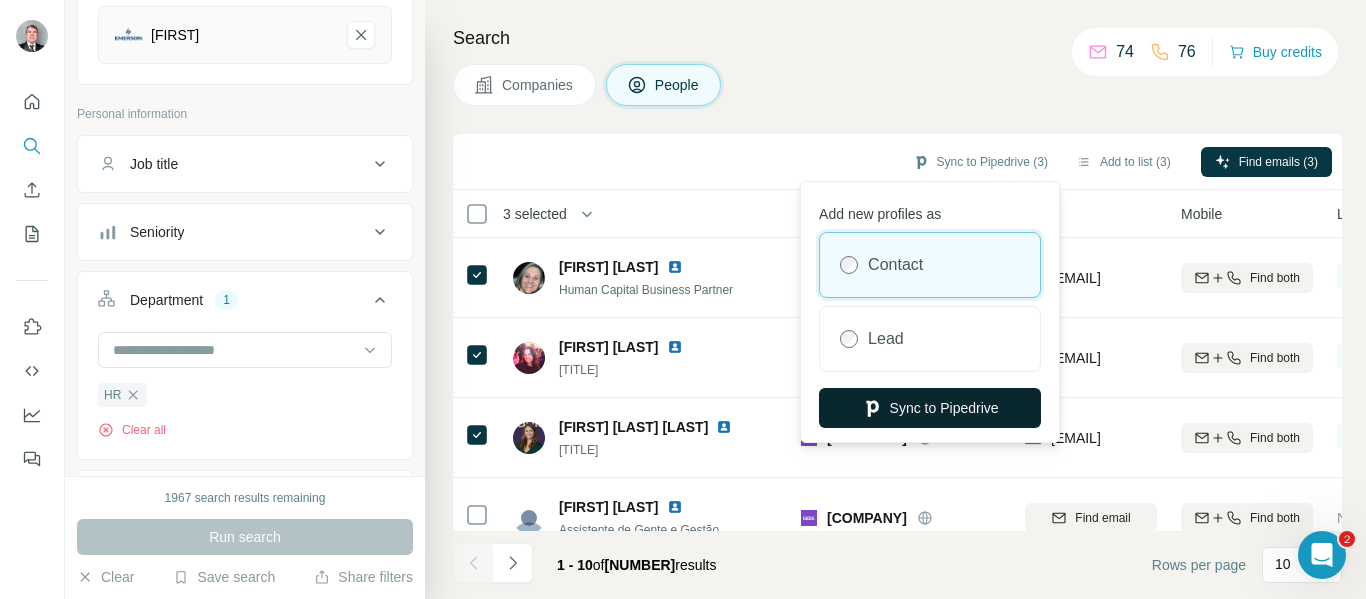 click on "Sync to Pipedrive" at bounding box center (930, 408) 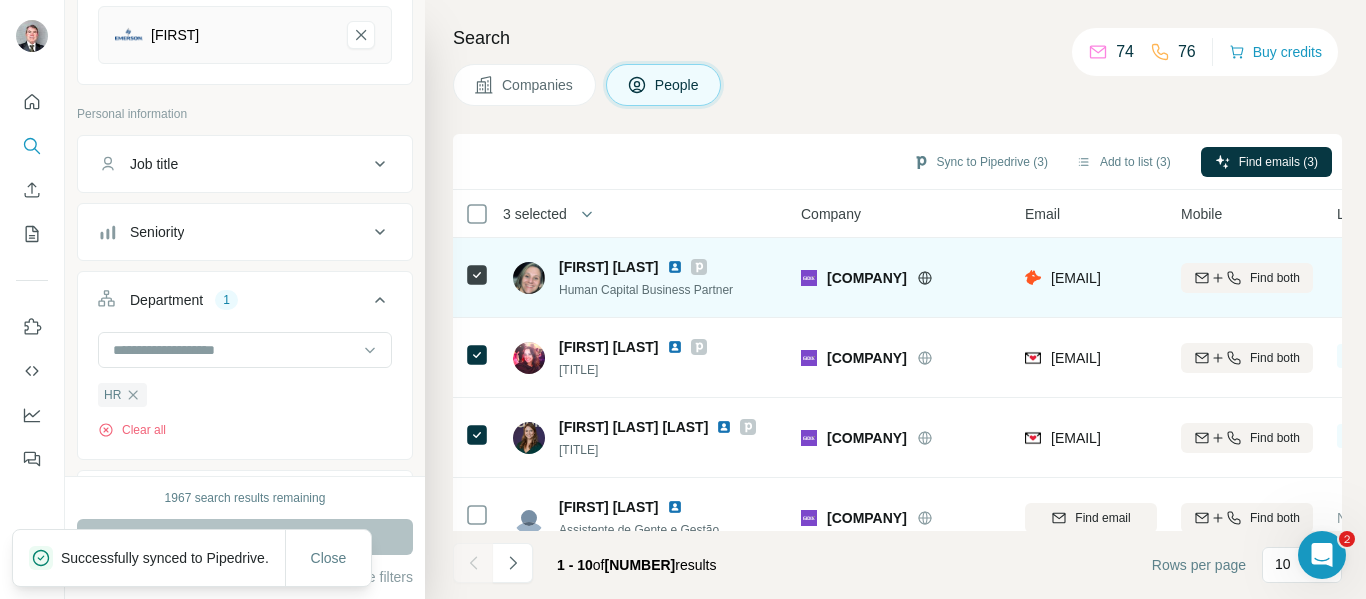 click 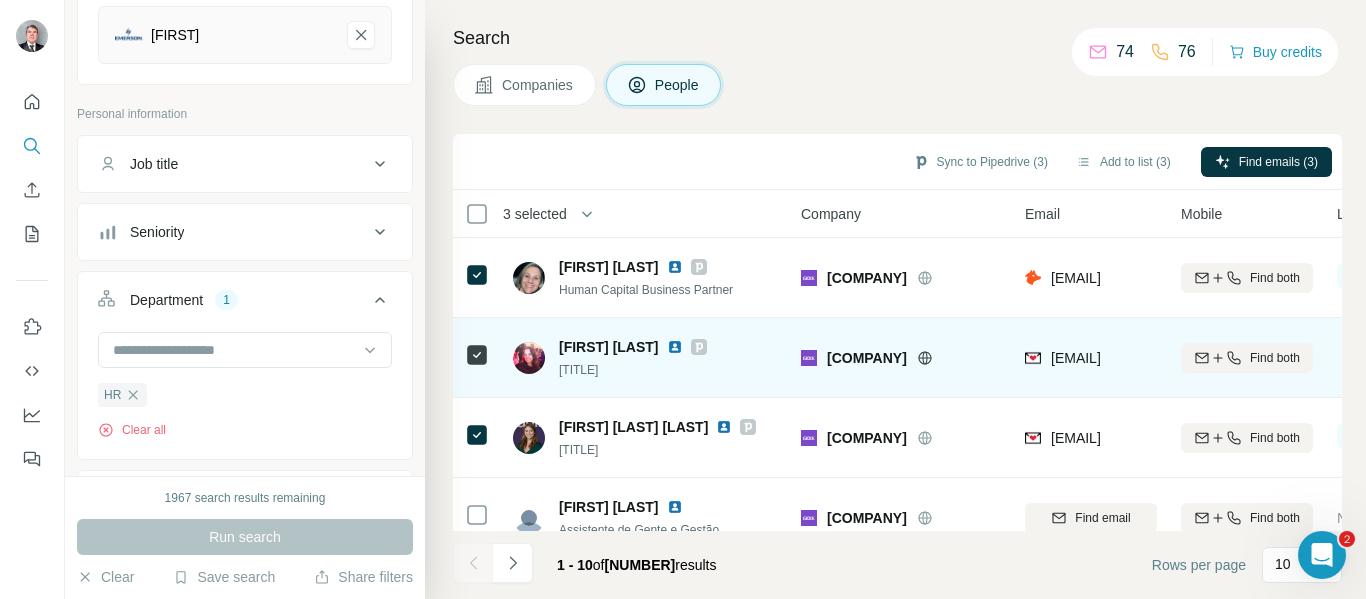 click 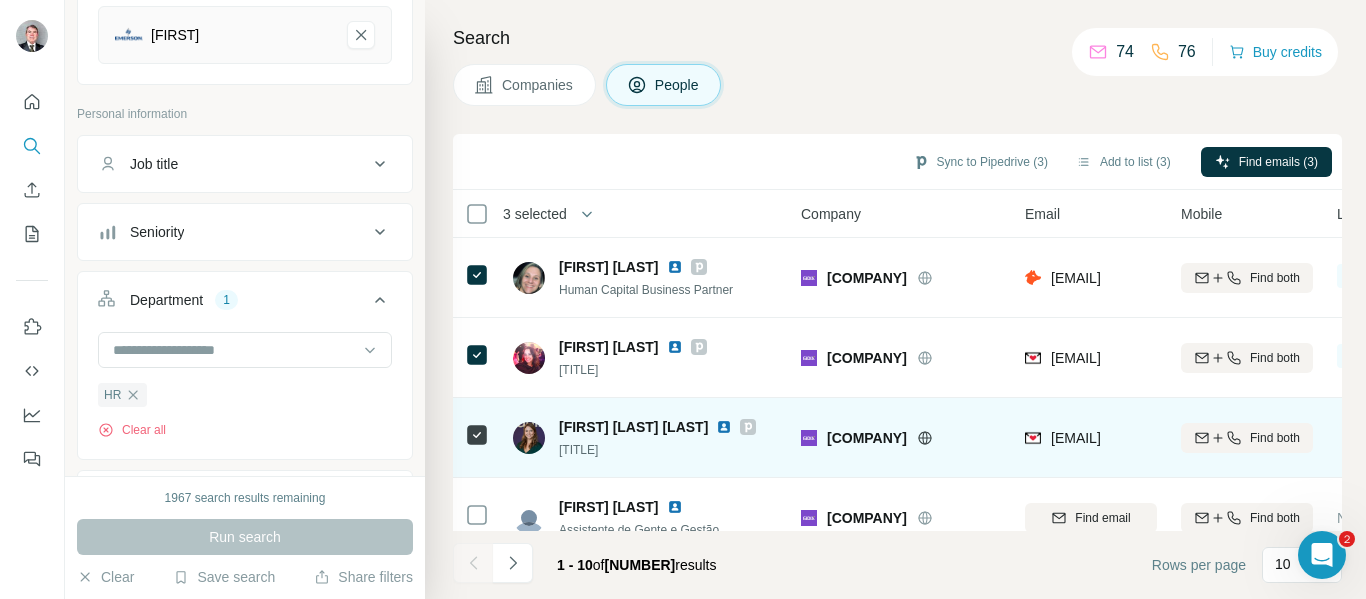 click 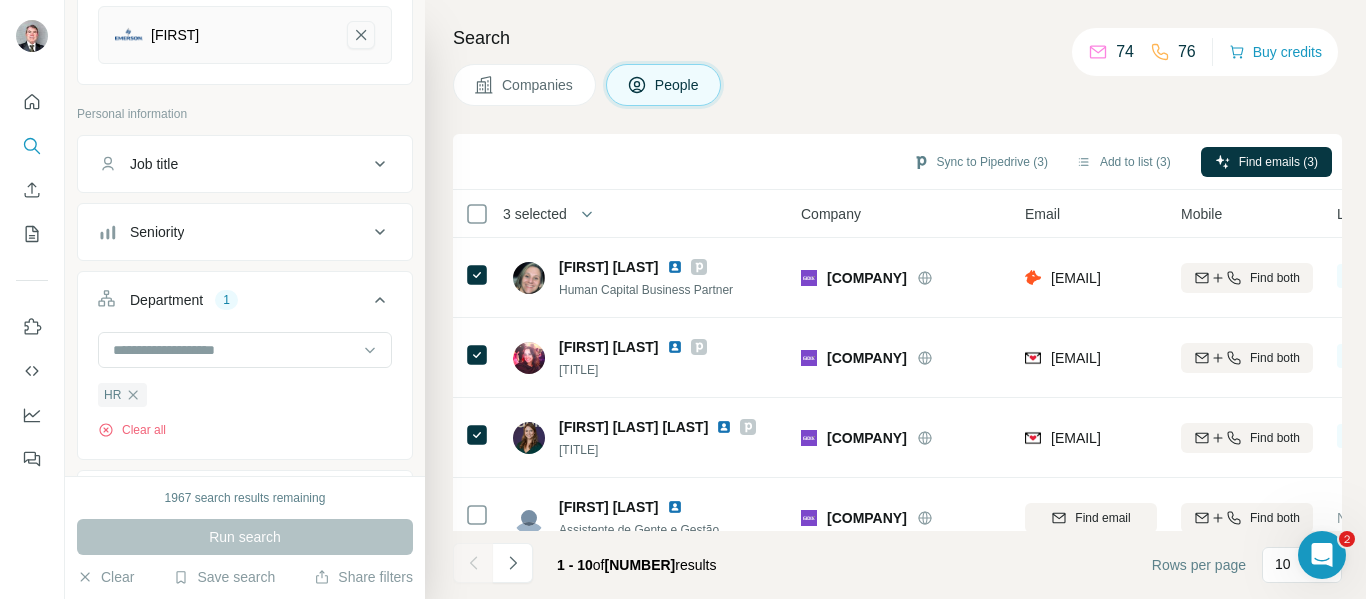 click 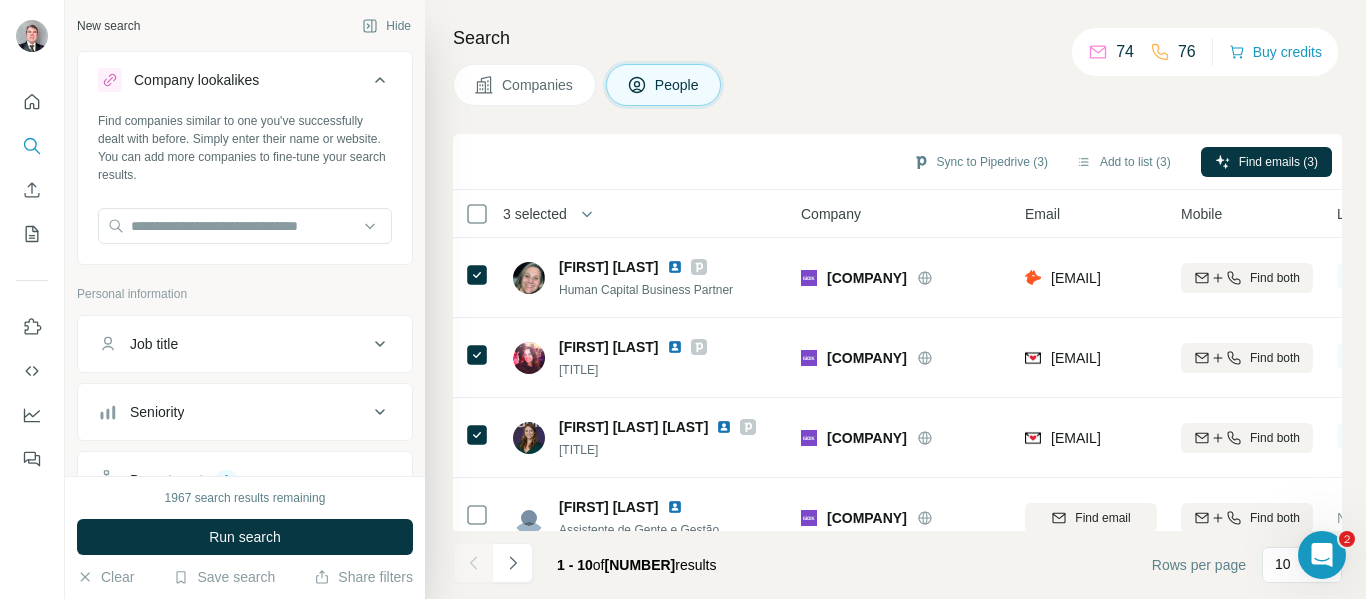 scroll, scrollTop: 0, scrollLeft: 0, axis: both 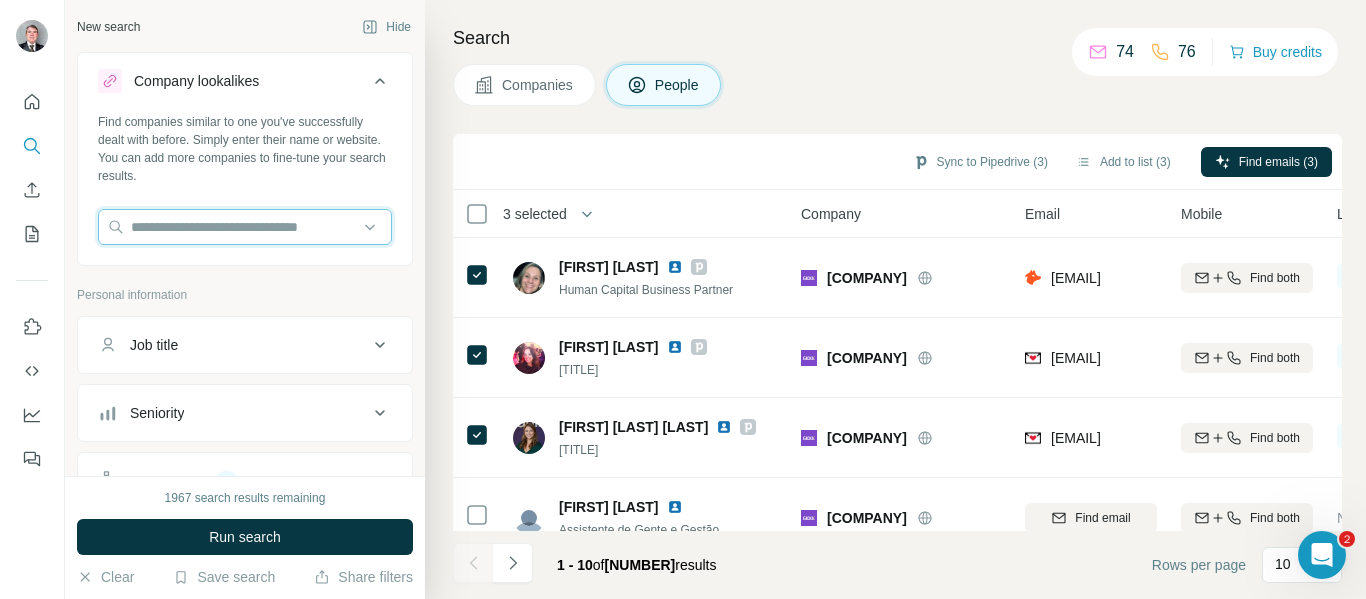 click at bounding box center [245, 227] 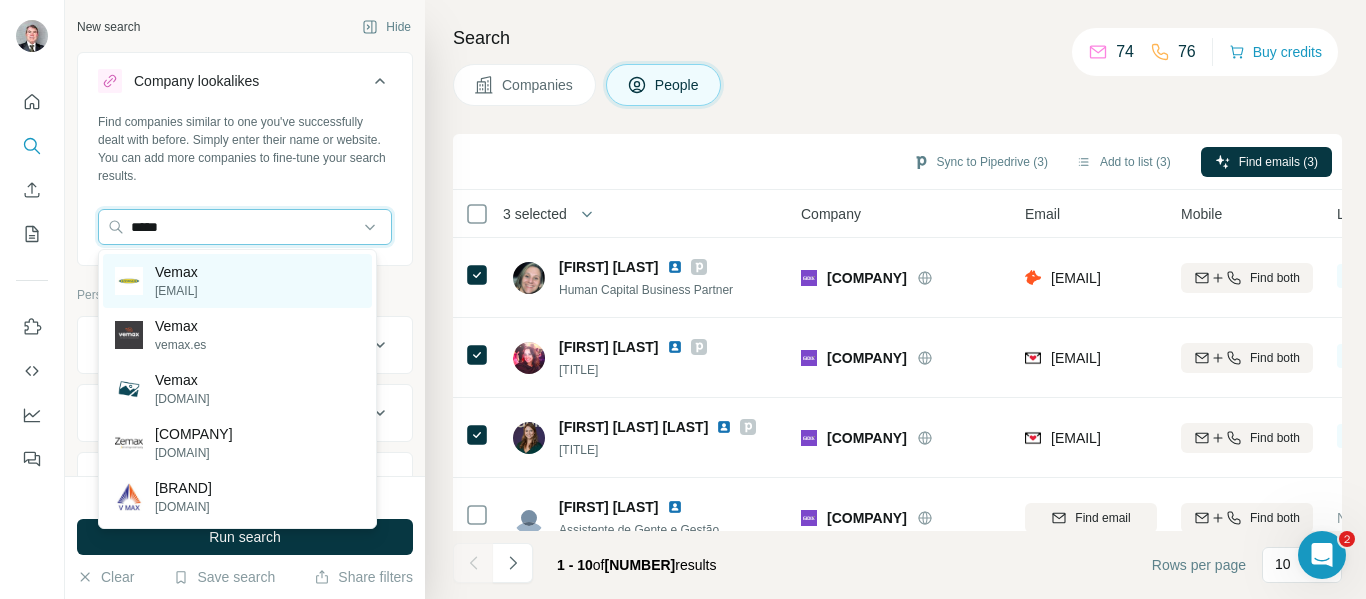 type on "*****" 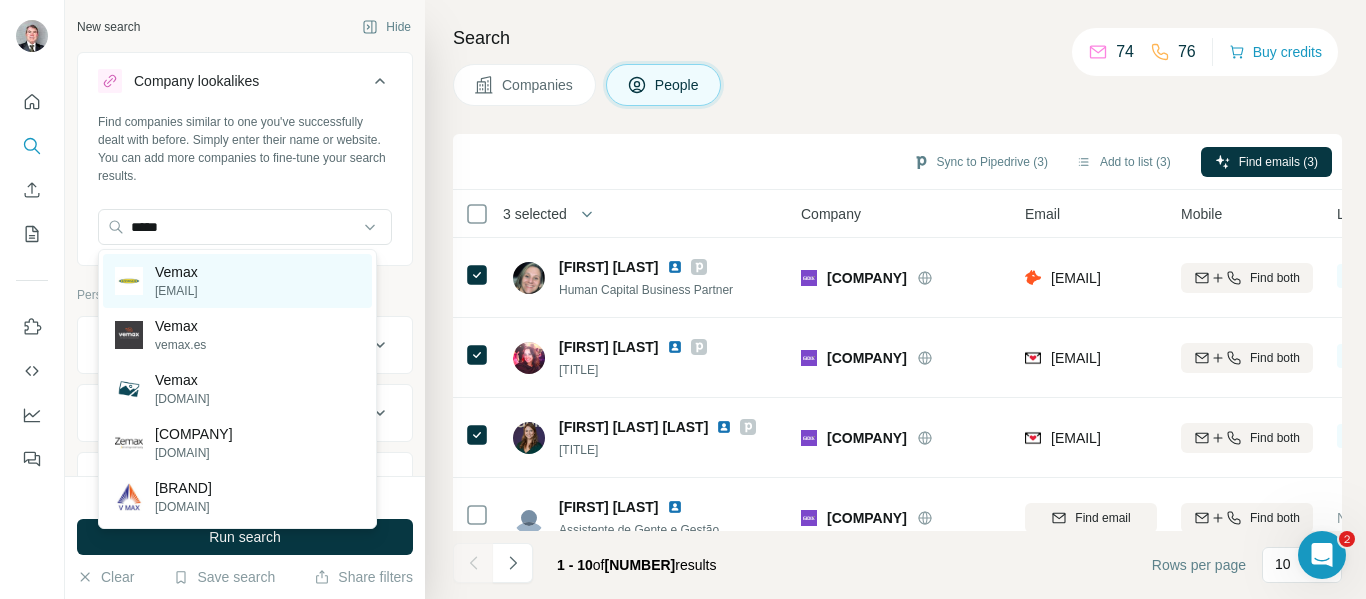click on "Vemax" at bounding box center [176, 272] 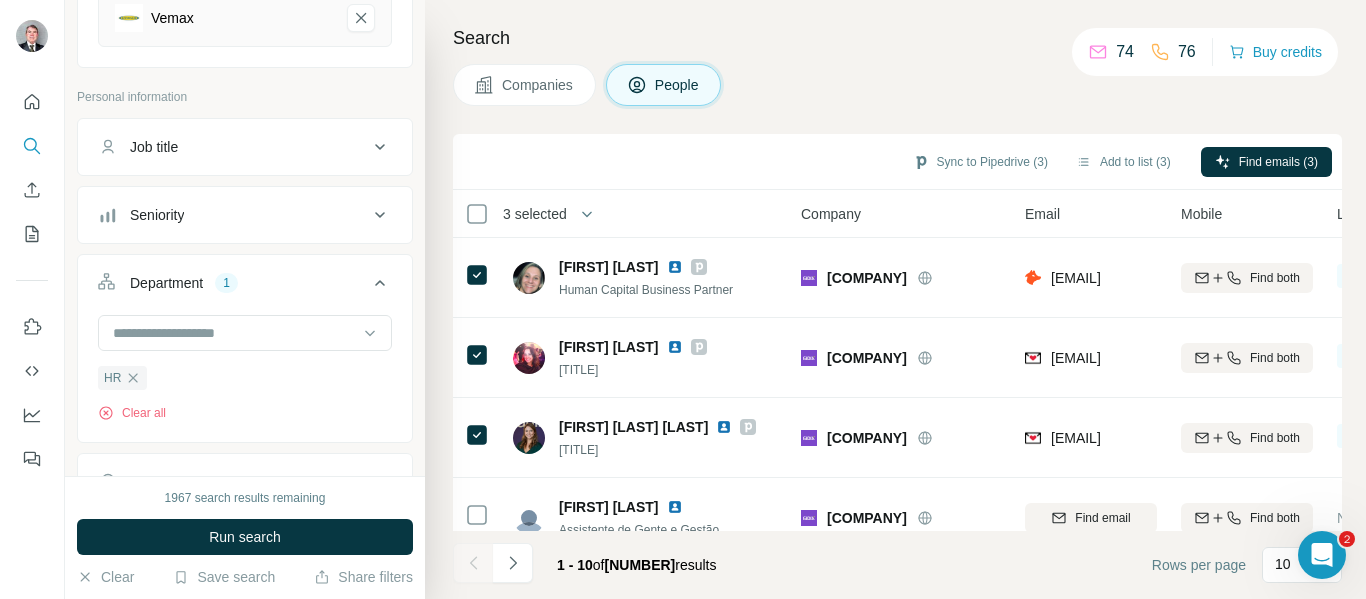 scroll, scrollTop: 283, scrollLeft: 0, axis: vertical 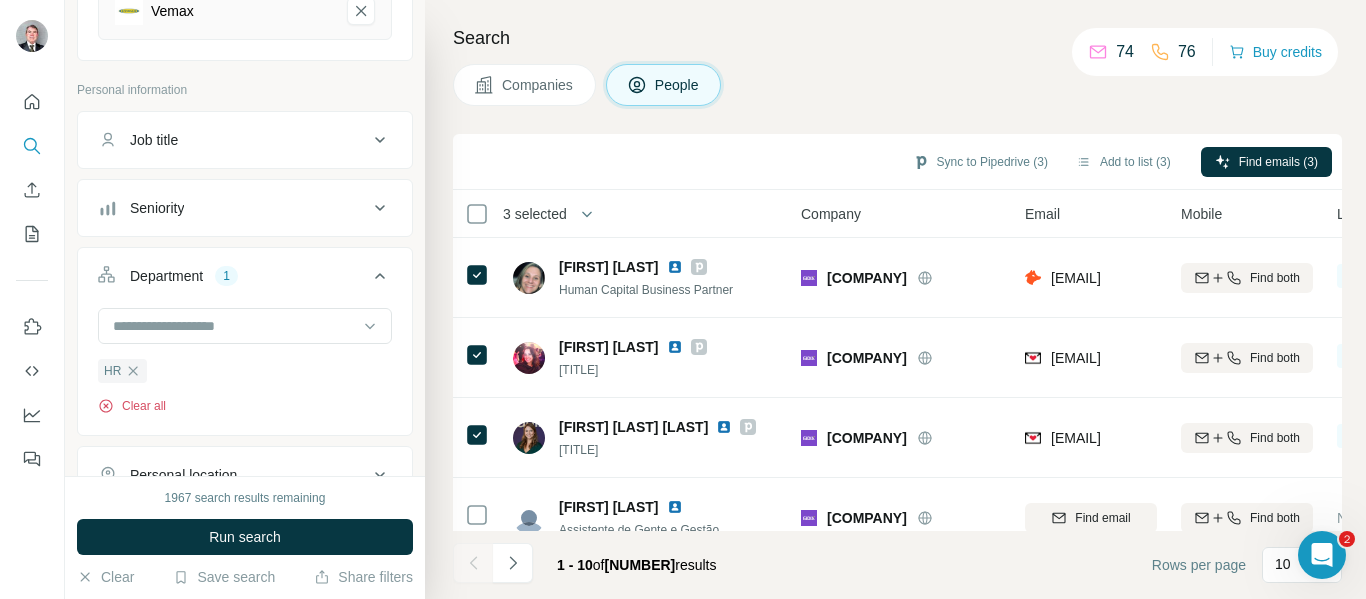 click on "Clear all" at bounding box center (132, 406) 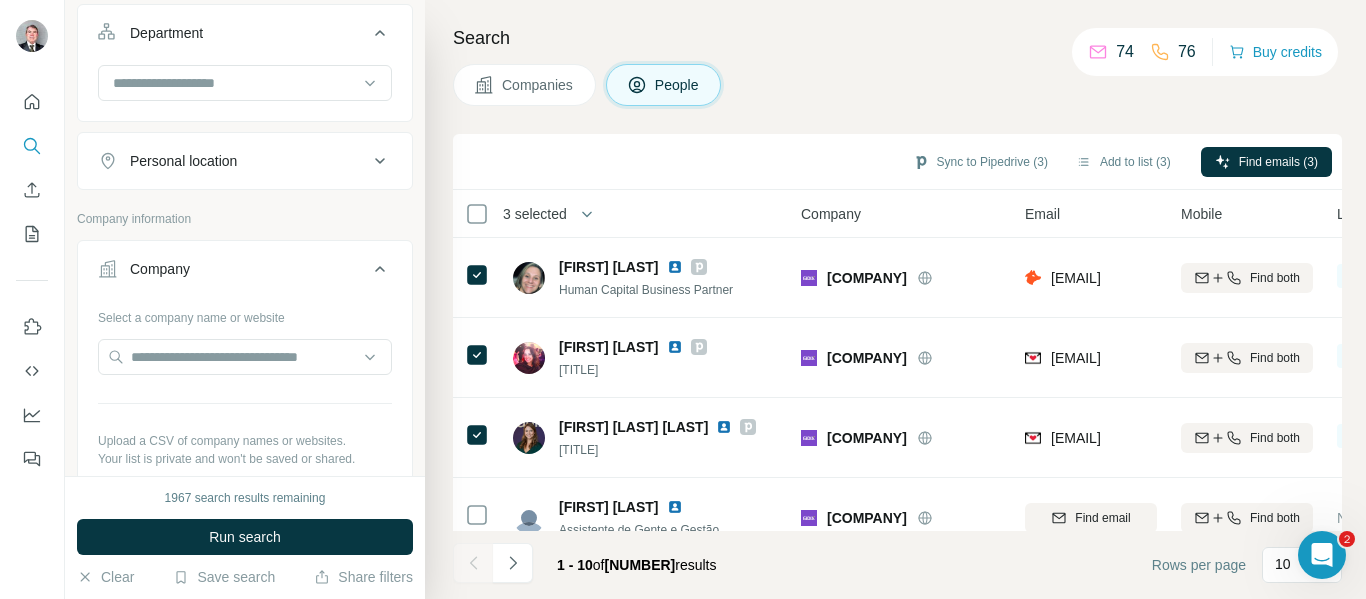scroll, scrollTop: 537, scrollLeft: 0, axis: vertical 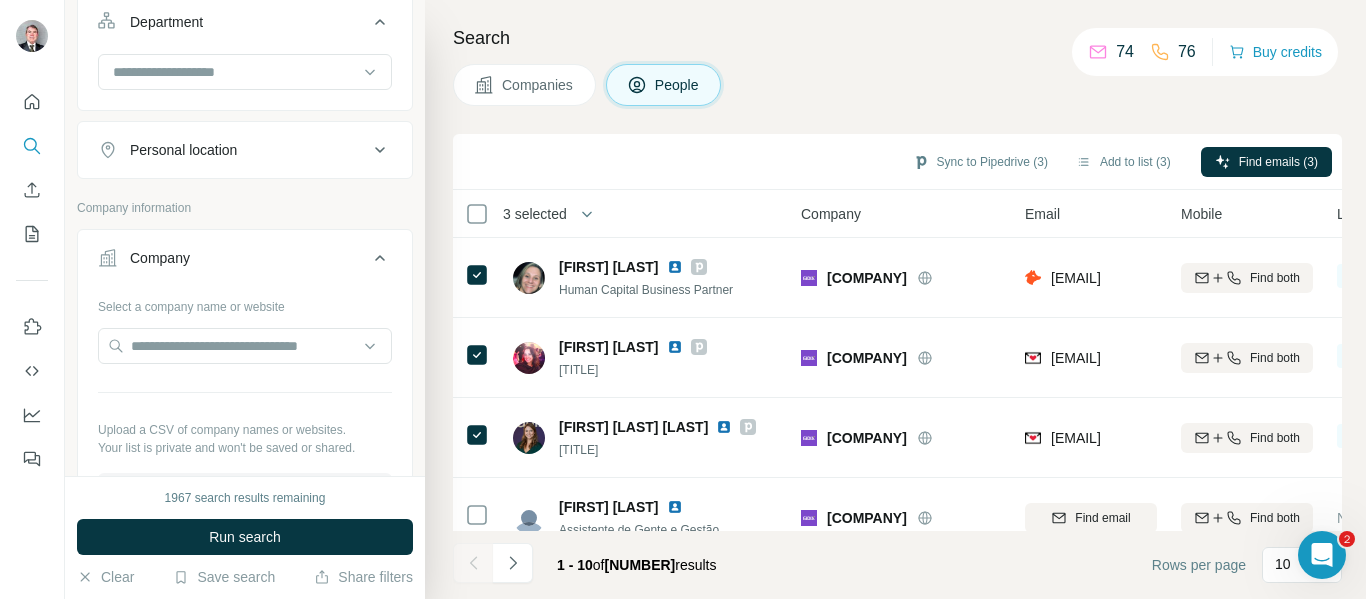 click on "Personal location" at bounding box center [233, 150] 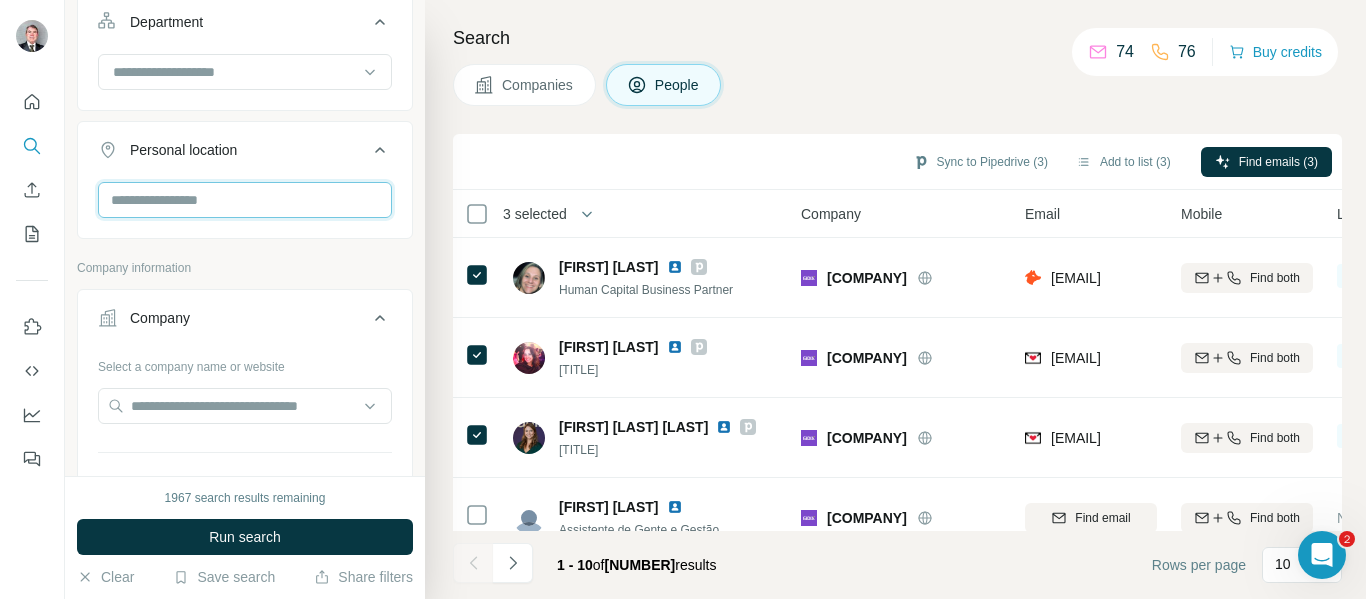 click at bounding box center (245, 200) 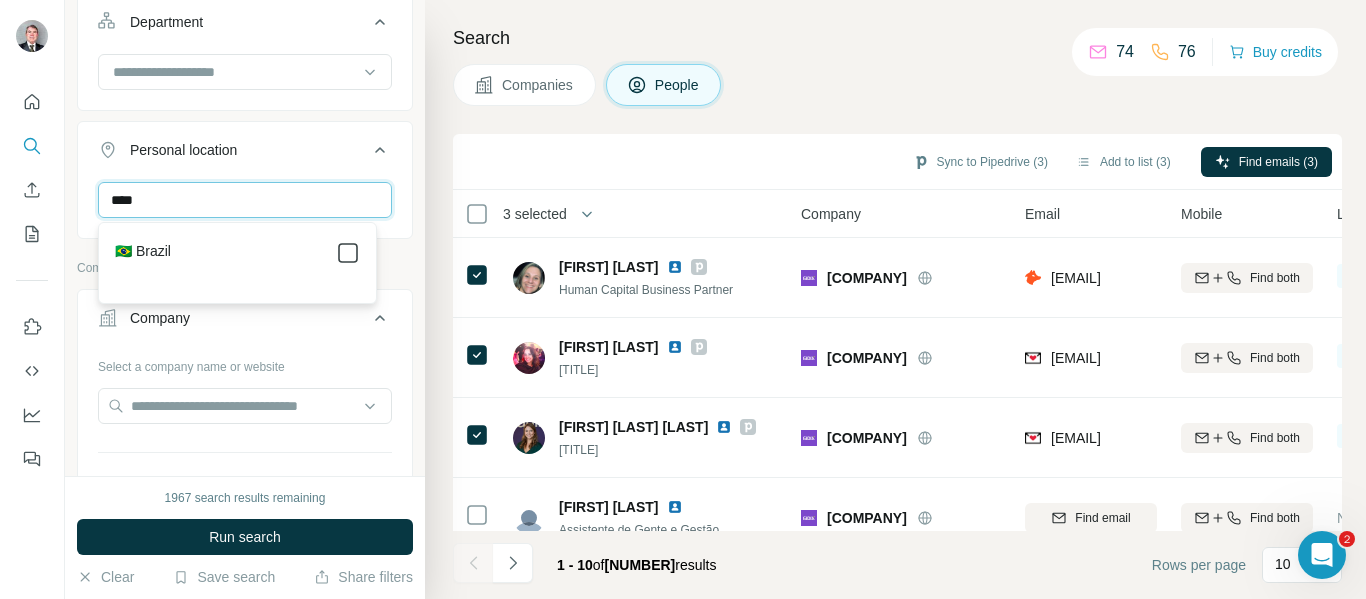 type on "****" 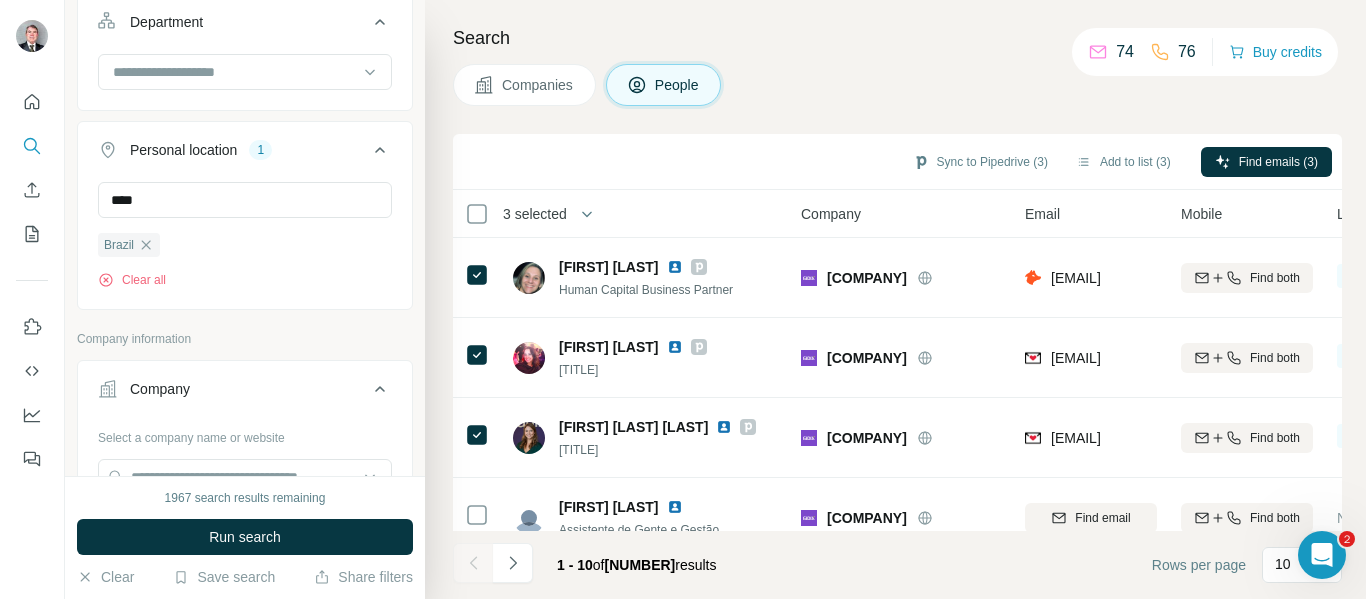 click on "Job title Seniority Department Personal location 1 **** [PAÍS] Clear all" at bounding box center (245, 83) 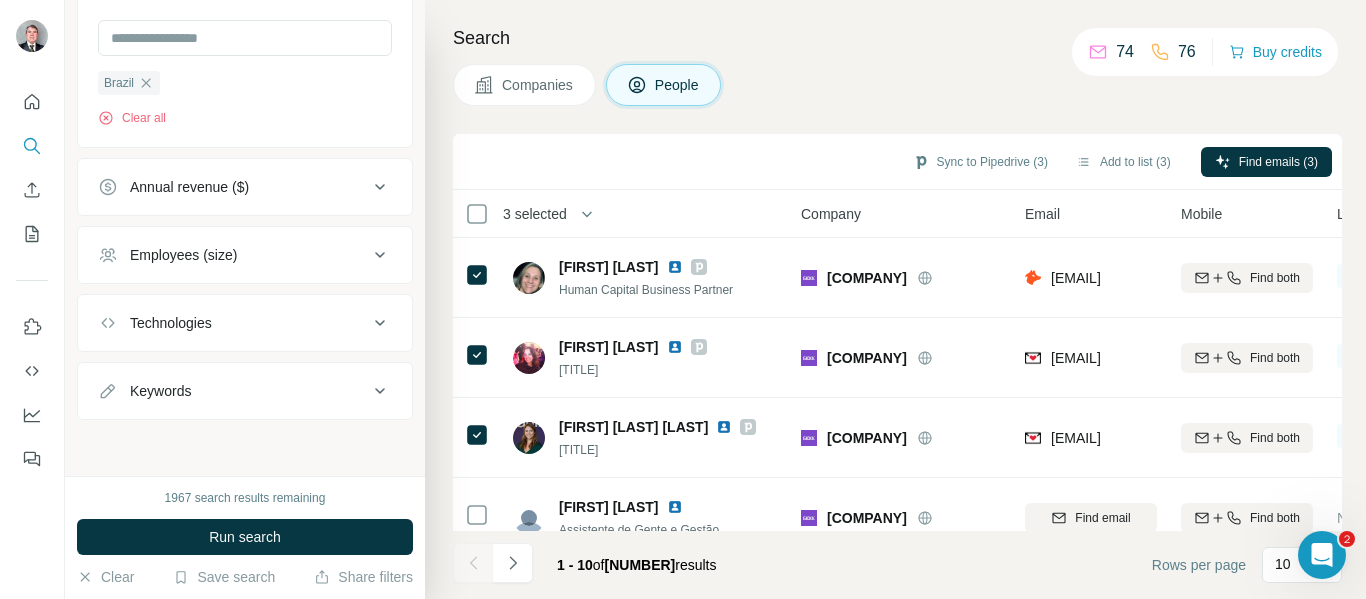 scroll, scrollTop: 1319, scrollLeft: 0, axis: vertical 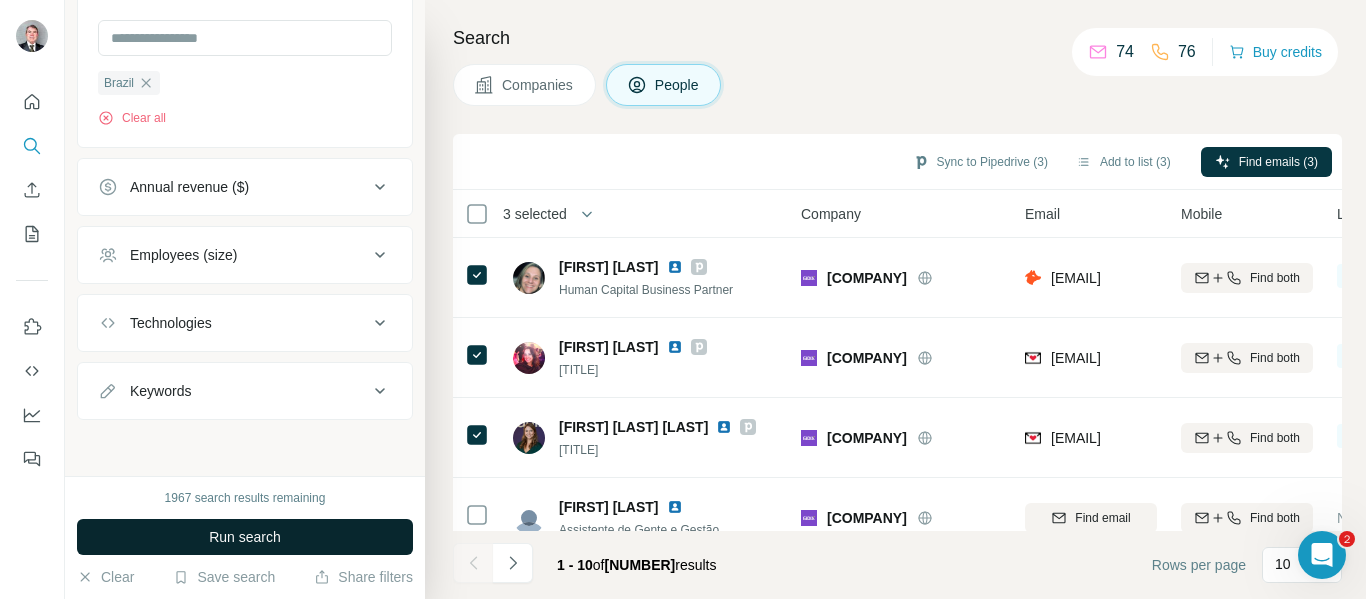 click on "Run search" at bounding box center [245, 537] 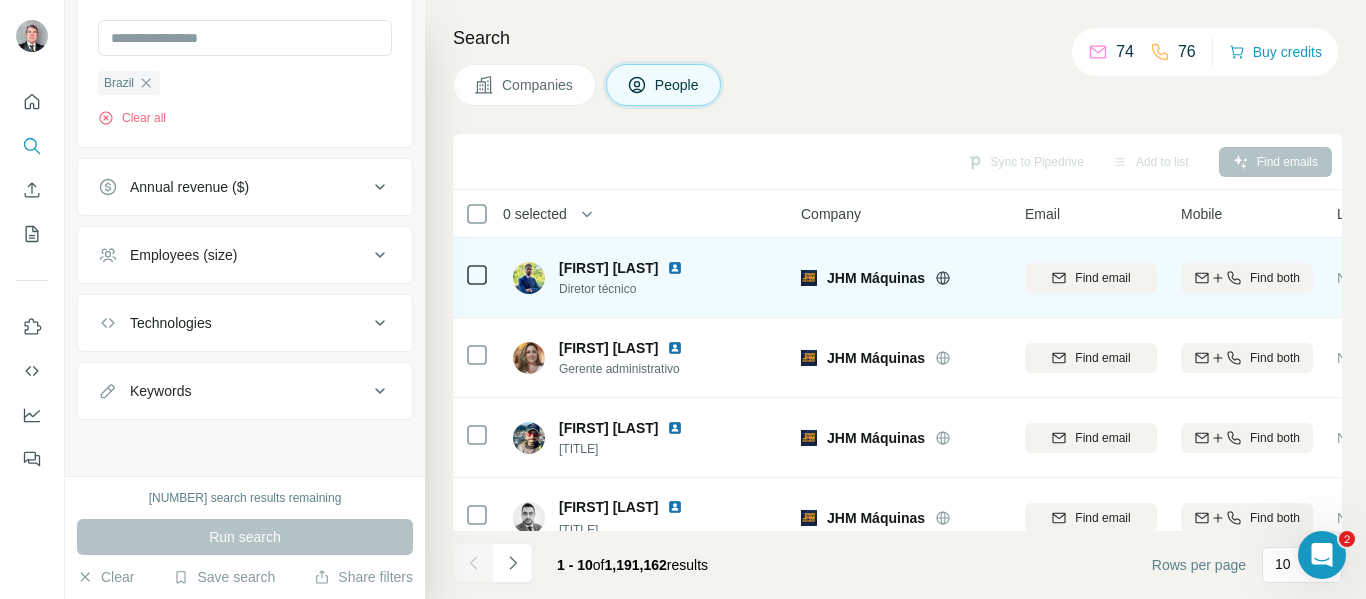 click 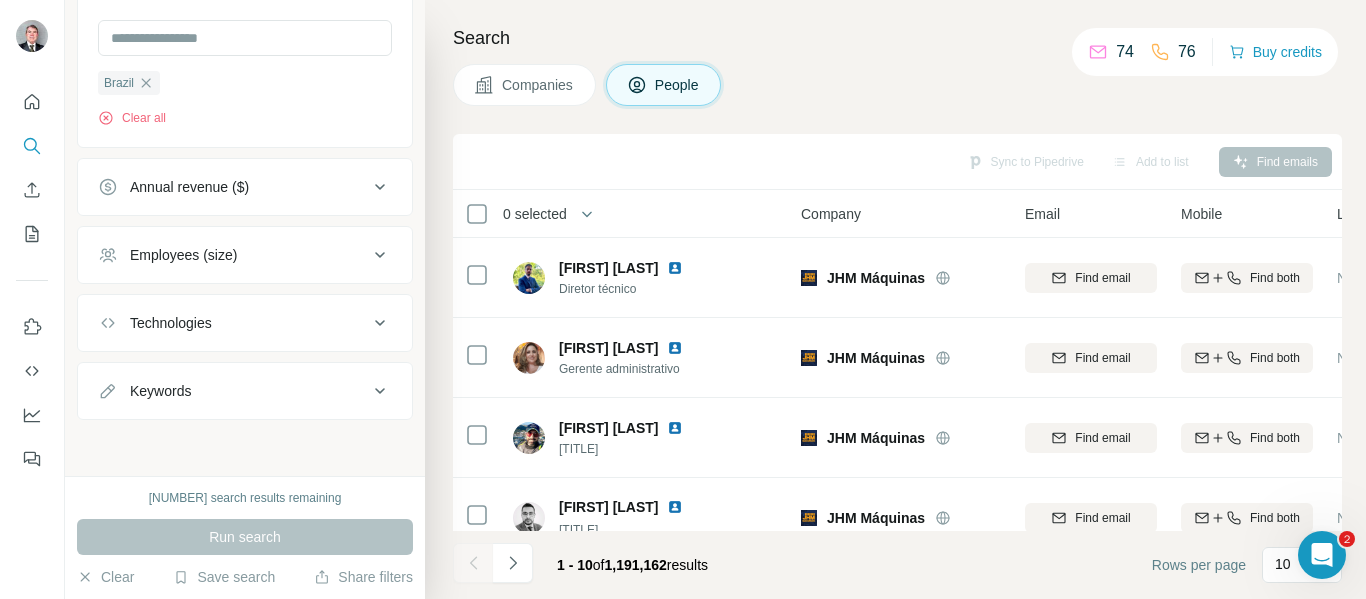 click on "Companies" at bounding box center [538, 85] 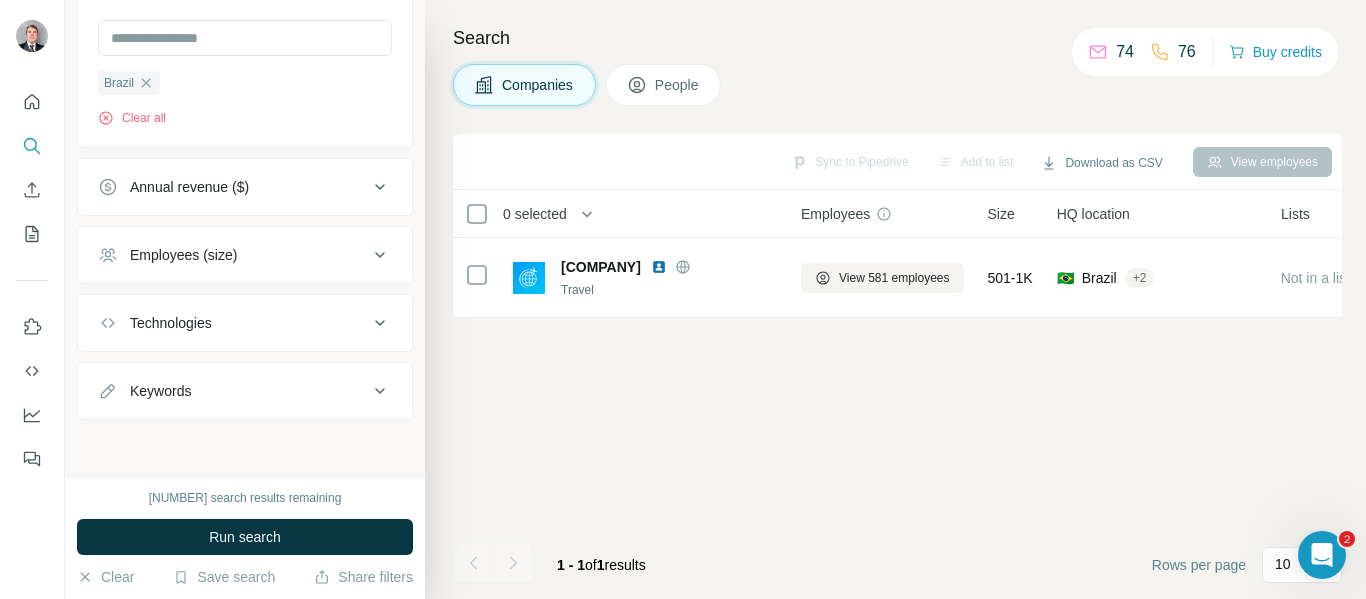 scroll, scrollTop: 815, scrollLeft: 0, axis: vertical 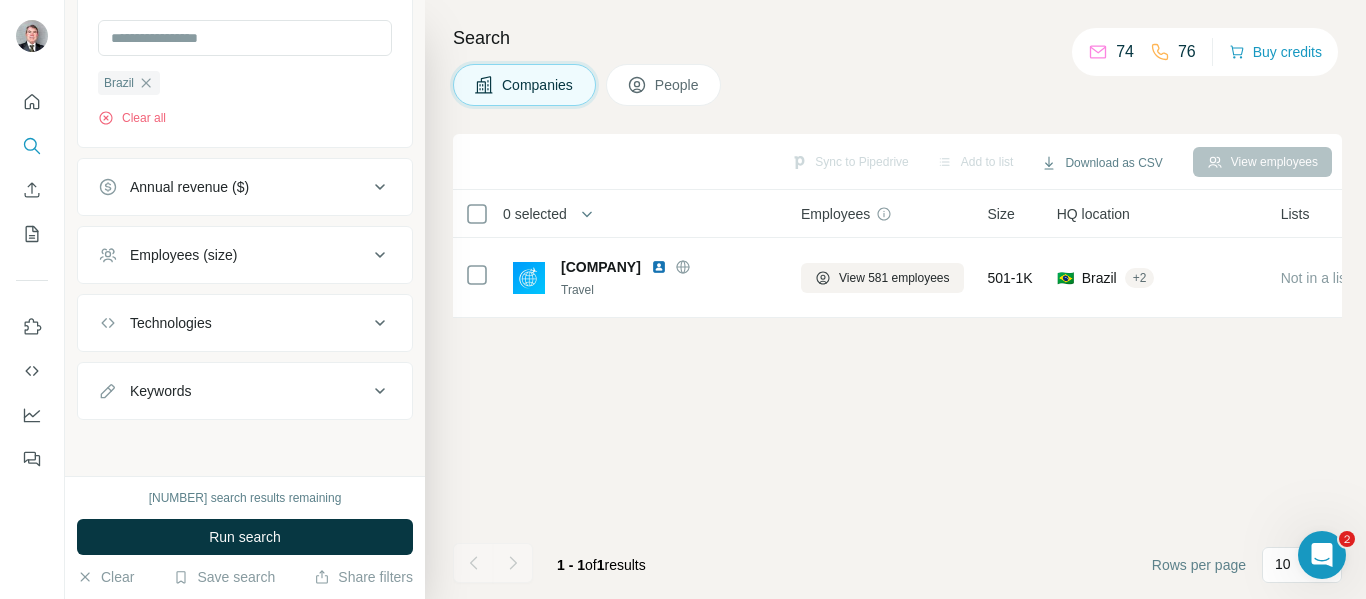 click on "People" at bounding box center [664, 85] 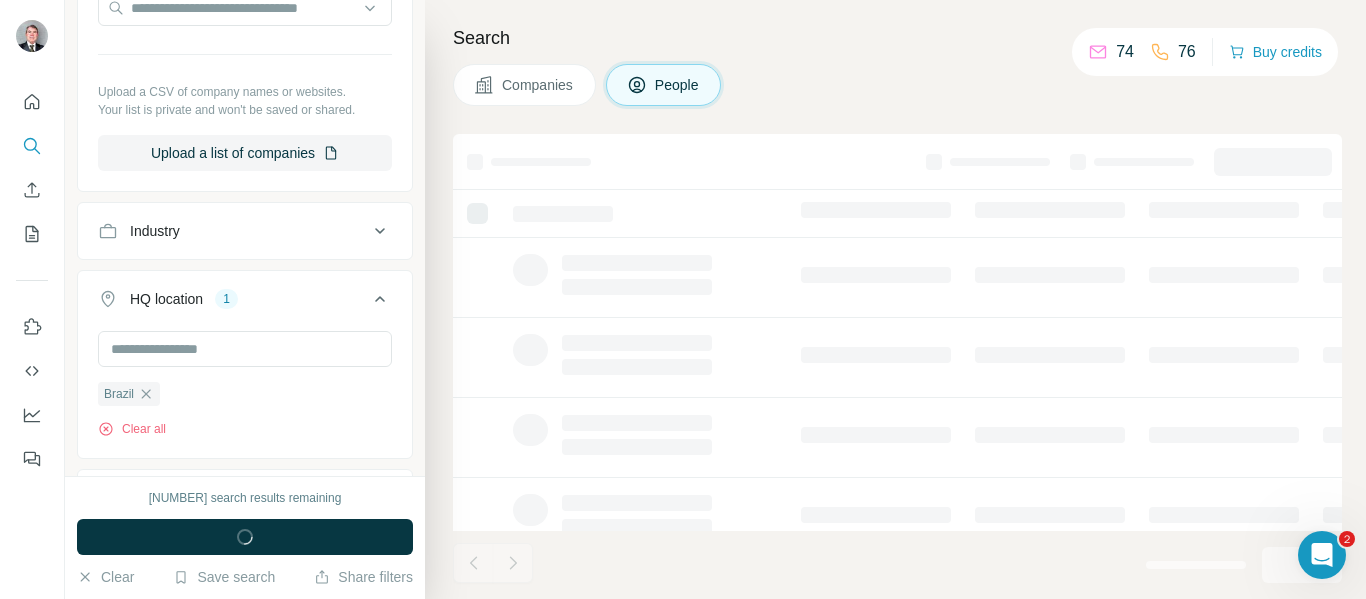 scroll, scrollTop: 1127, scrollLeft: 0, axis: vertical 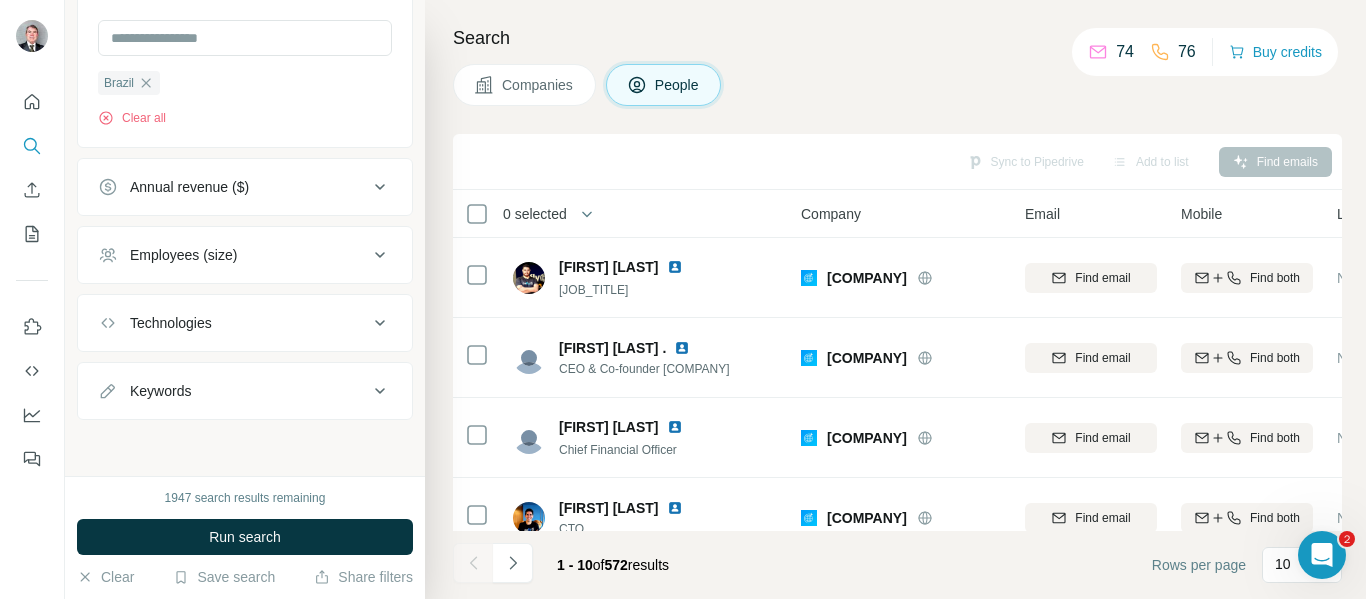 click on "Companies" at bounding box center [538, 85] 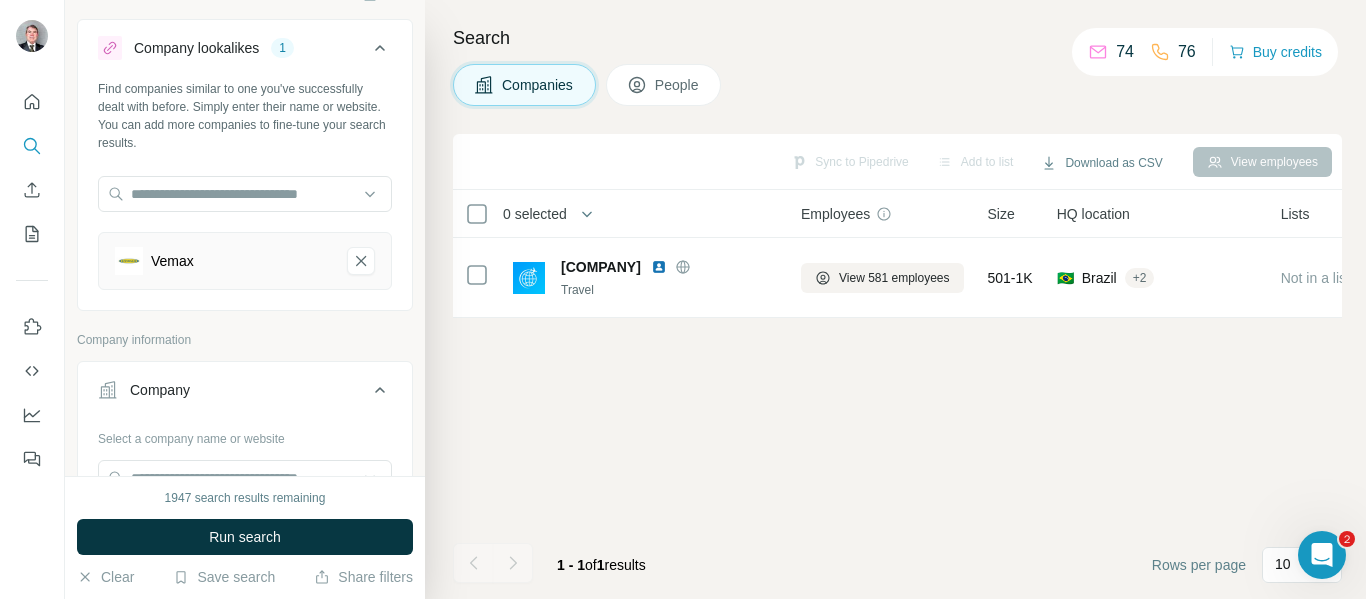 scroll, scrollTop: 22, scrollLeft: 0, axis: vertical 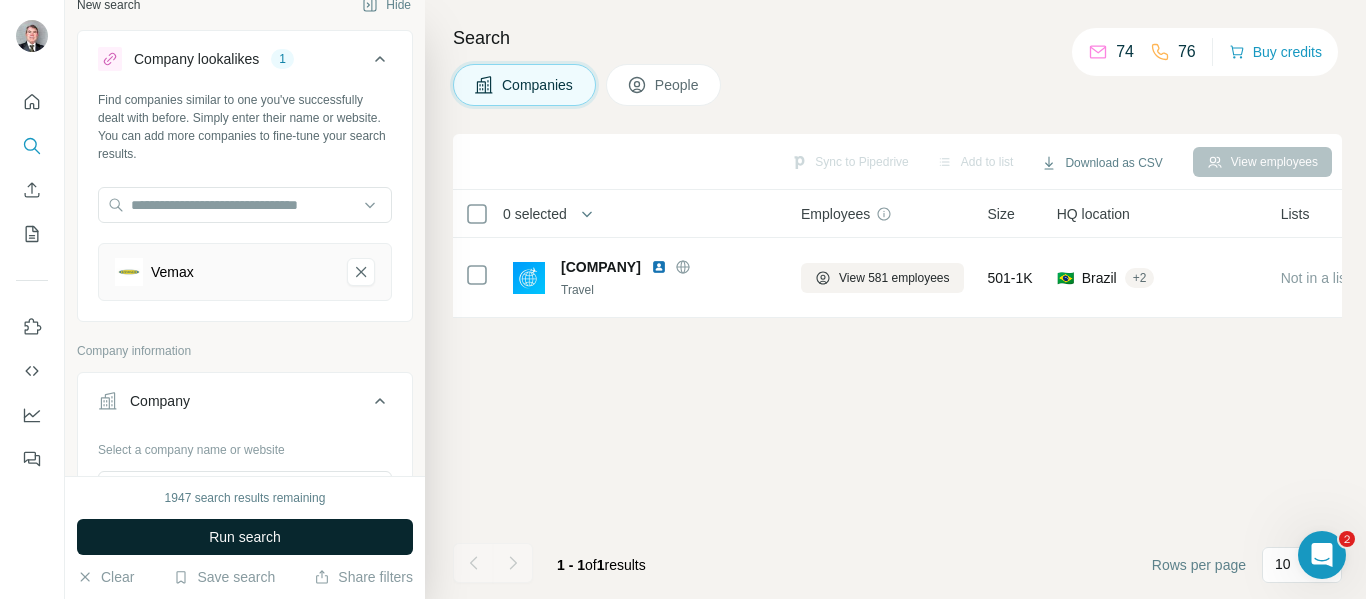 click on "Run search" at bounding box center (245, 537) 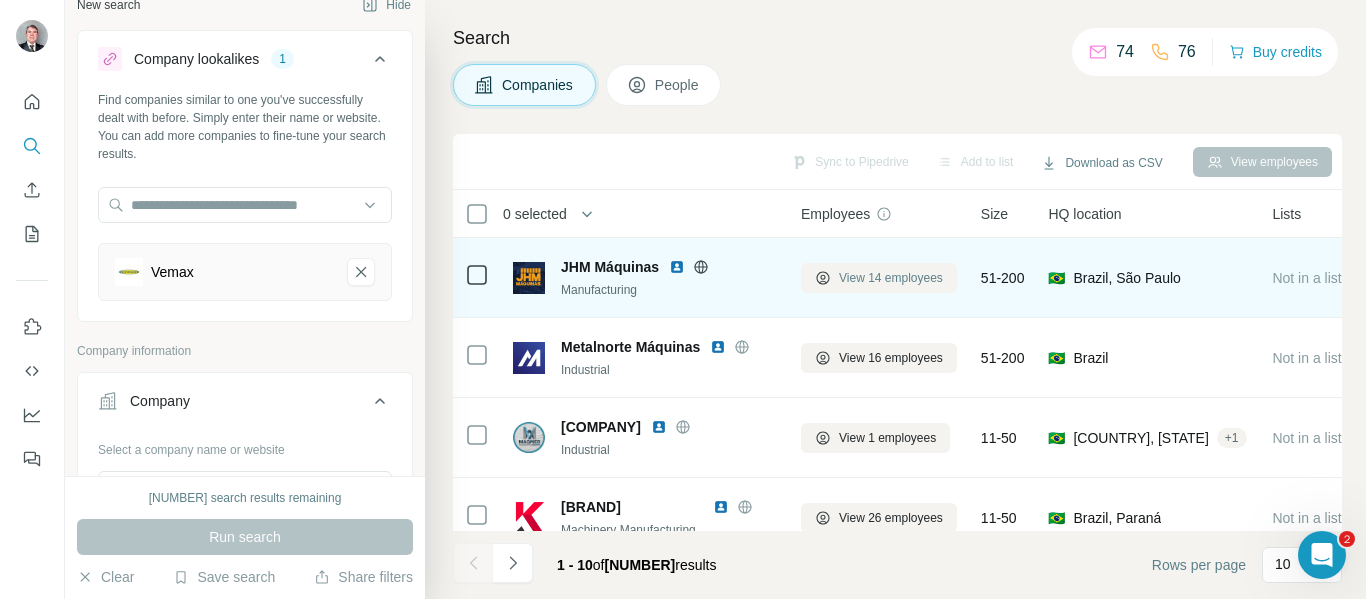 click on "View 14 employees" at bounding box center (891, 278) 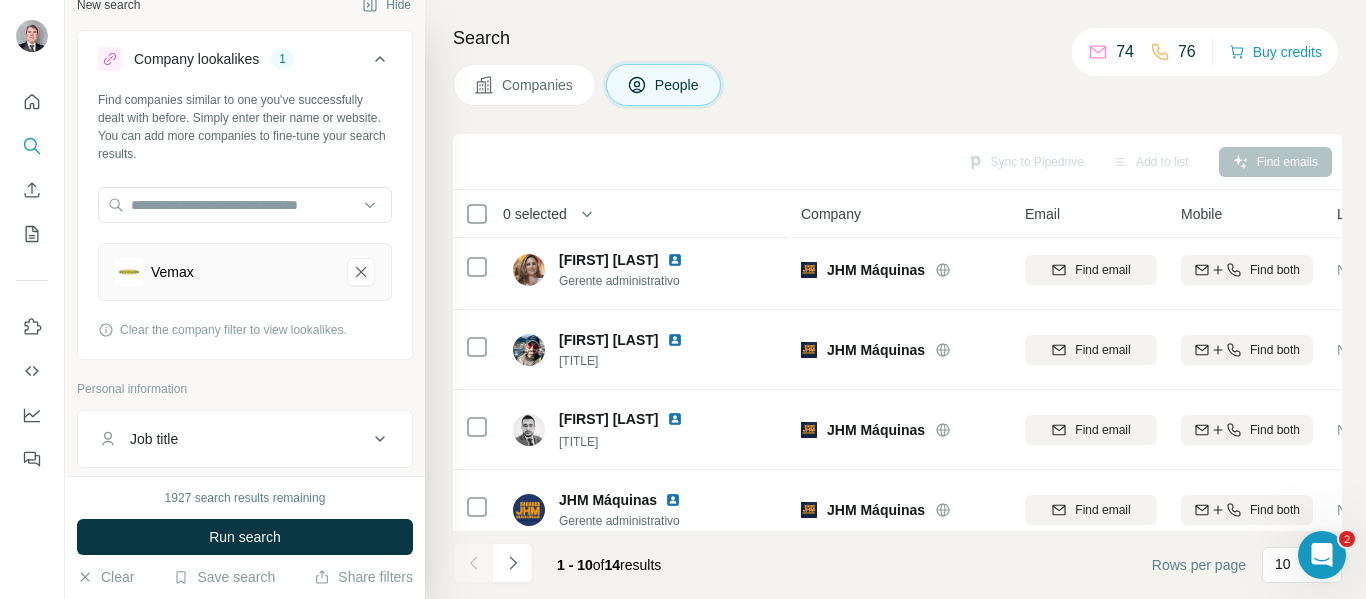 scroll, scrollTop: 0, scrollLeft: 0, axis: both 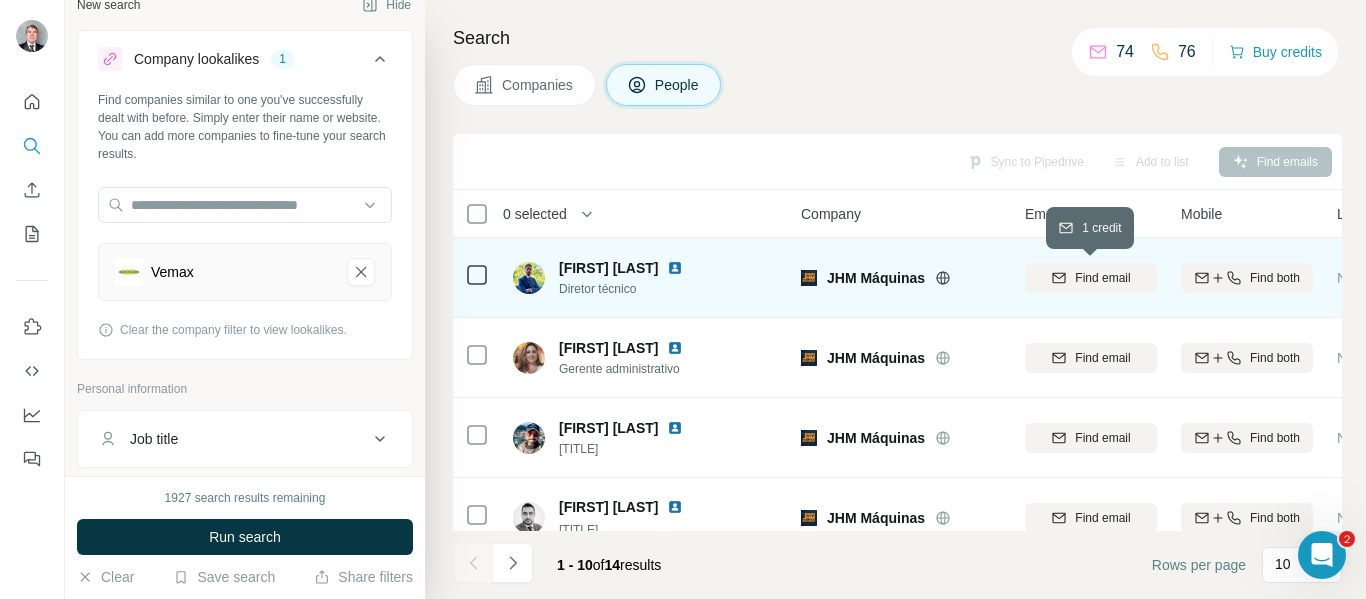 click 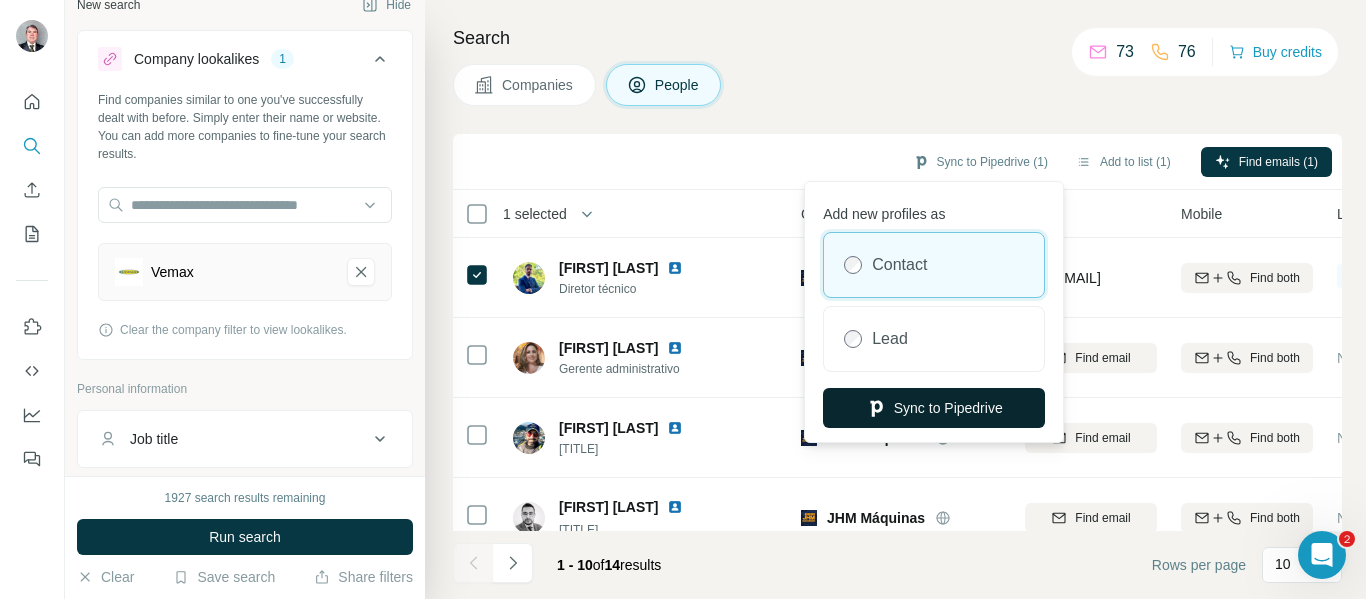 click on "Sync to Pipedrive" at bounding box center (934, 408) 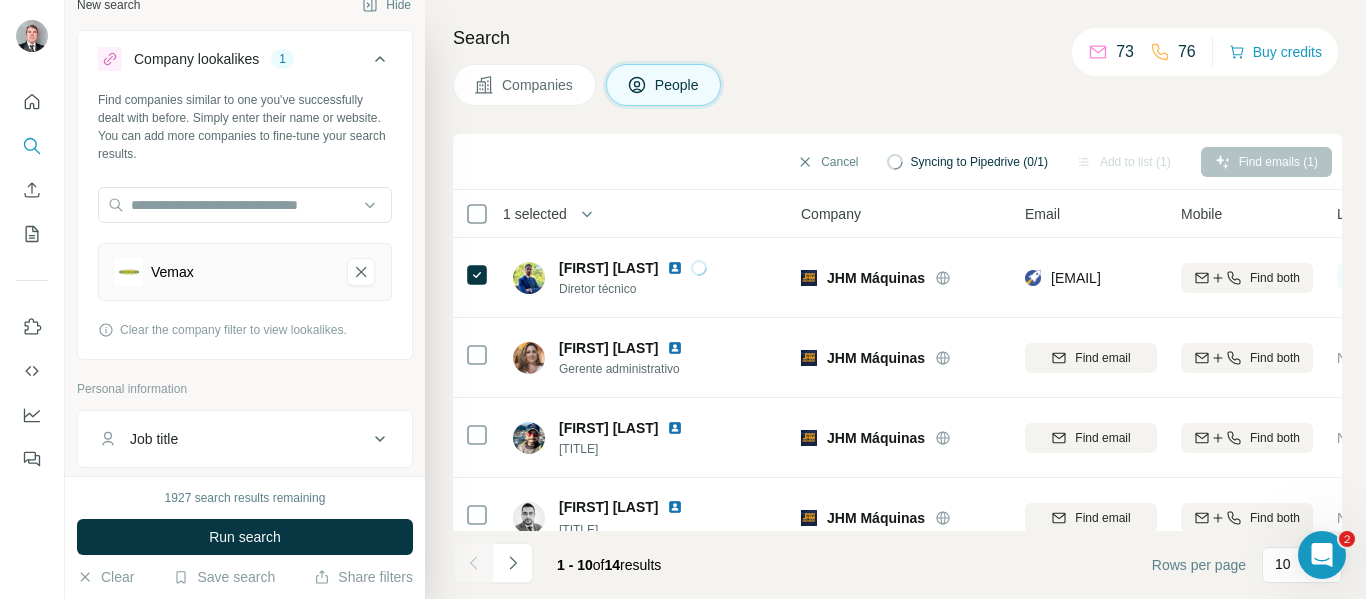click on "JHM Máquinas" at bounding box center [901, 437] 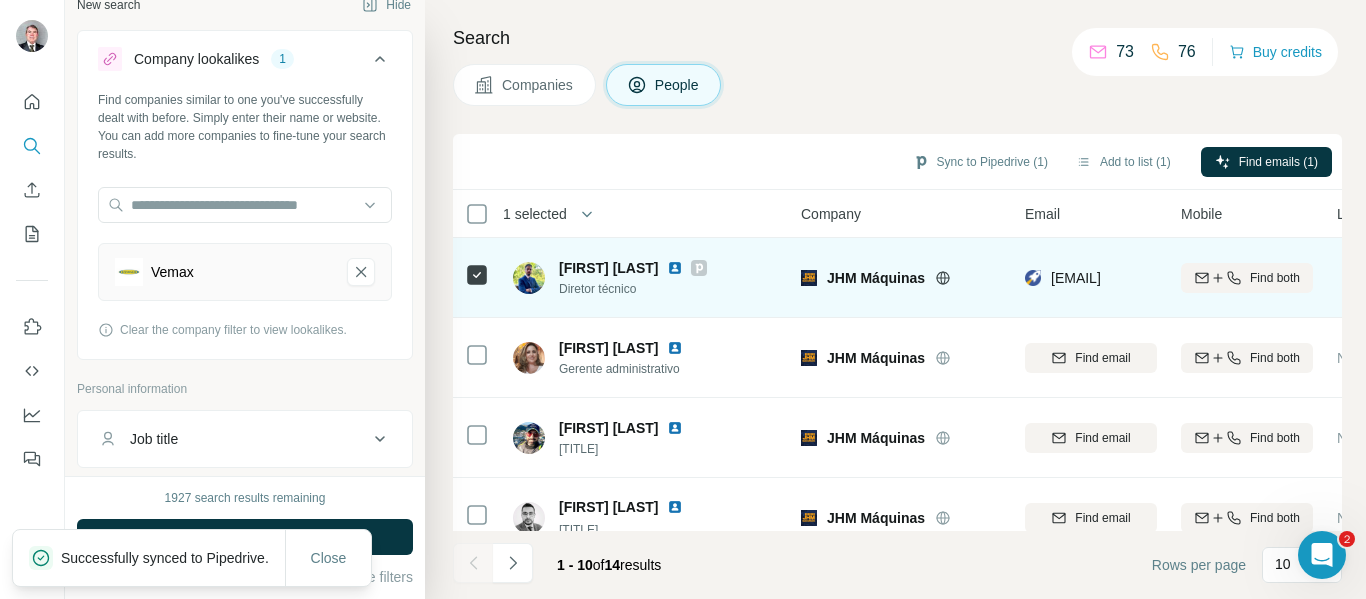 click 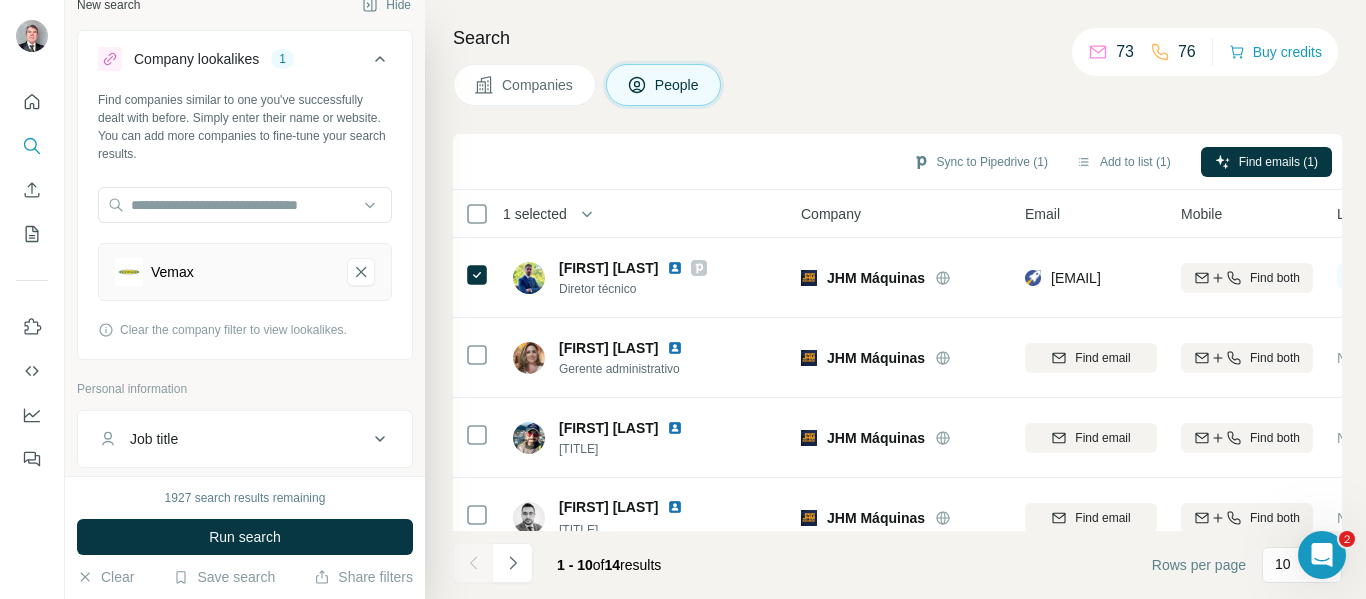 click on "Companies" at bounding box center [538, 85] 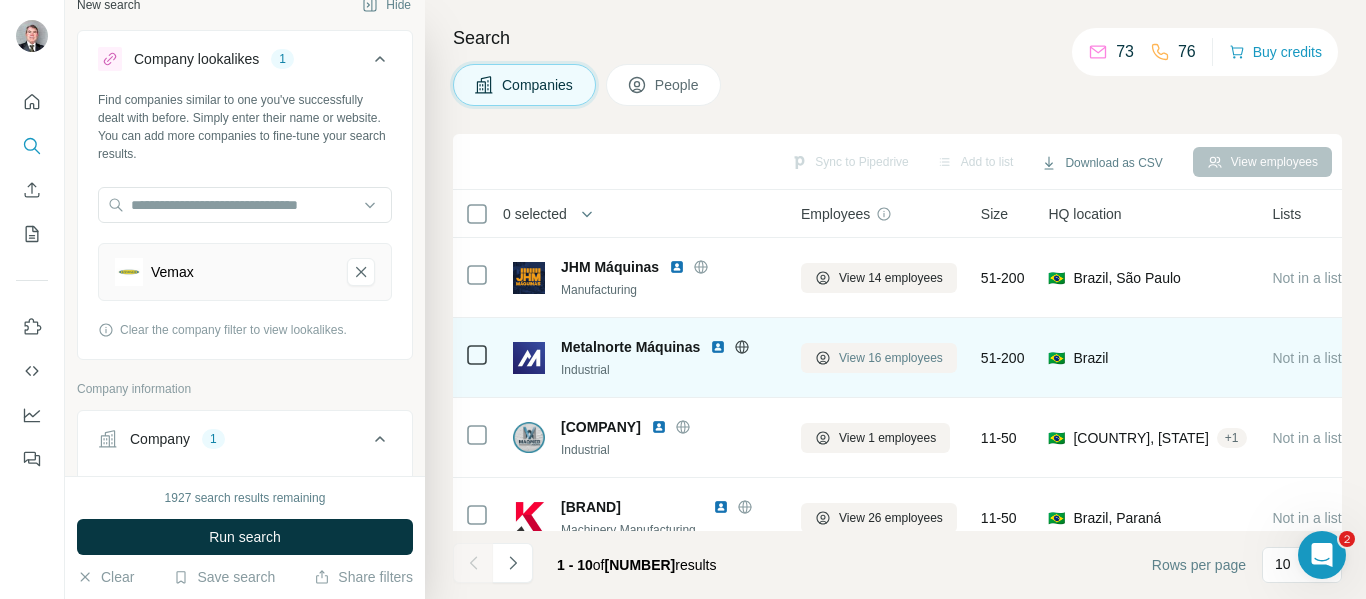 click on "View 16 employees" at bounding box center (891, 358) 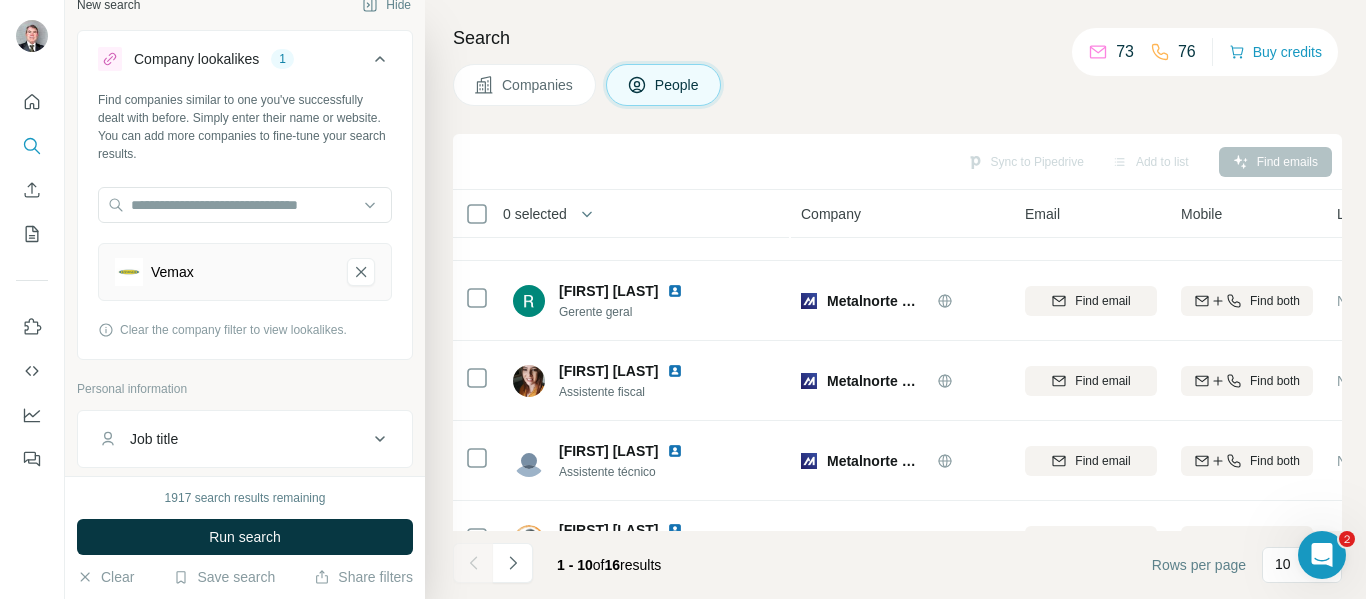 scroll, scrollTop: 57, scrollLeft: 0, axis: vertical 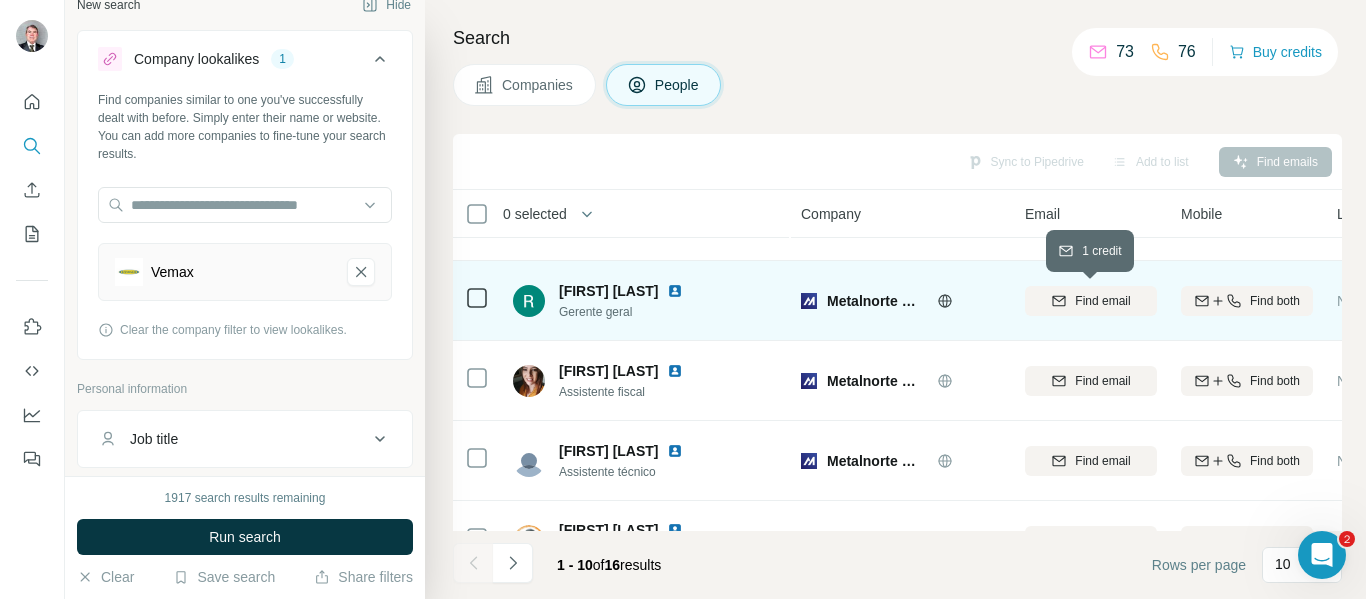 click on "Find email" at bounding box center [1102, 301] 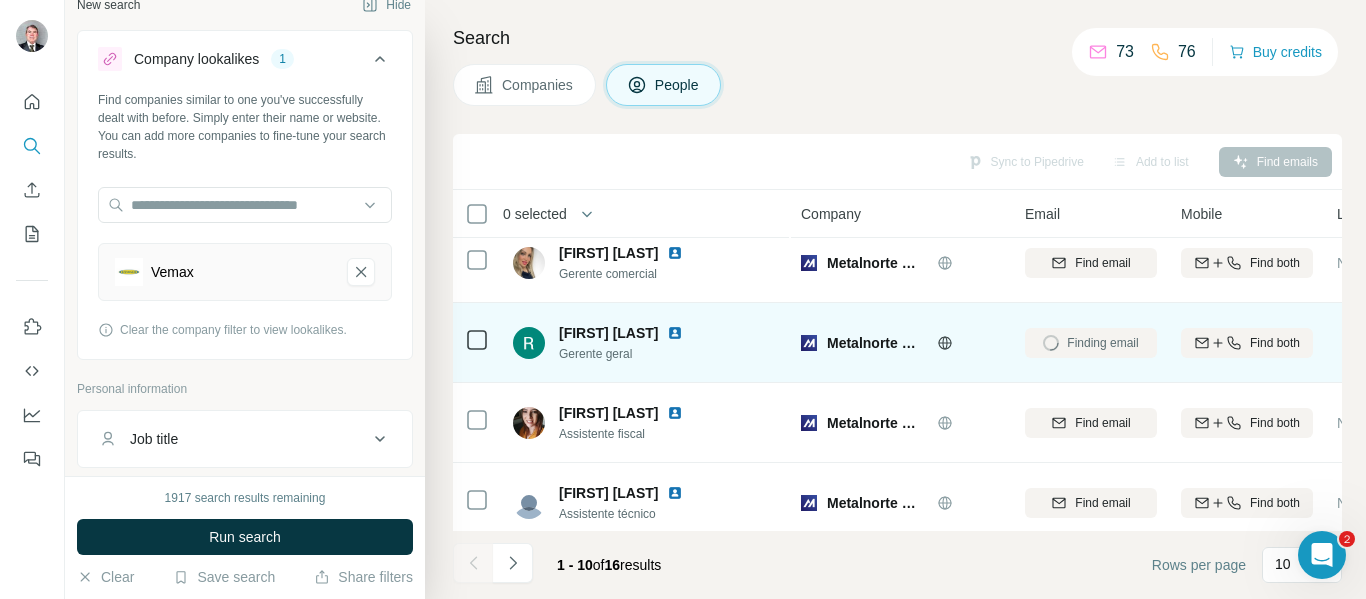 scroll, scrollTop: 0, scrollLeft: 0, axis: both 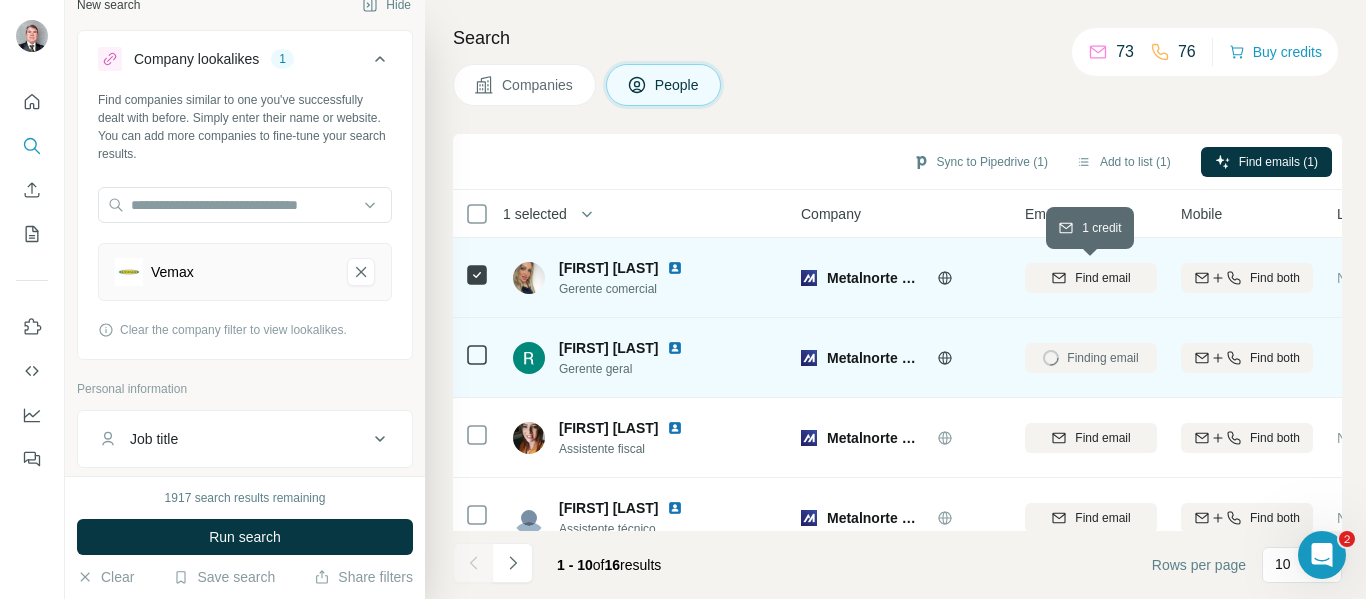 click on "Find email" at bounding box center [1102, 278] 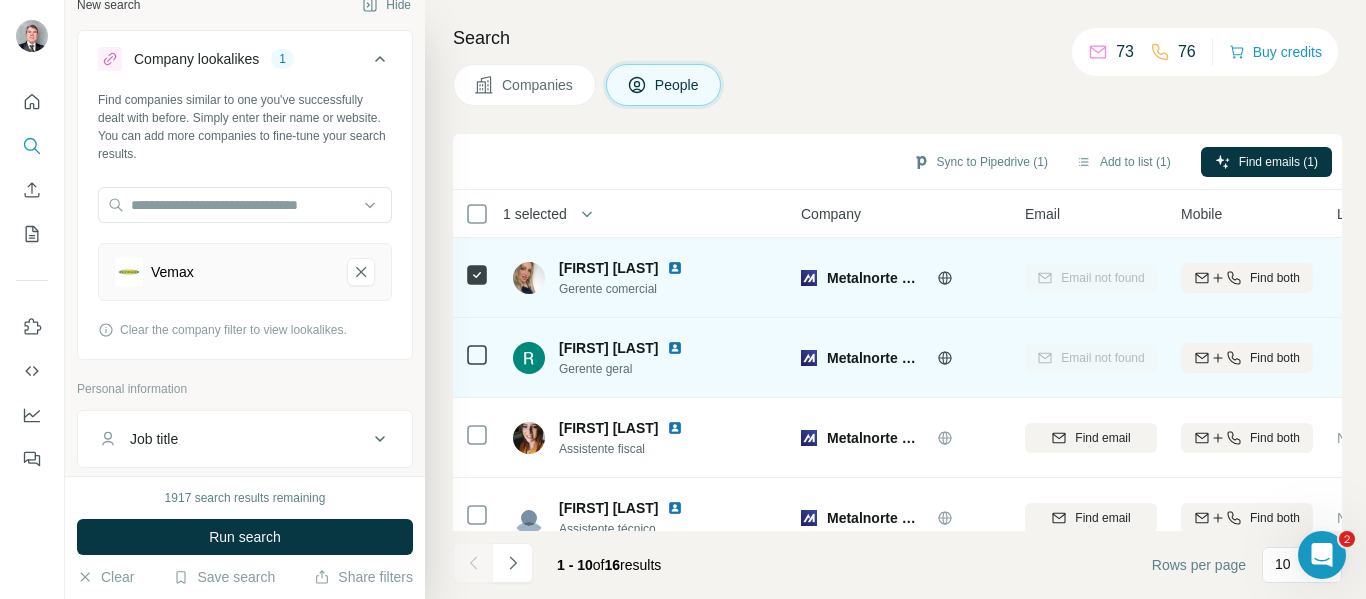 click on "Companies" at bounding box center [538, 85] 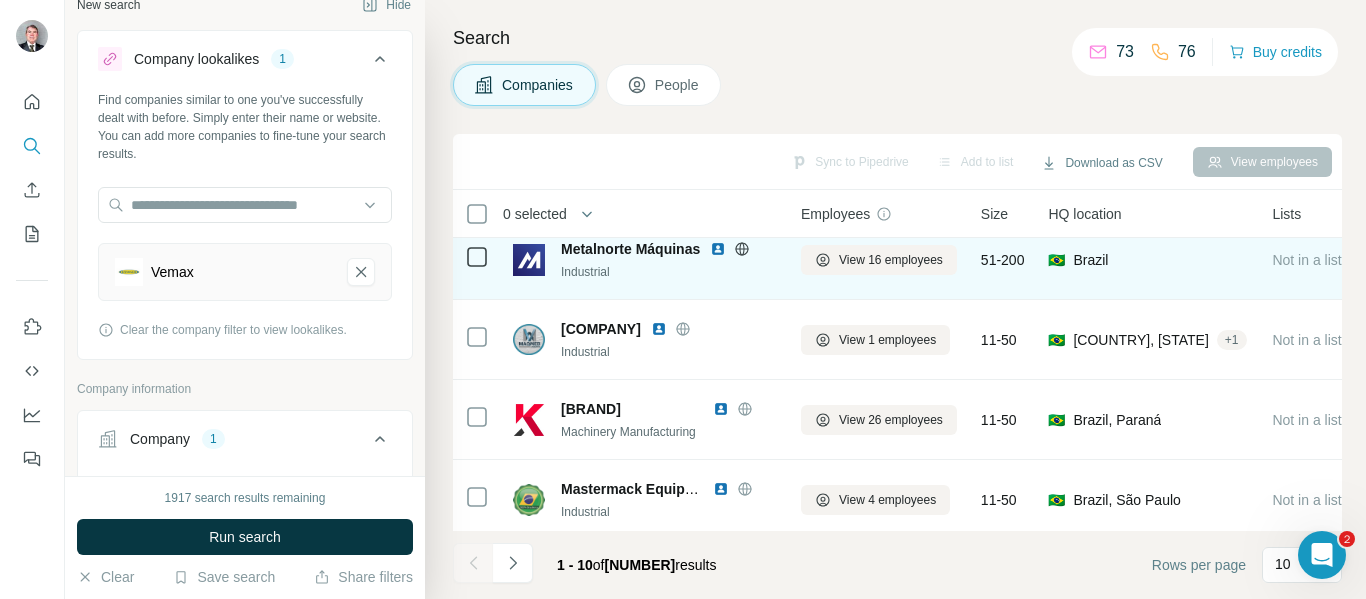 scroll, scrollTop: 148, scrollLeft: 0, axis: vertical 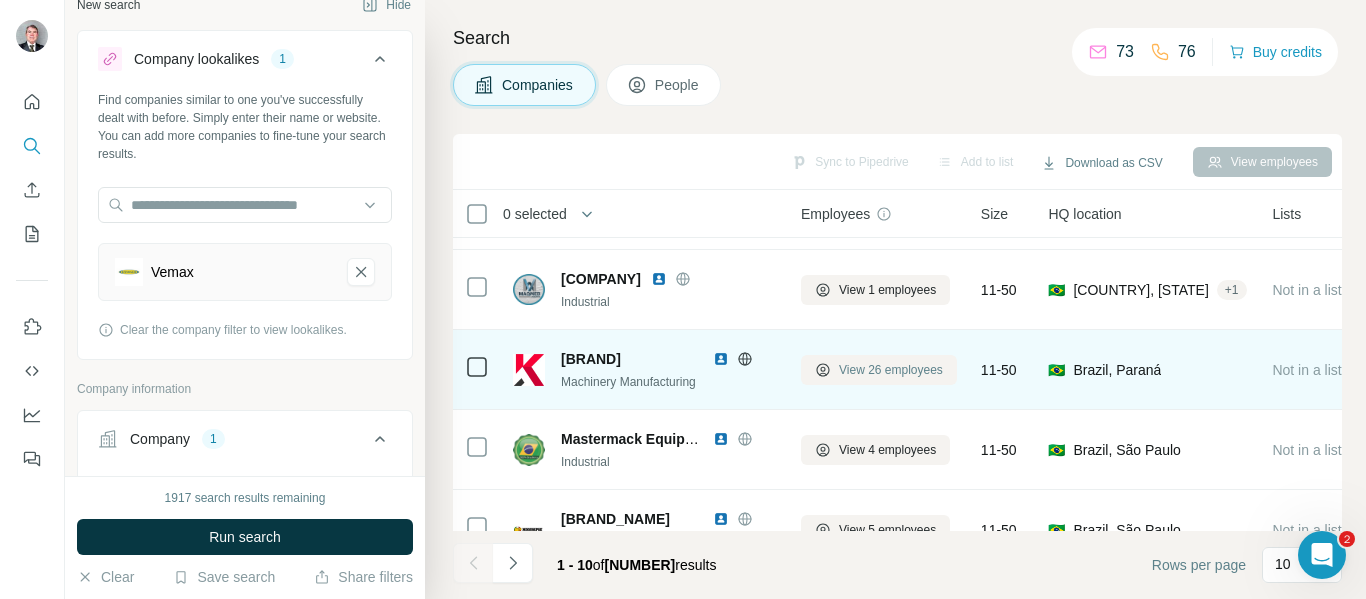 click on "View 26 employees" at bounding box center (879, 370) 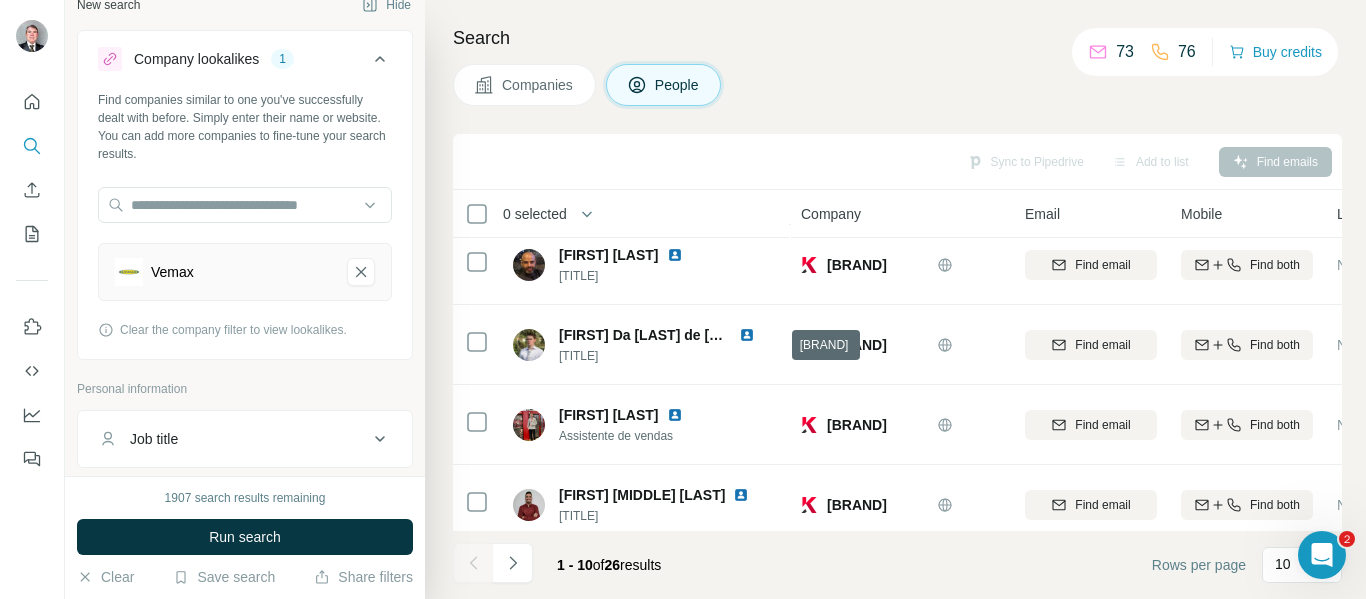 scroll, scrollTop: 517, scrollLeft: 0, axis: vertical 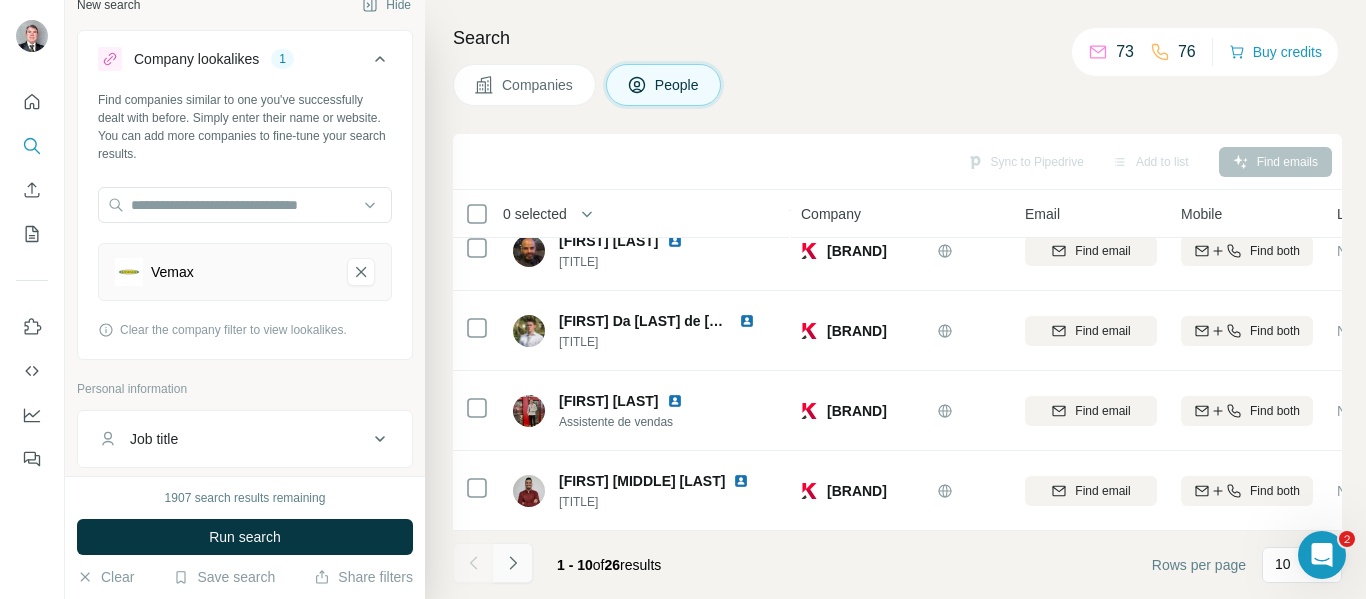 click 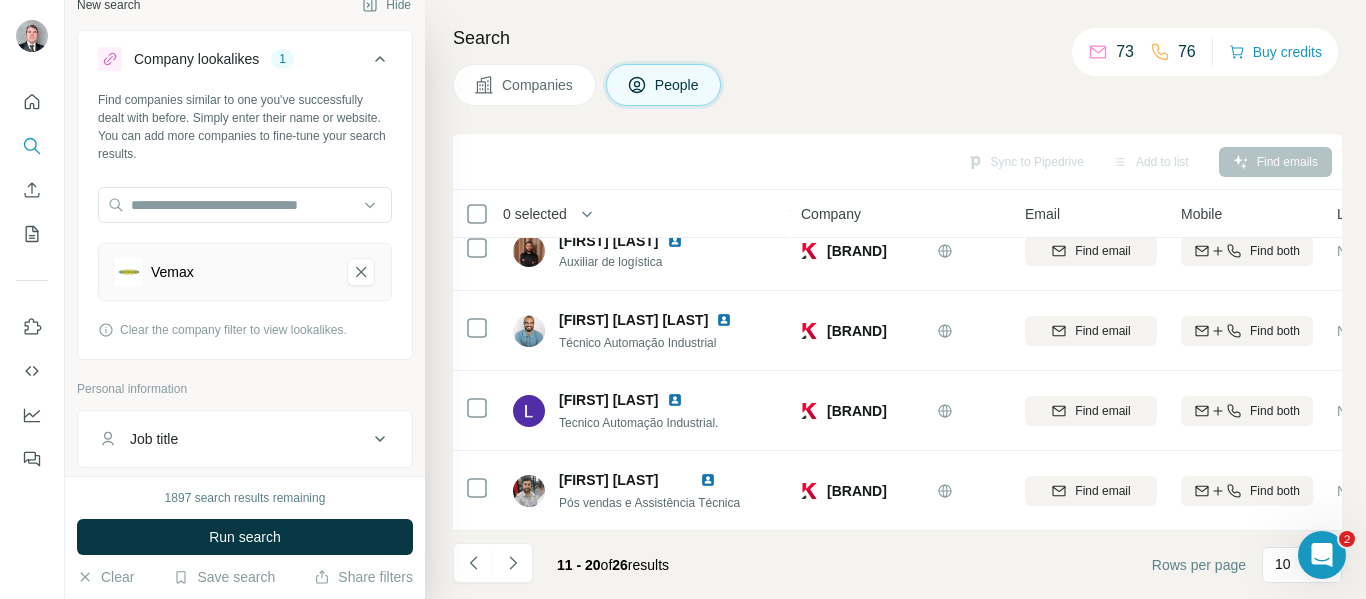 scroll, scrollTop: 517, scrollLeft: 0, axis: vertical 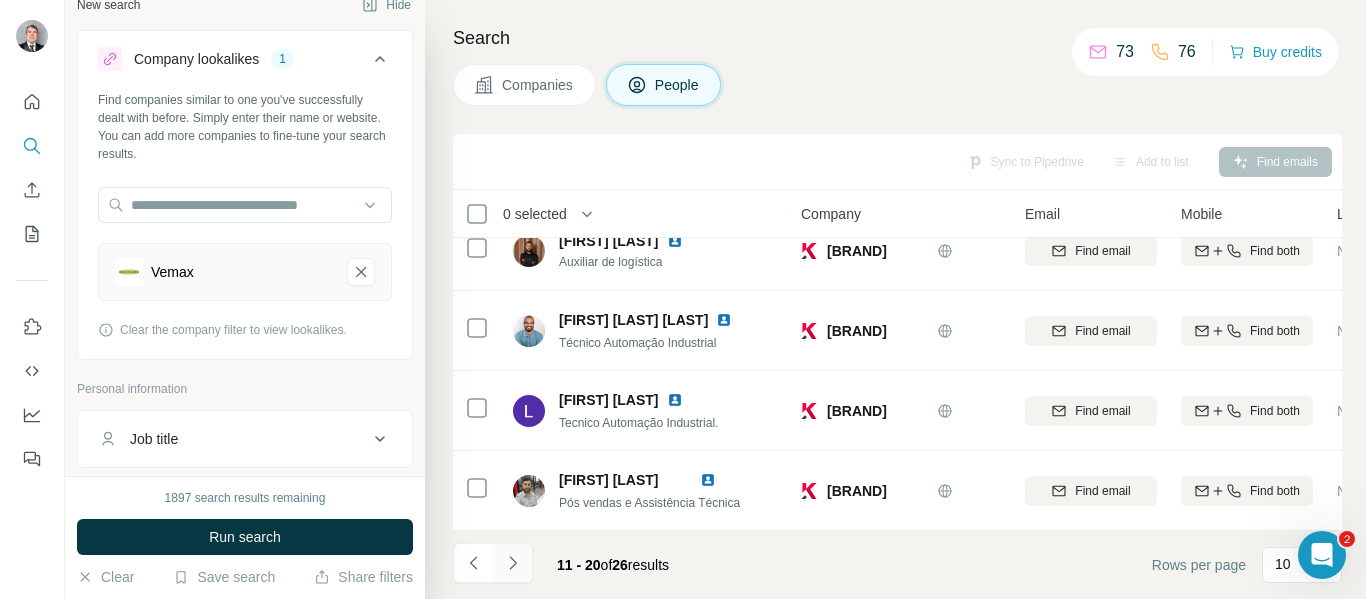 click 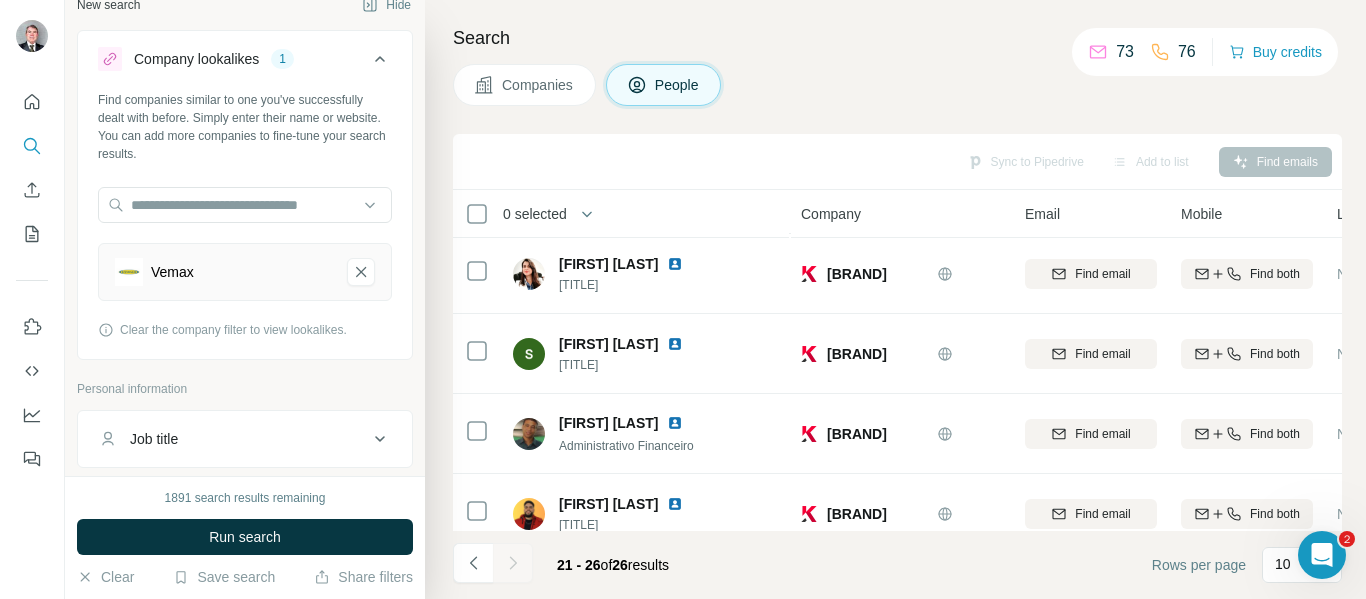 scroll, scrollTop: 197, scrollLeft: 0, axis: vertical 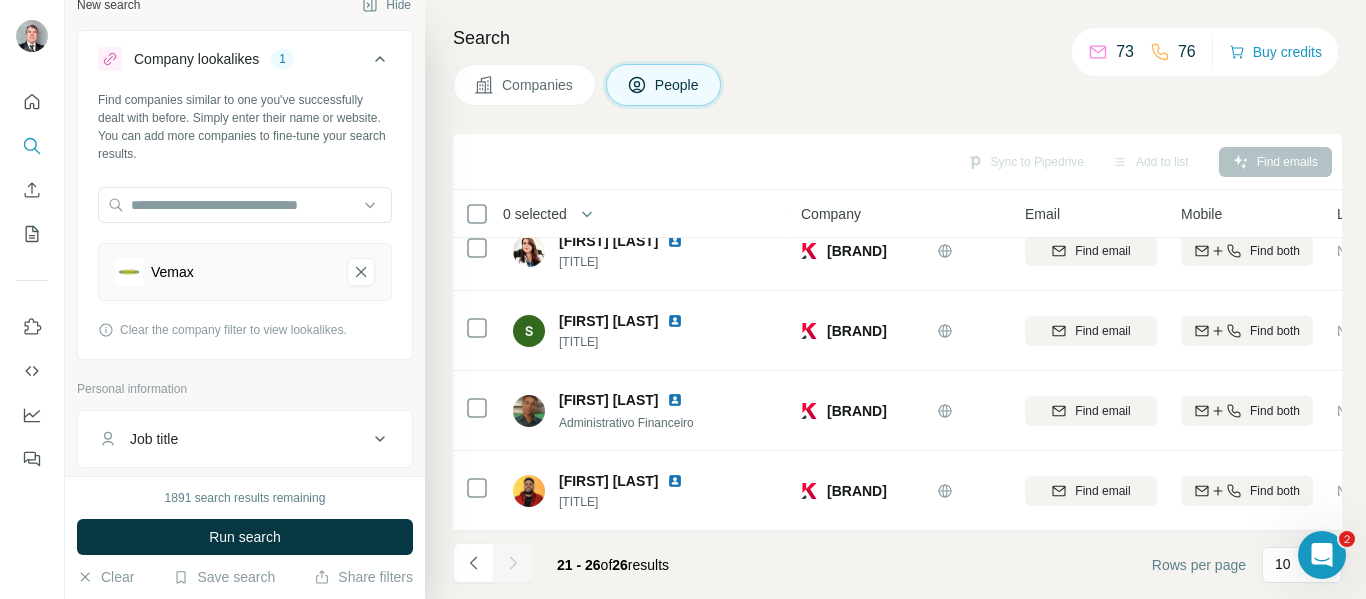 click on "Companies" at bounding box center [538, 85] 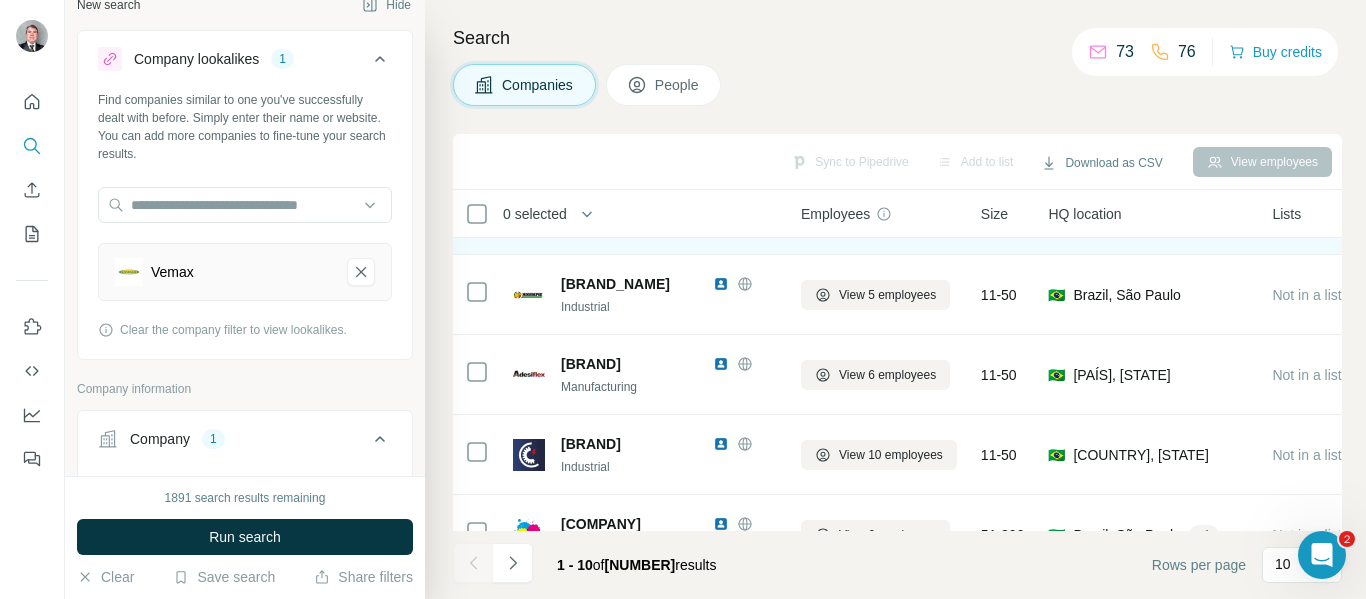scroll, scrollTop: 335, scrollLeft: 0, axis: vertical 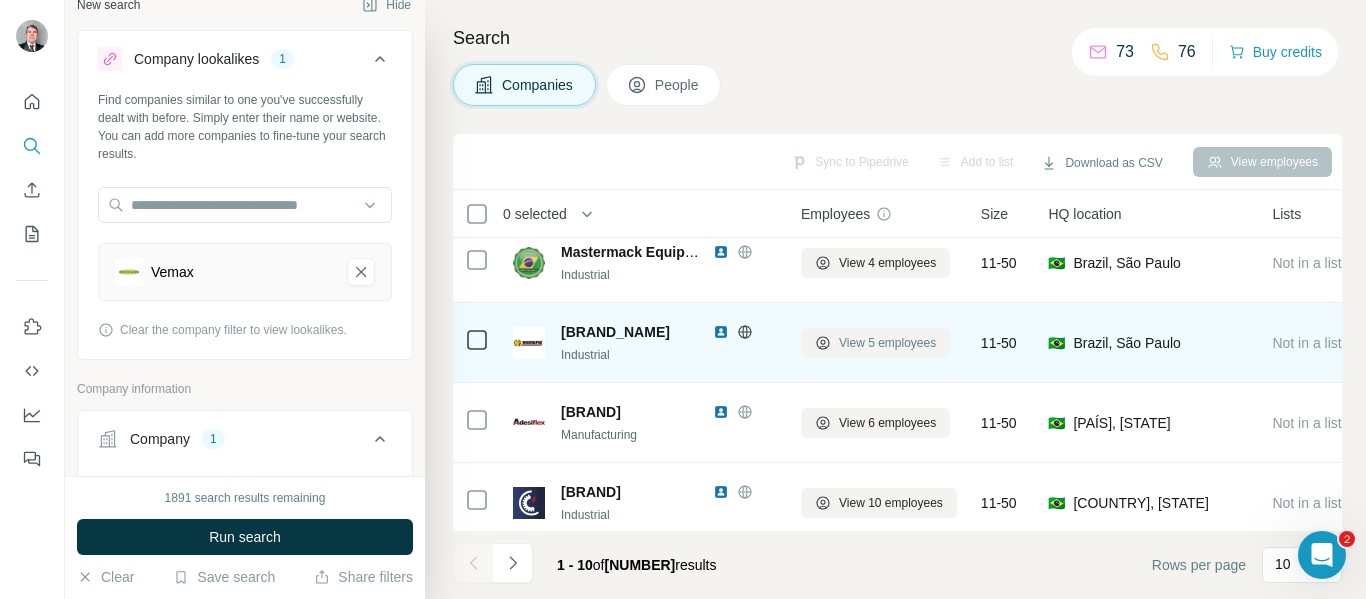 click on "View 5 employees" at bounding box center (887, 343) 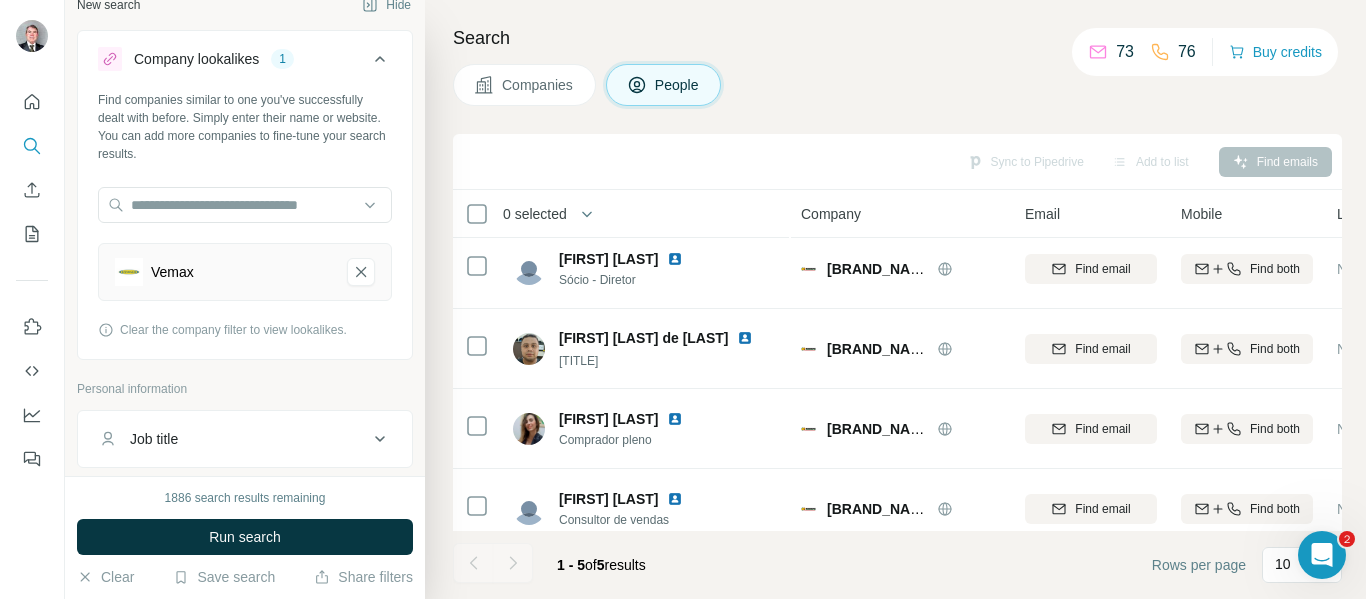 scroll, scrollTop: 0, scrollLeft: 0, axis: both 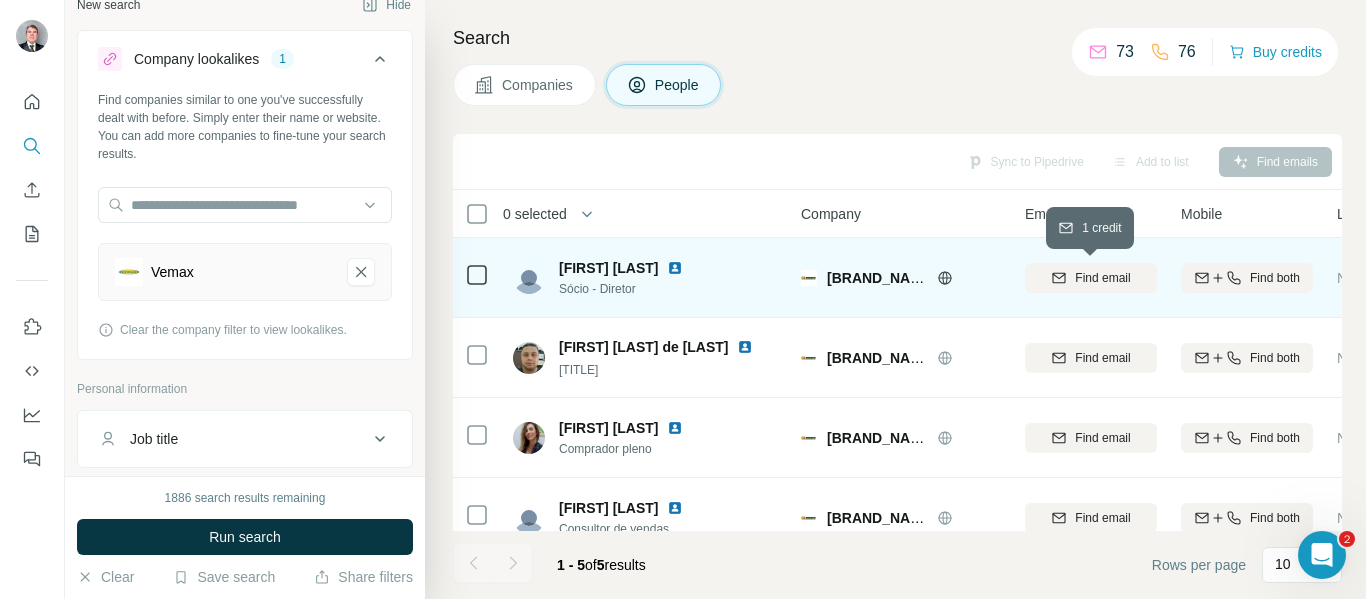 click on "Find email" at bounding box center [1091, 278] 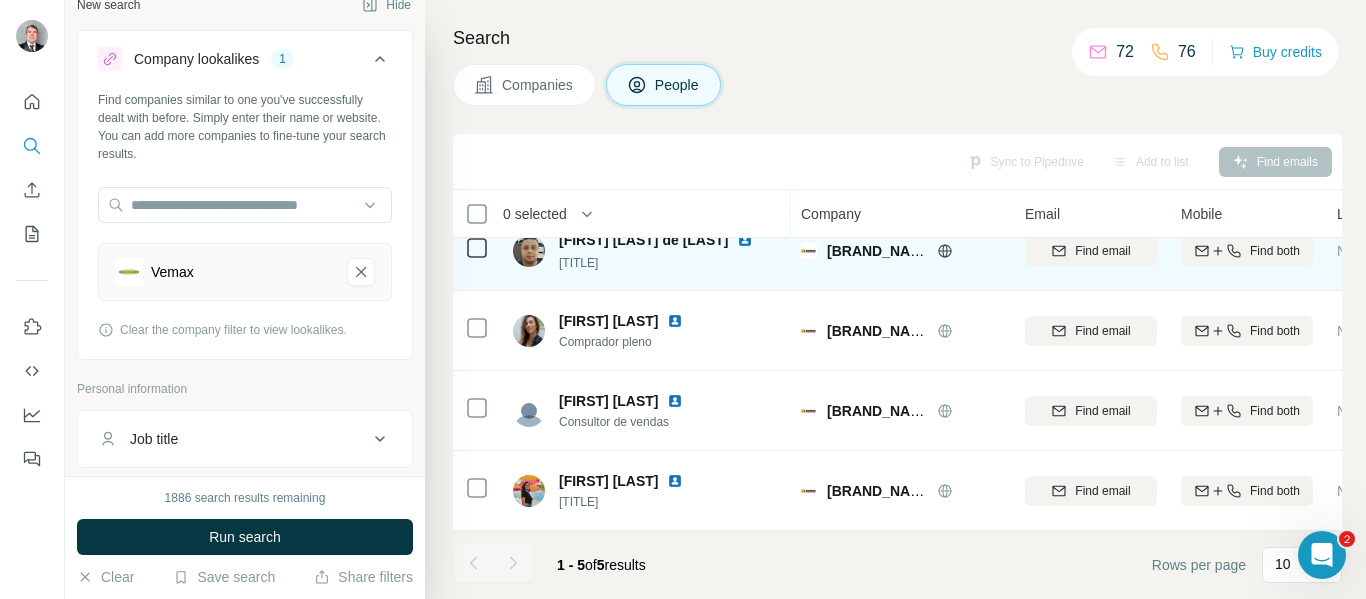 scroll, scrollTop: 0, scrollLeft: 0, axis: both 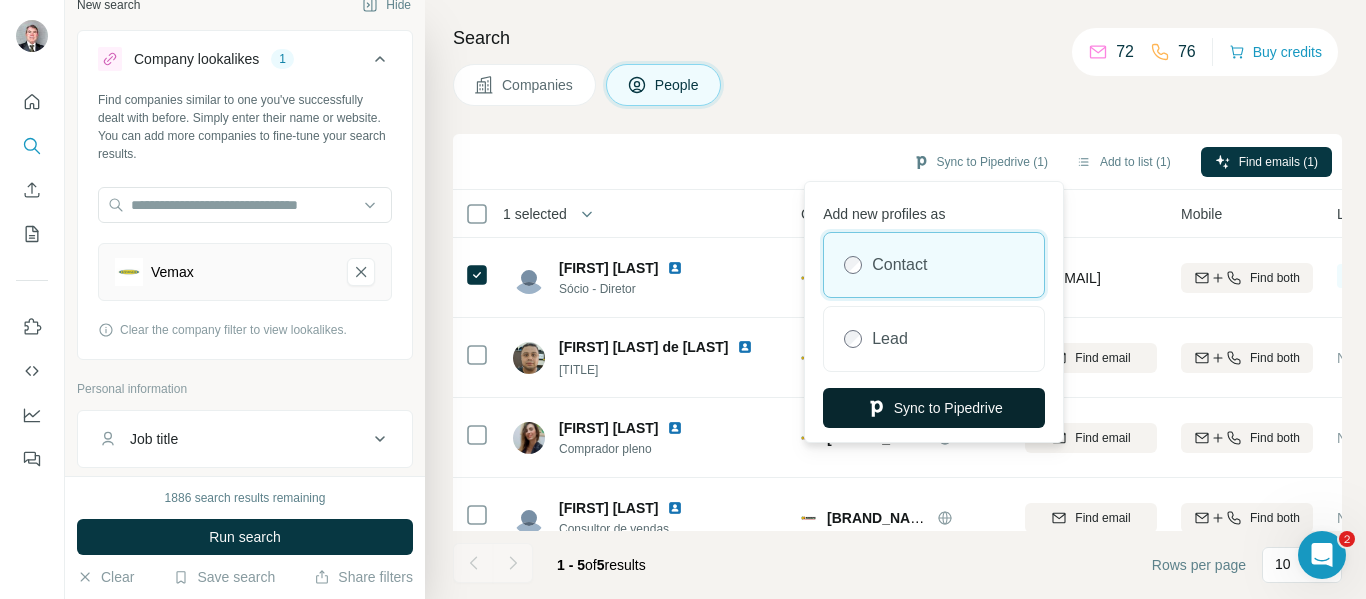 click on "Sync to Pipedrive" at bounding box center (934, 408) 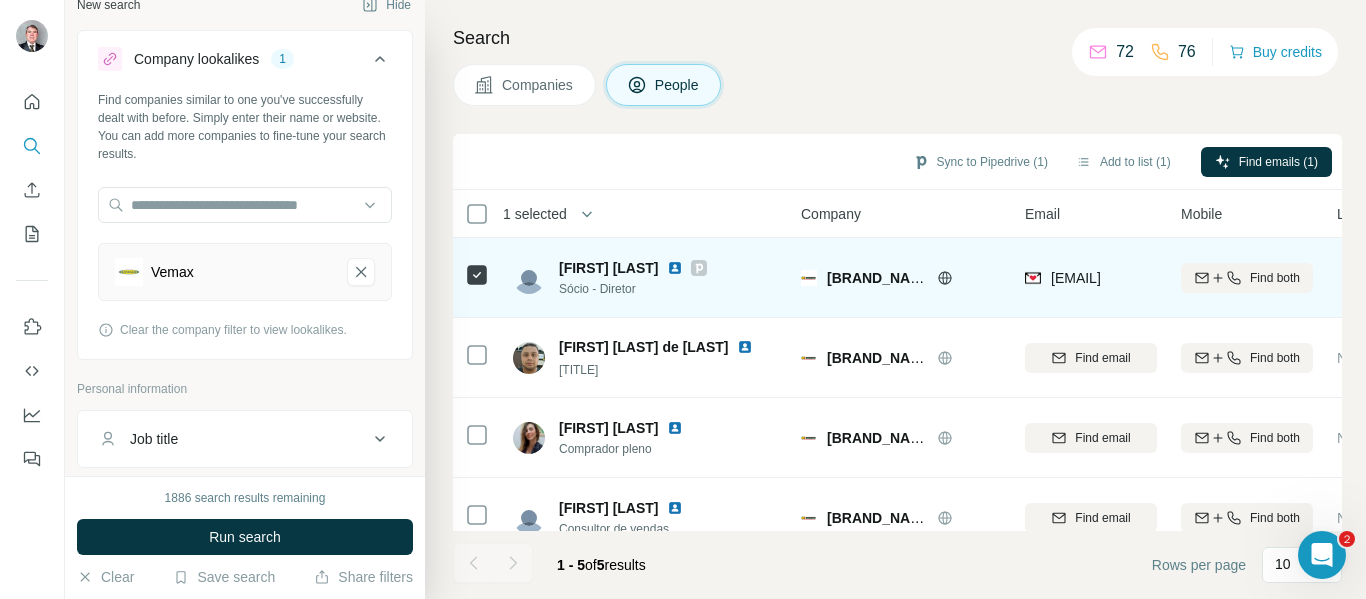 click 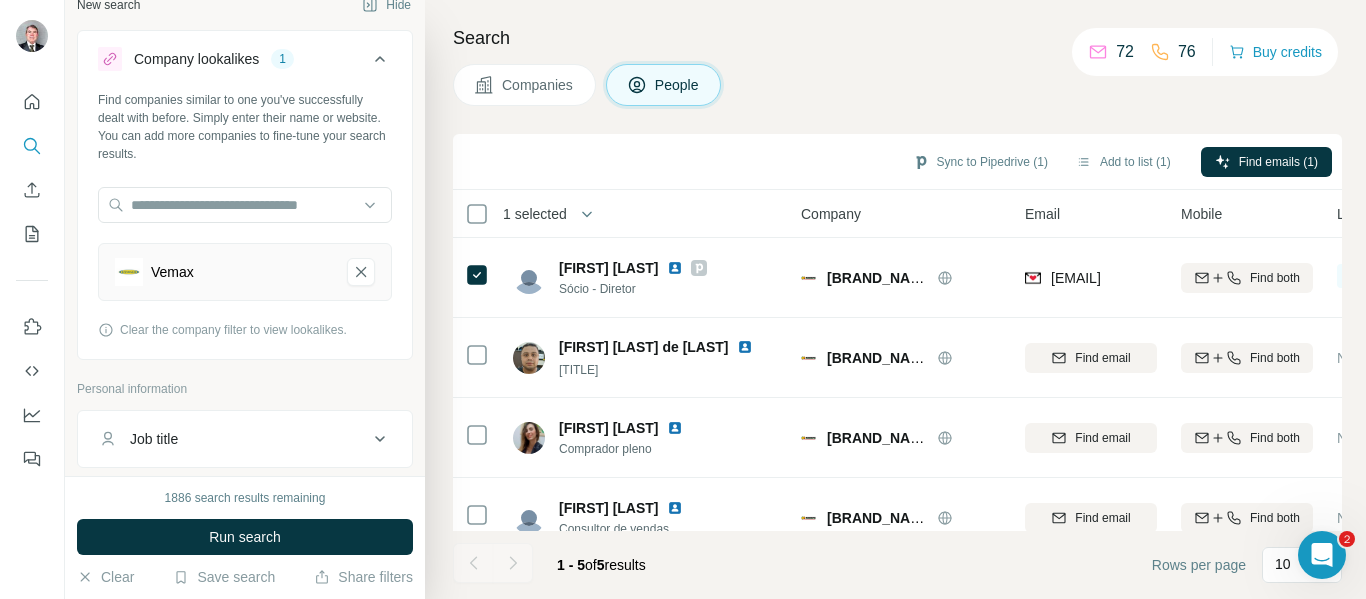 click on "Companies" at bounding box center [538, 85] 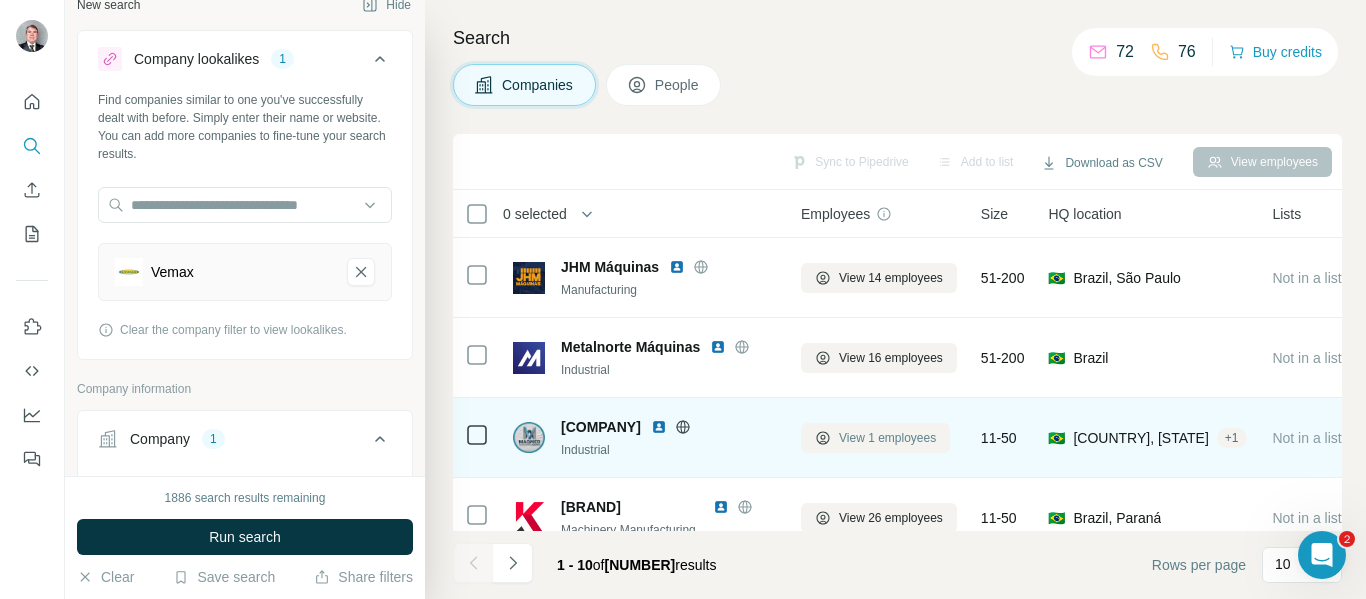 click on "View 1 employees" at bounding box center [887, 438] 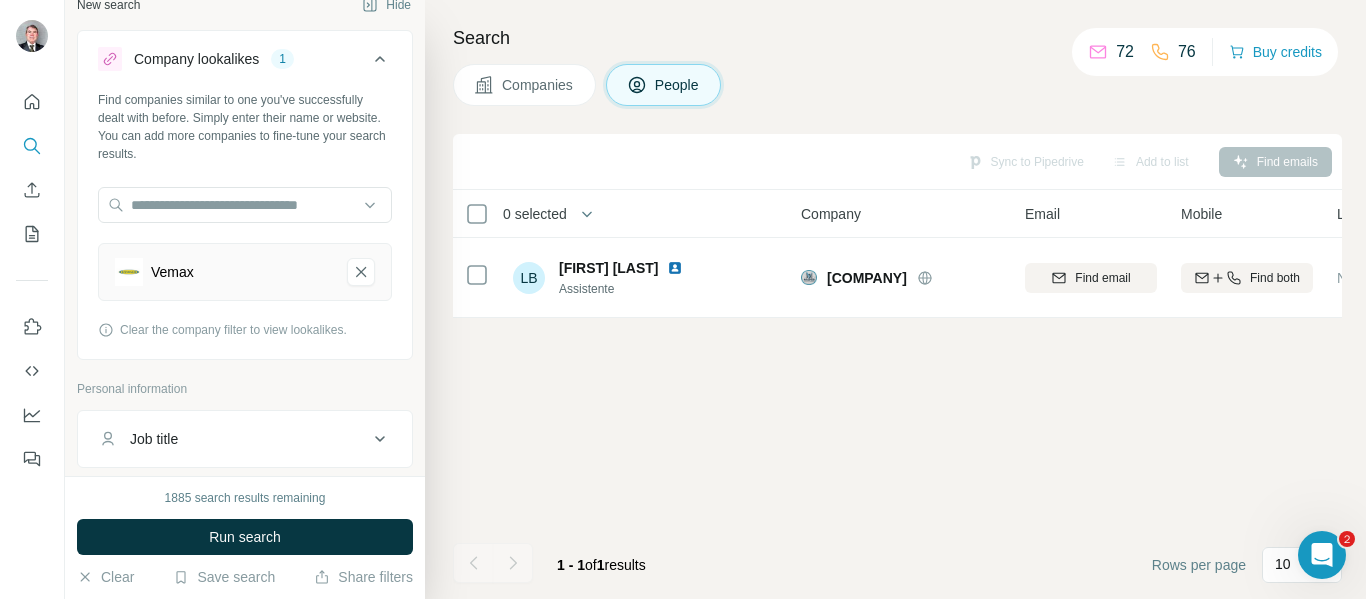 click on "Companies" at bounding box center [538, 85] 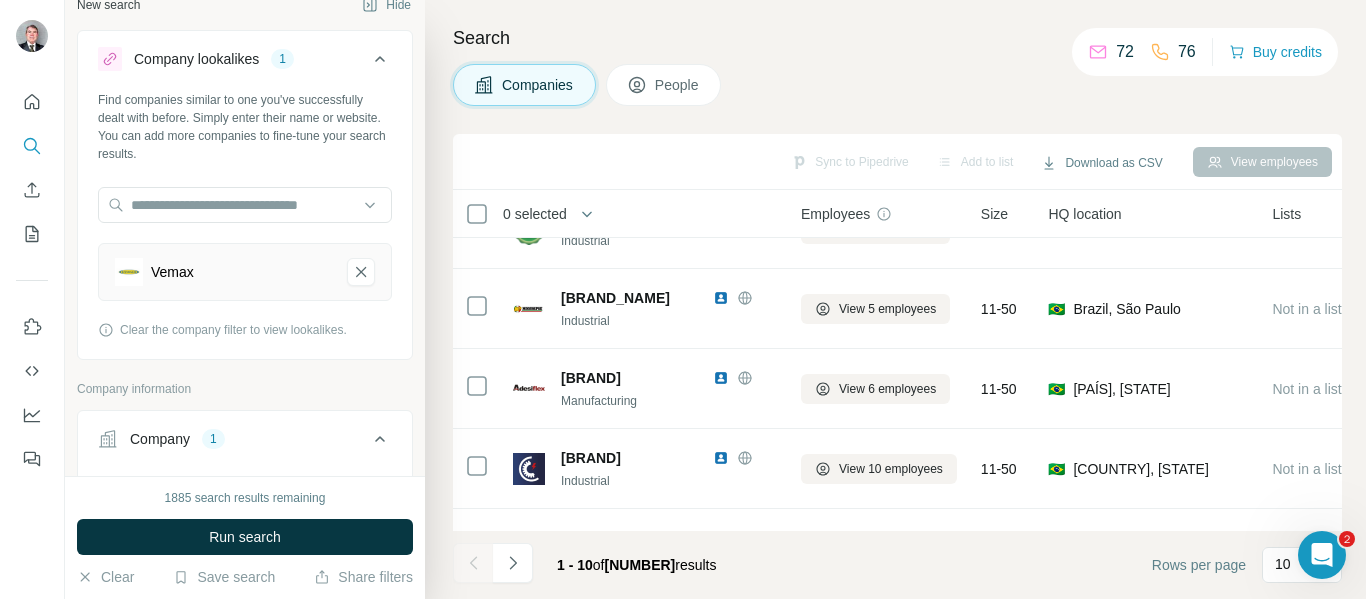 scroll, scrollTop: 370, scrollLeft: 0, axis: vertical 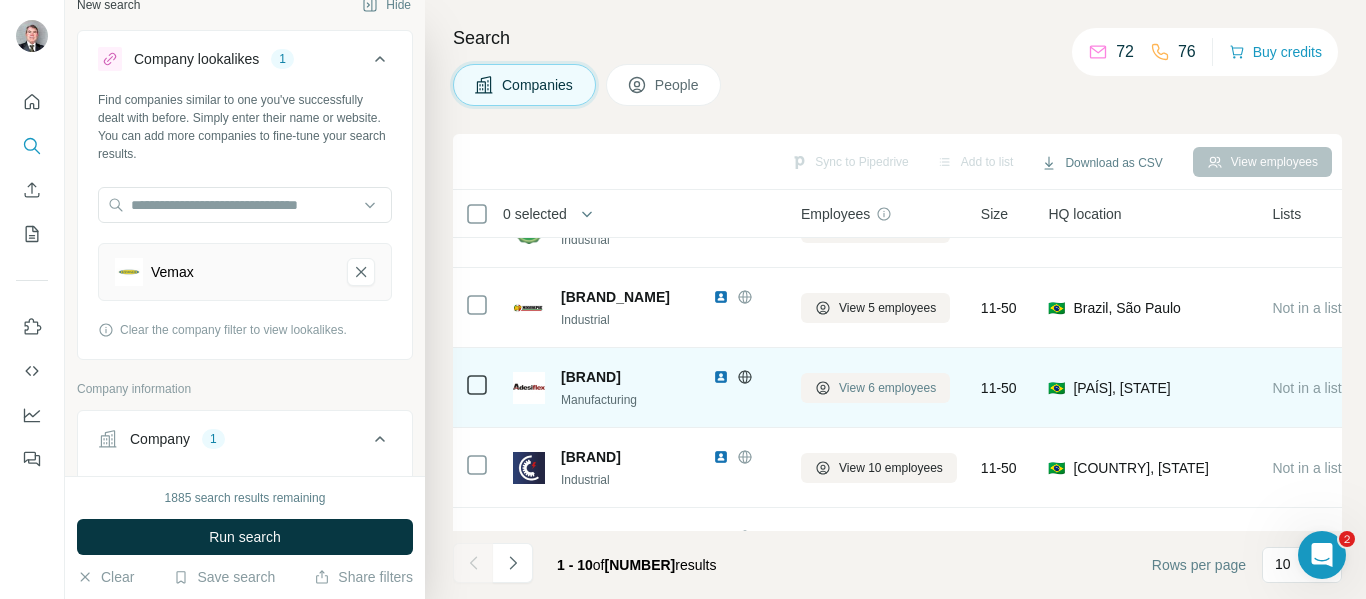 click on "View 6 employees" at bounding box center [887, 388] 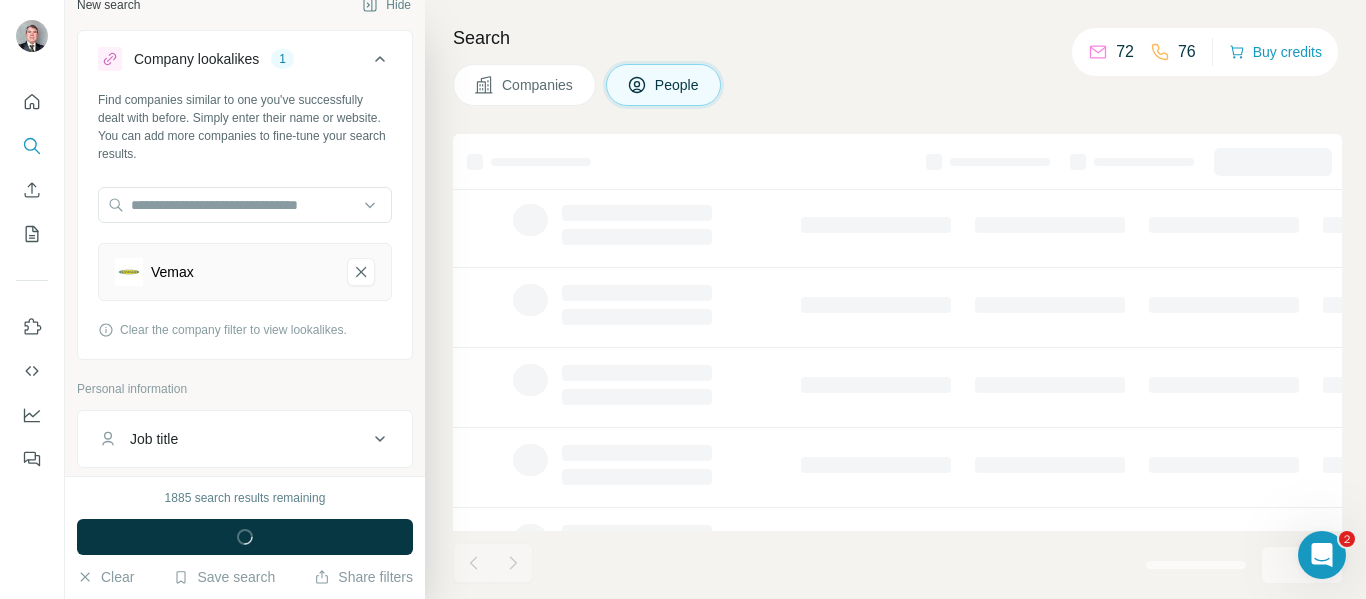 scroll, scrollTop: 197, scrollLeft: 0, axis: vertical 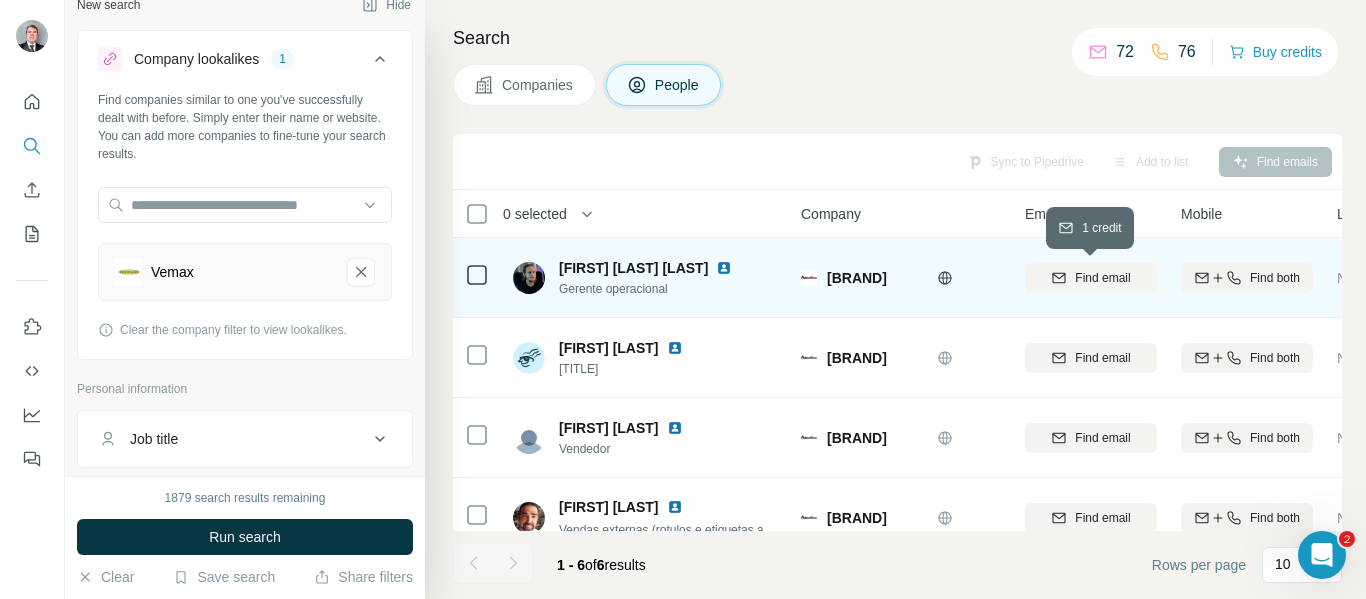 click on "Find email" at bounding box center [1102, 278] 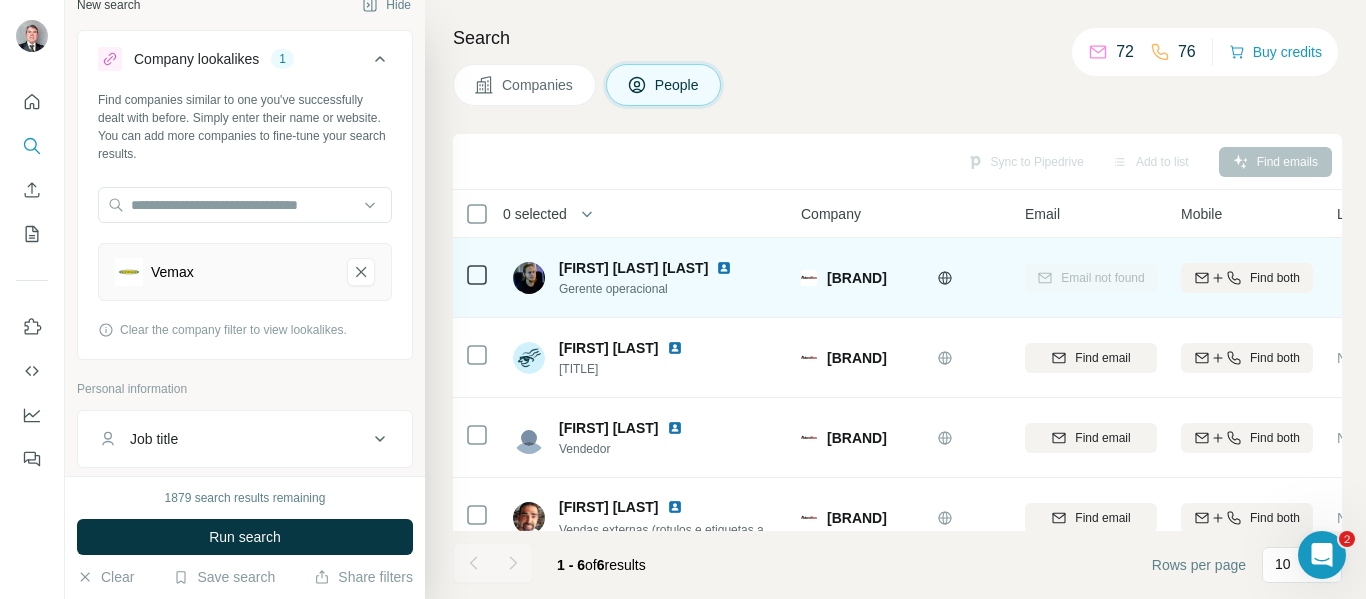 click on "Companies" at bounding box center [538, 85] 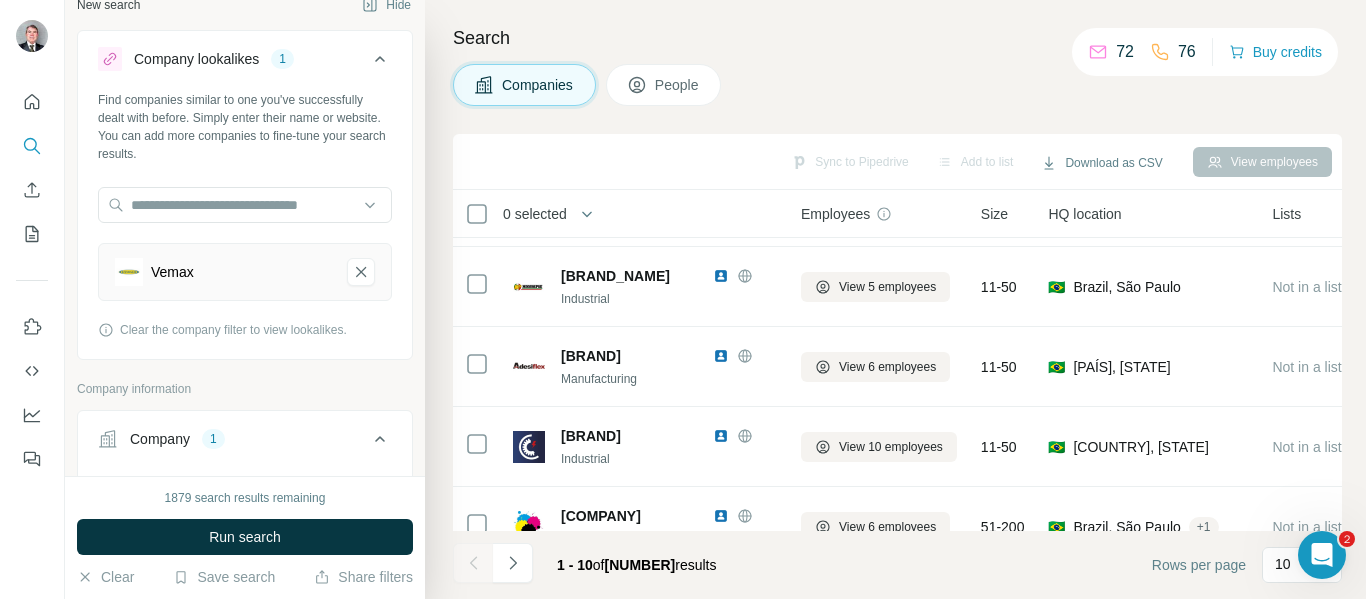 scroll, scrollTop: 448, scrollLeft: 0, axis: vertical 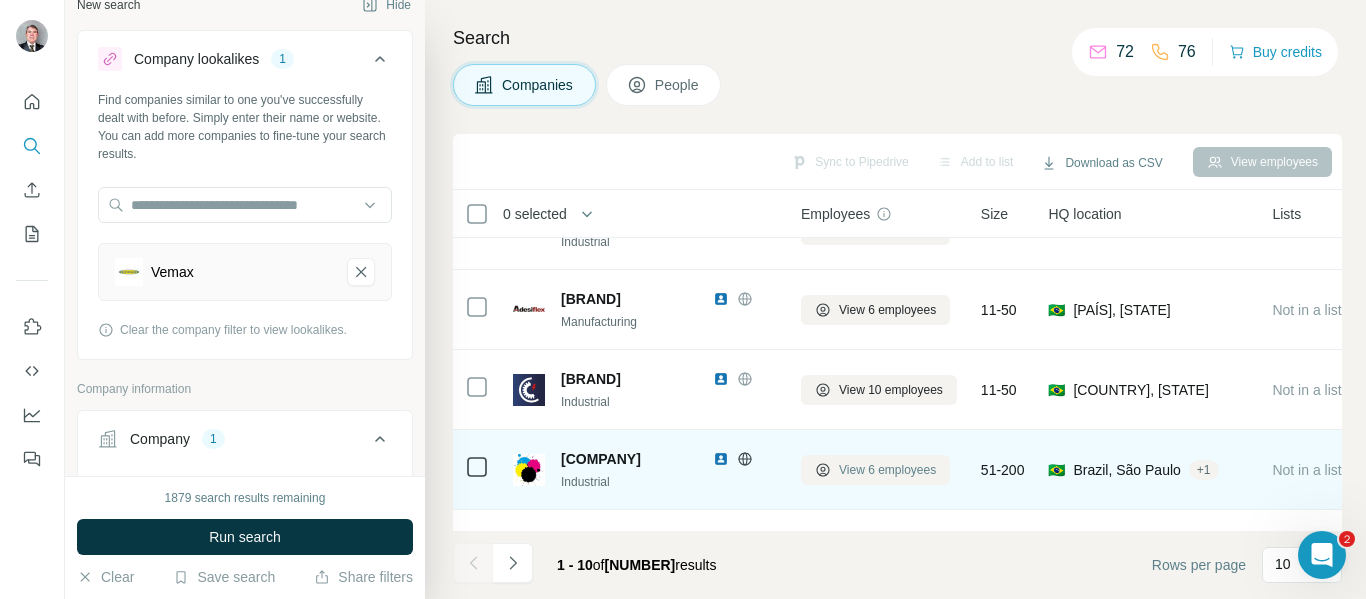click on "View 6 employees" at bounding box center (887, 470) 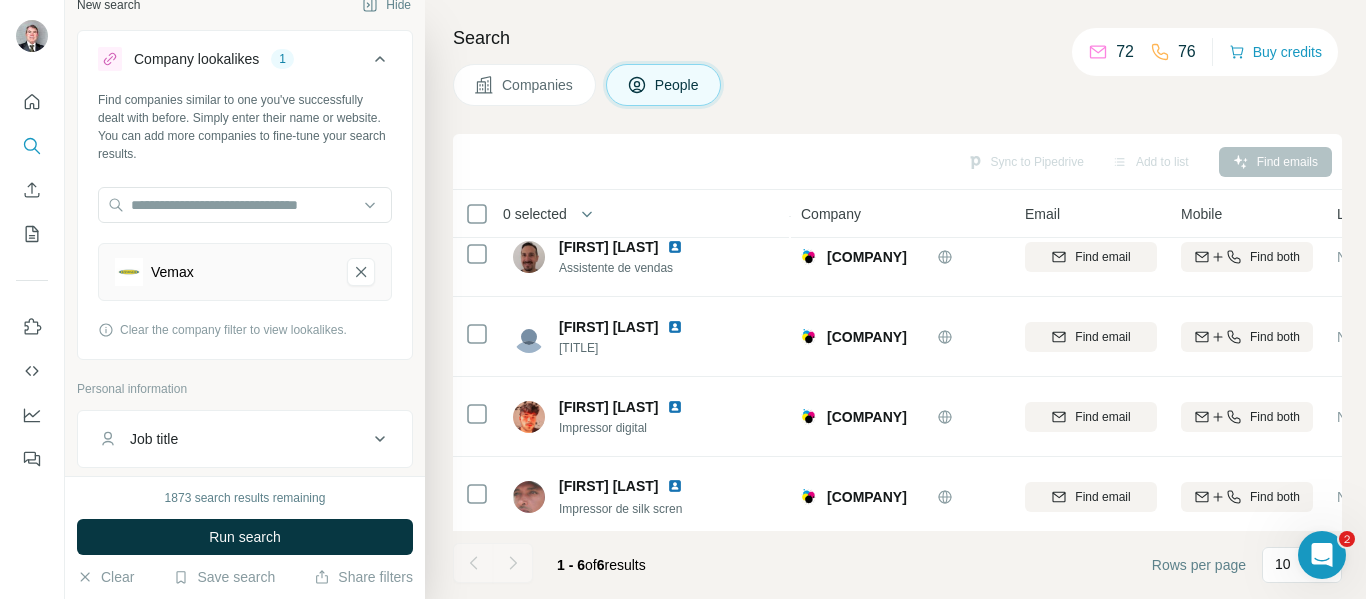 scroll, scrollTop: 197, scrollLeft: 0, axis: vertical 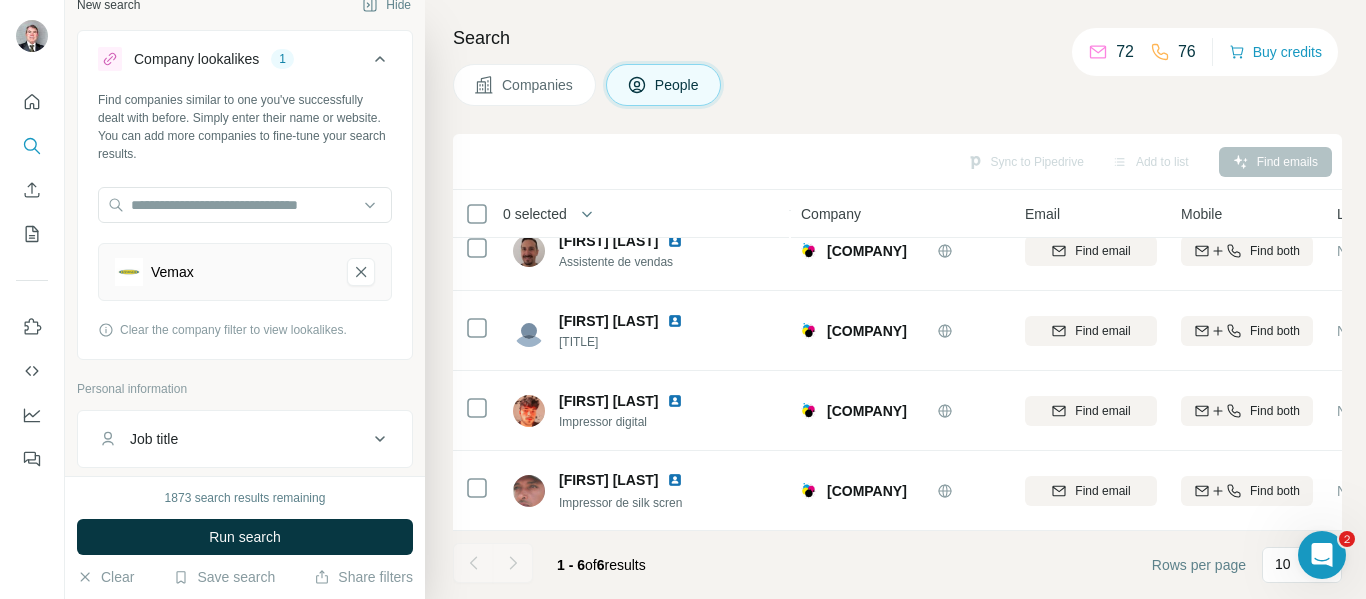 click on "Companies" at bounding box center [538, 85] 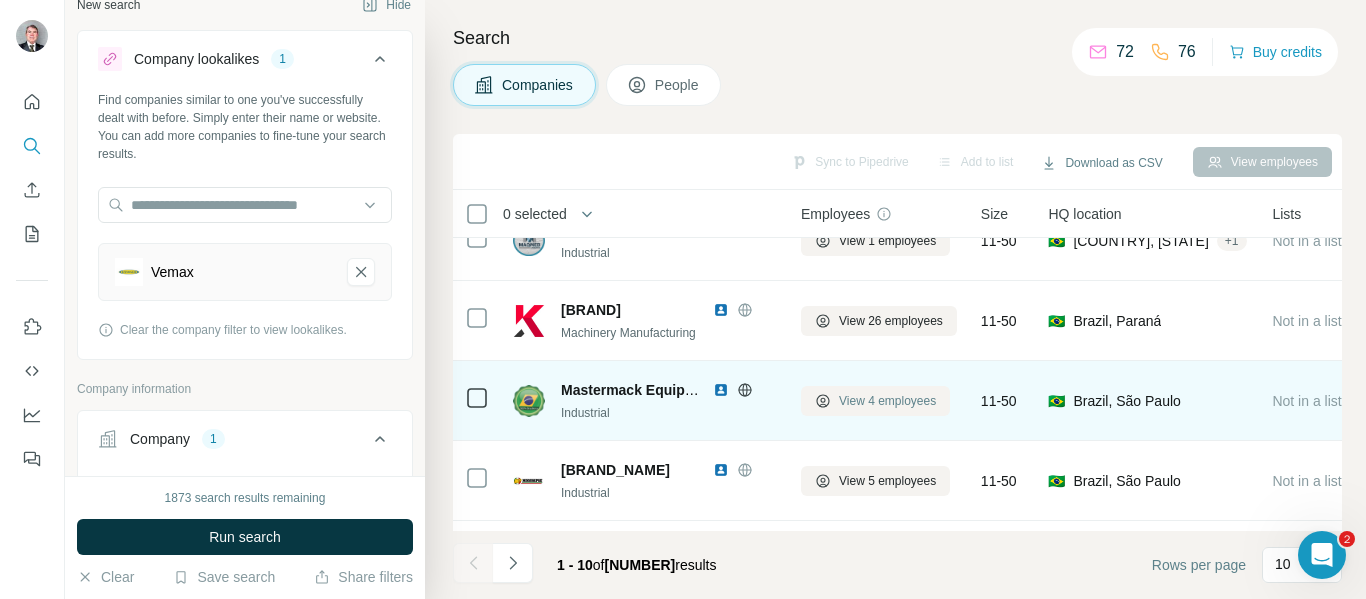 scroll, scrollTop: 517, scrollLeft: 0, axis: vertical 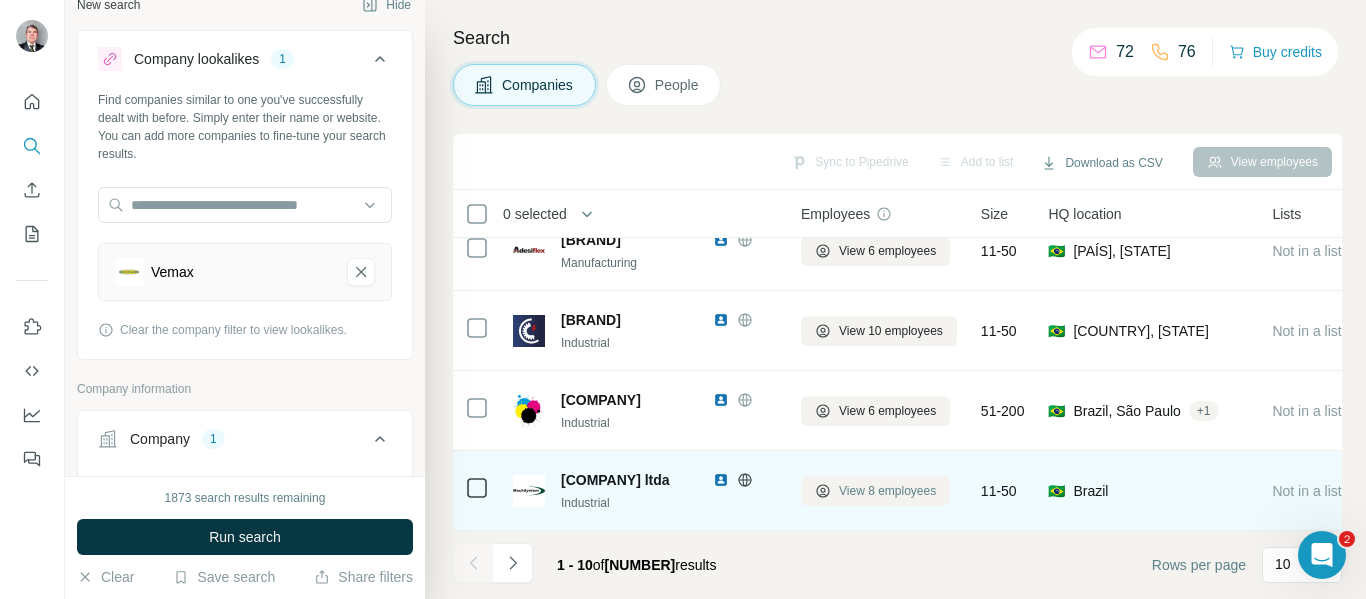 click on "View 8 employees" at bounding box center [875, 491] 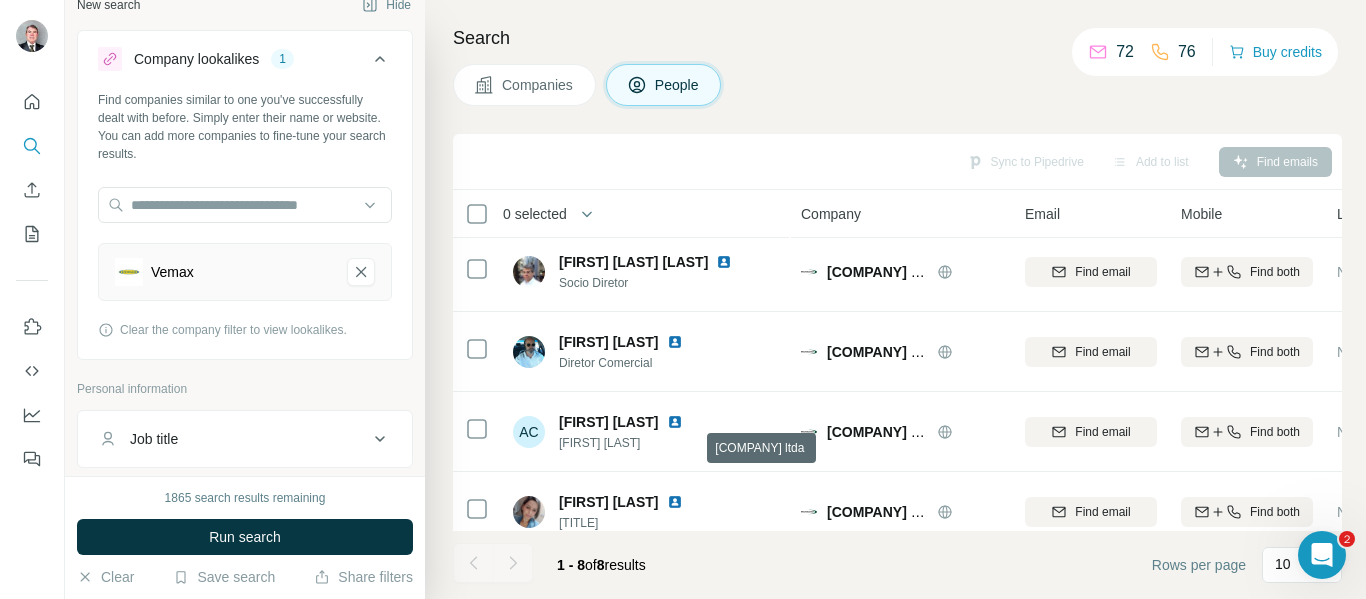 scroll, scrollTop: 0, scrollLeft: 0, axis: both 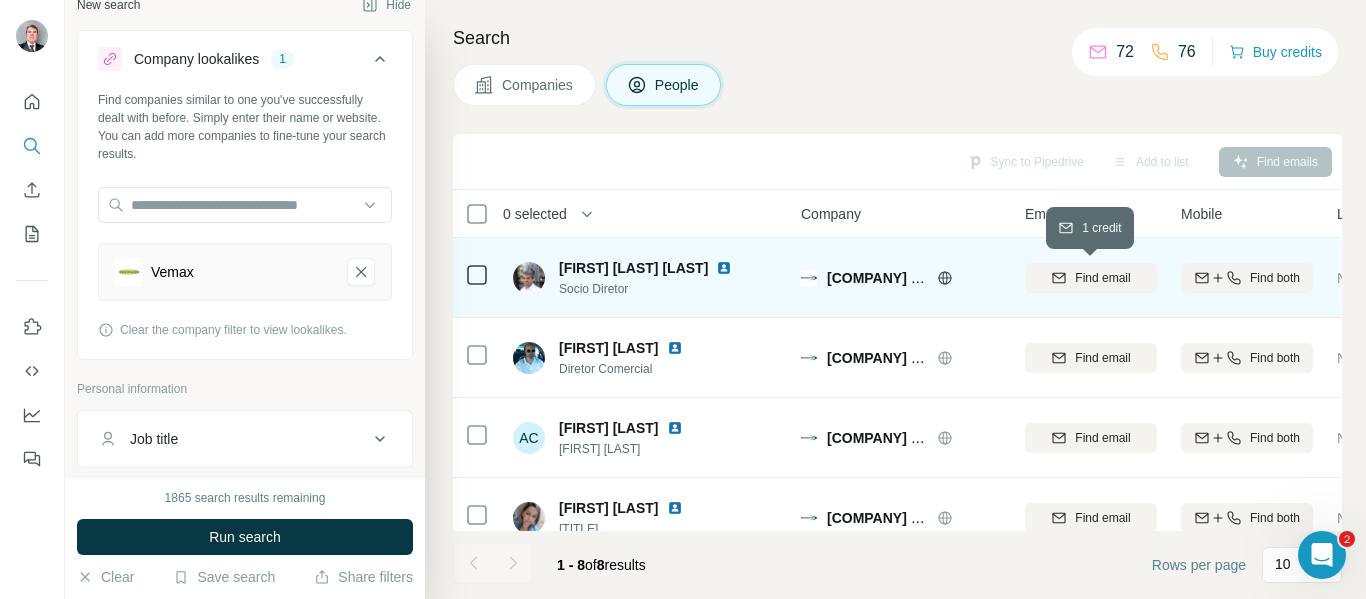click 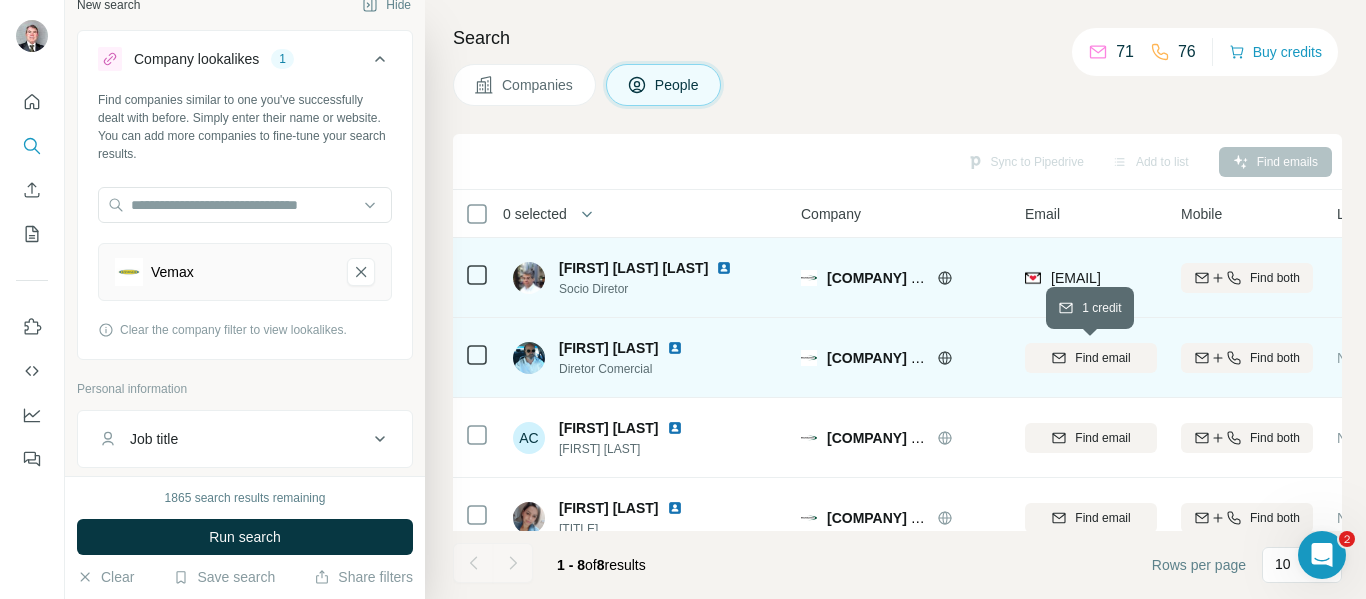click on "Find email" at bounding box center [1102, 358] 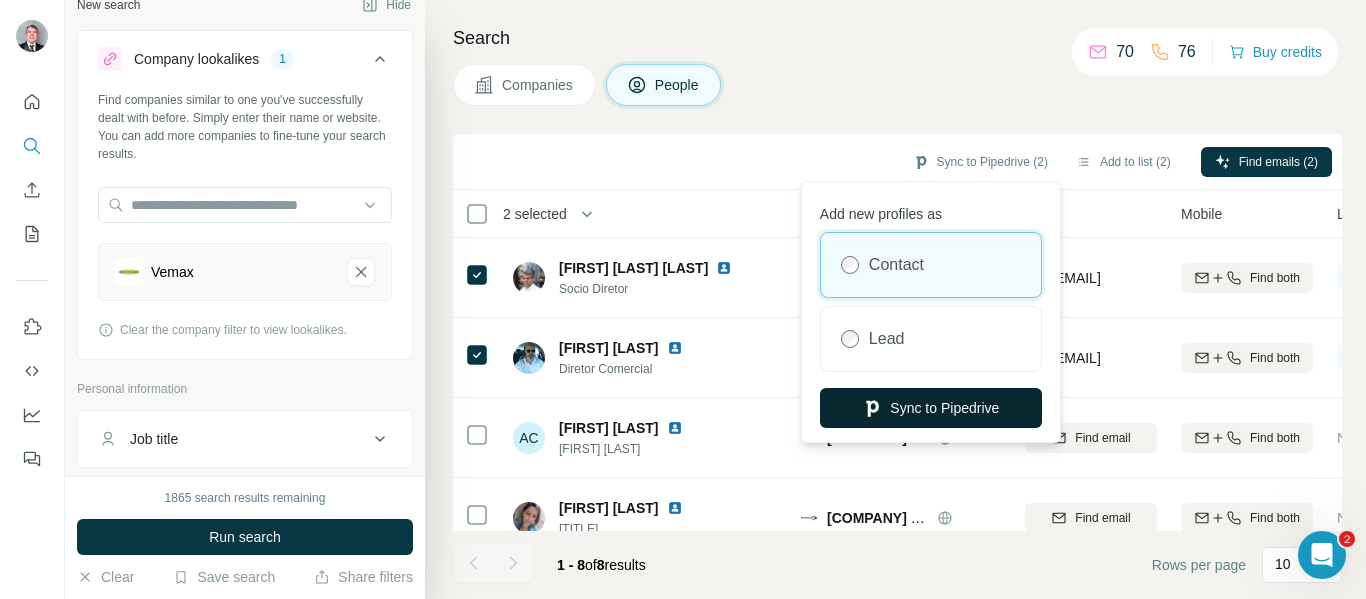 click on "Sync to Pipedrive" at bounding box center [931, 408] 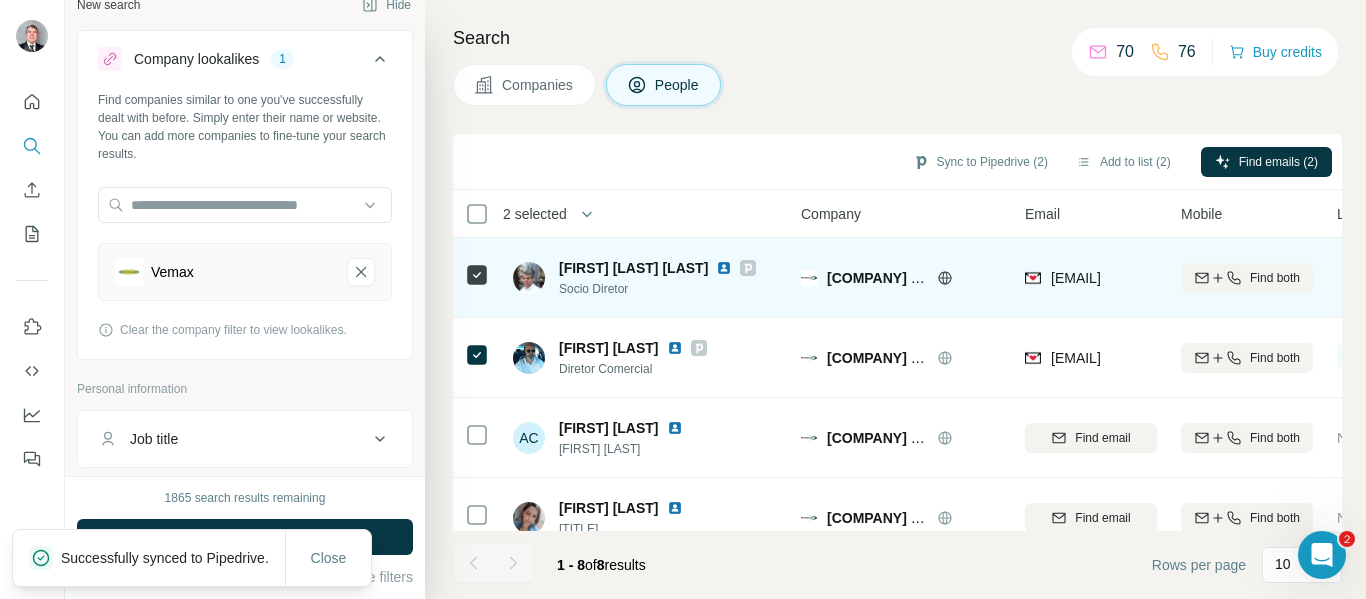 click 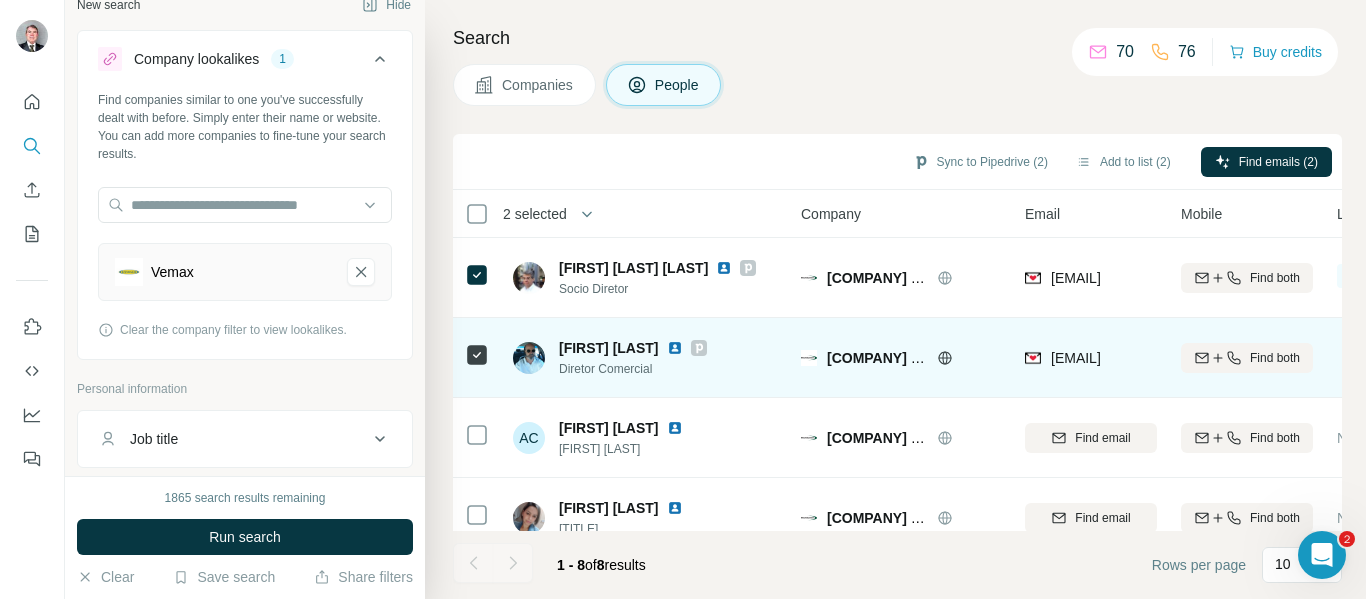 click 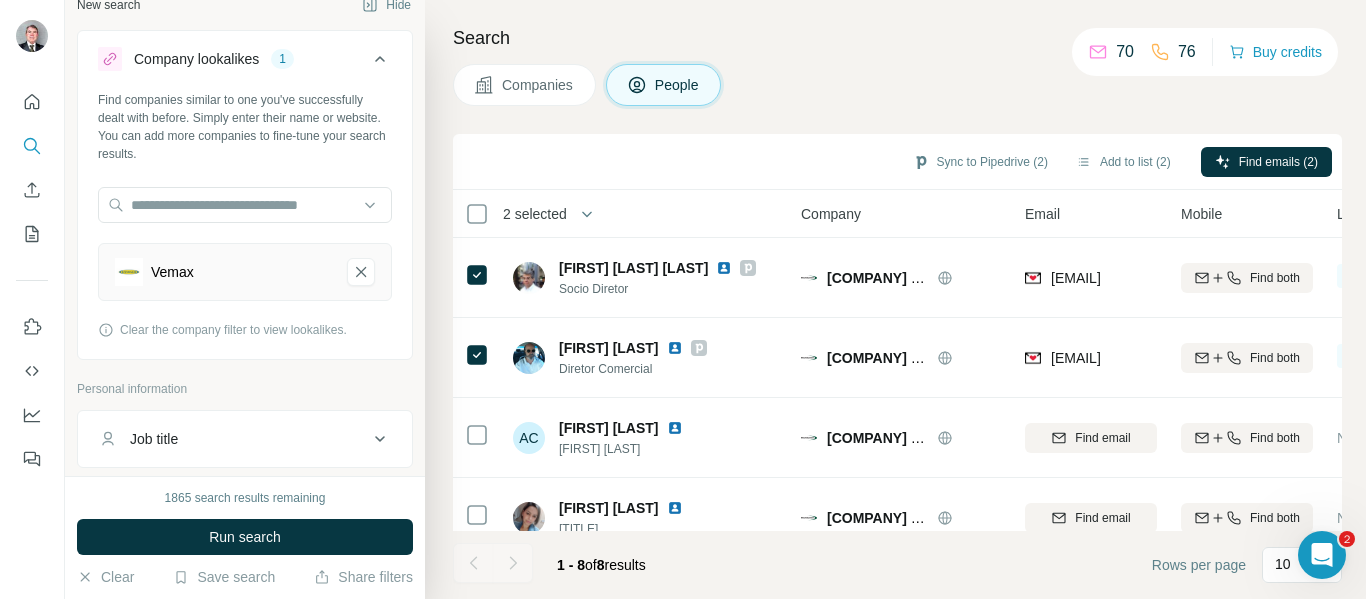 click on "Companies" at bounding box center (524, 85) 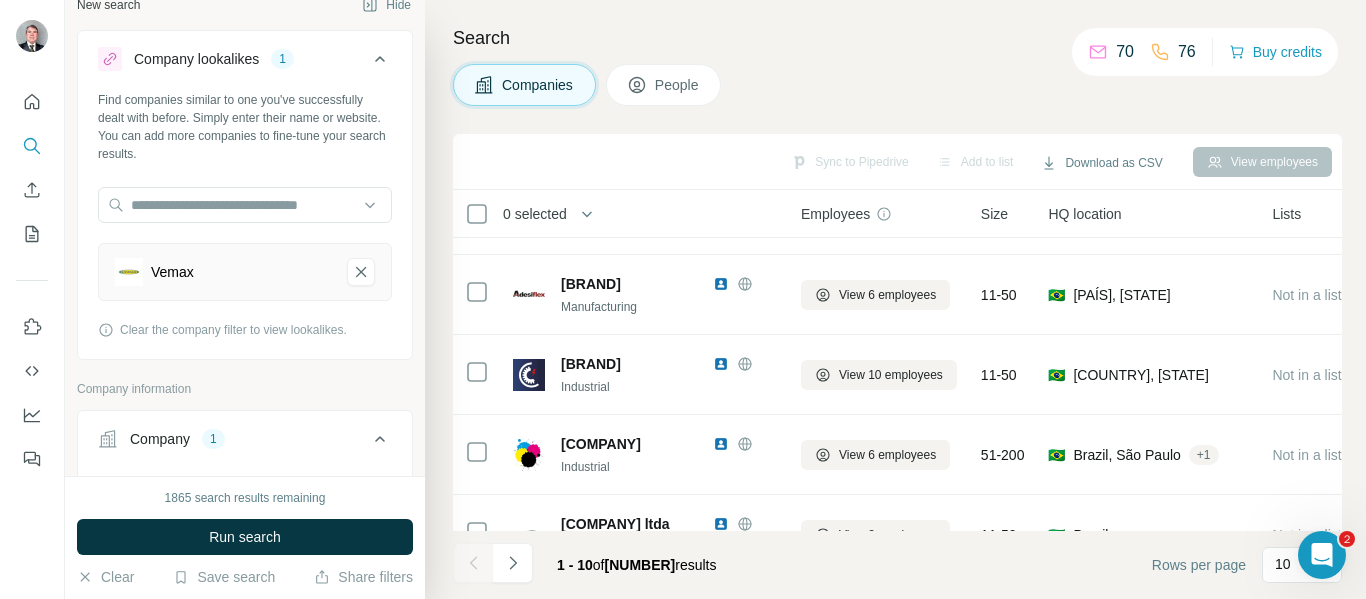 scroll, scrollTop: 517, scrollLeft: 0, axis: vertical 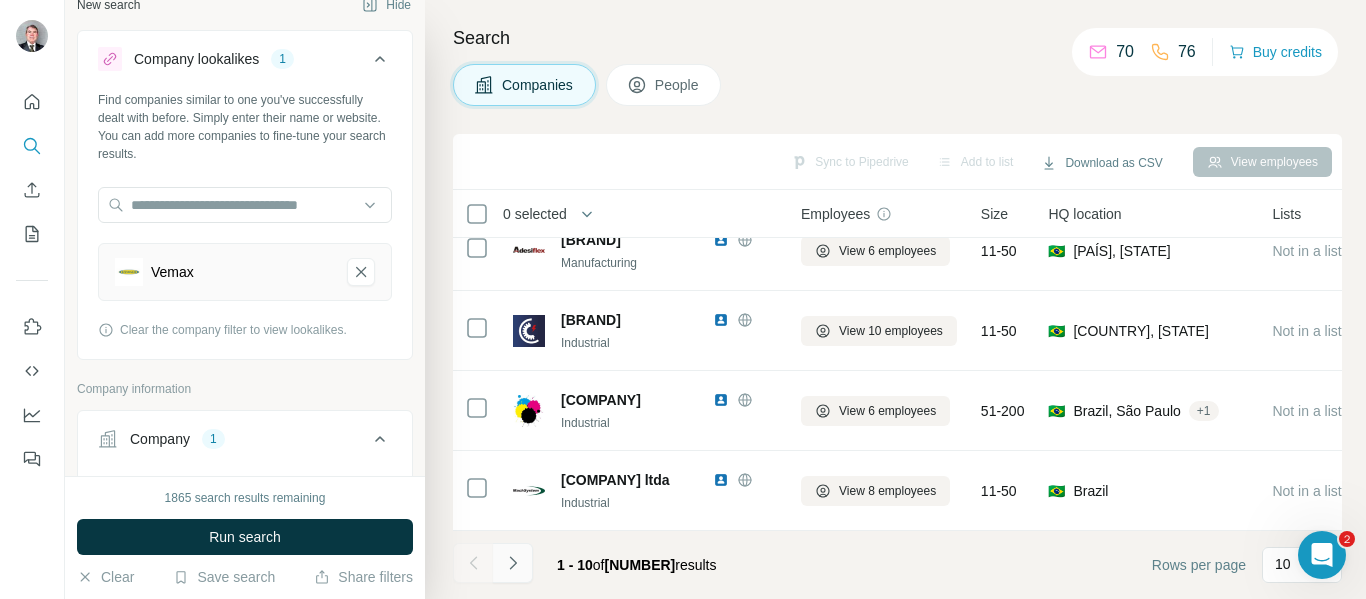 click 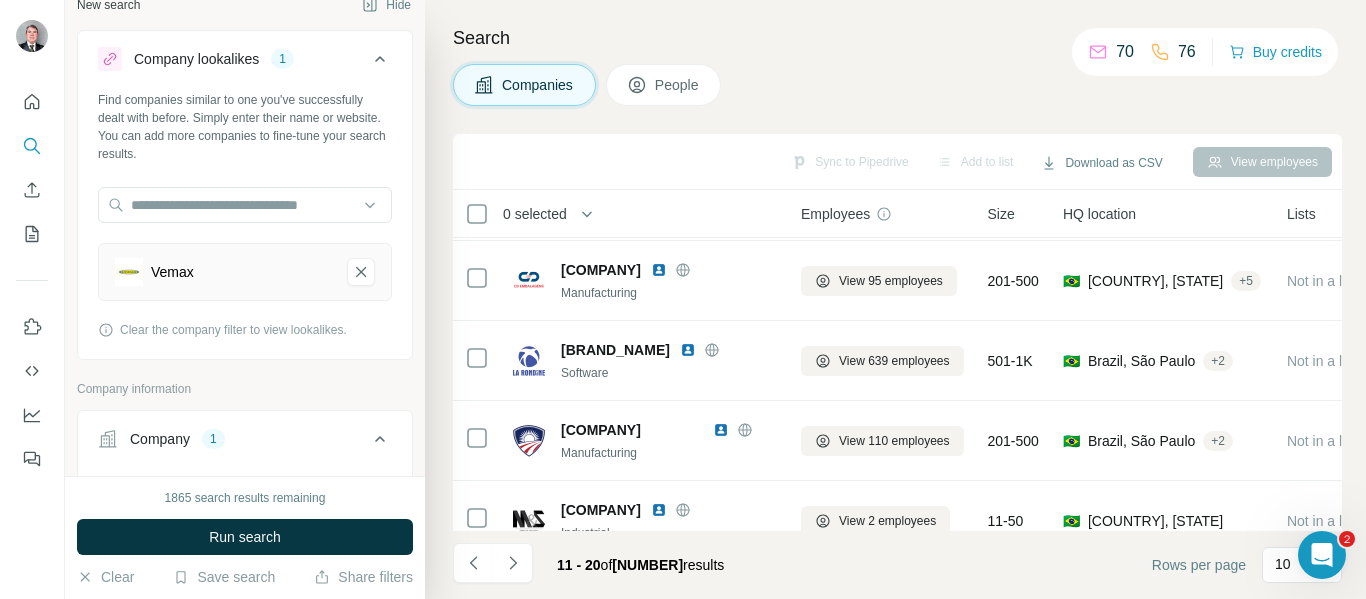 scroll, scrollTop: 0, scrollLeft: 0, axis: both 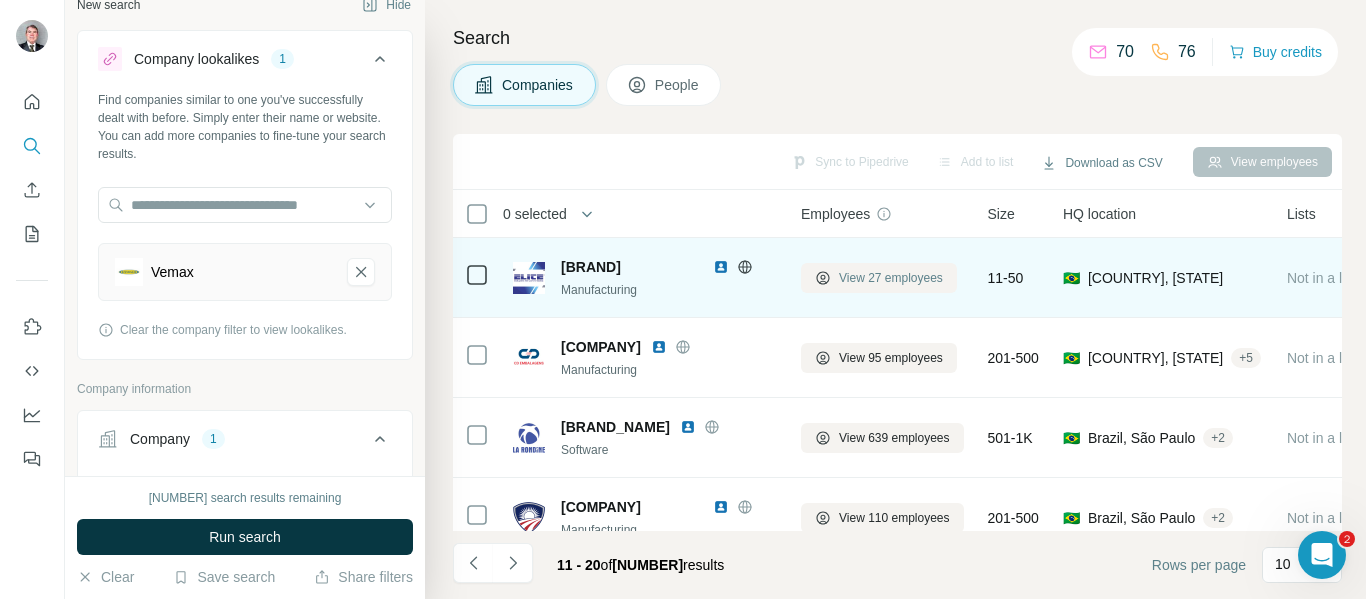 click on "View 27 employees" at bounding box center [891, 278] 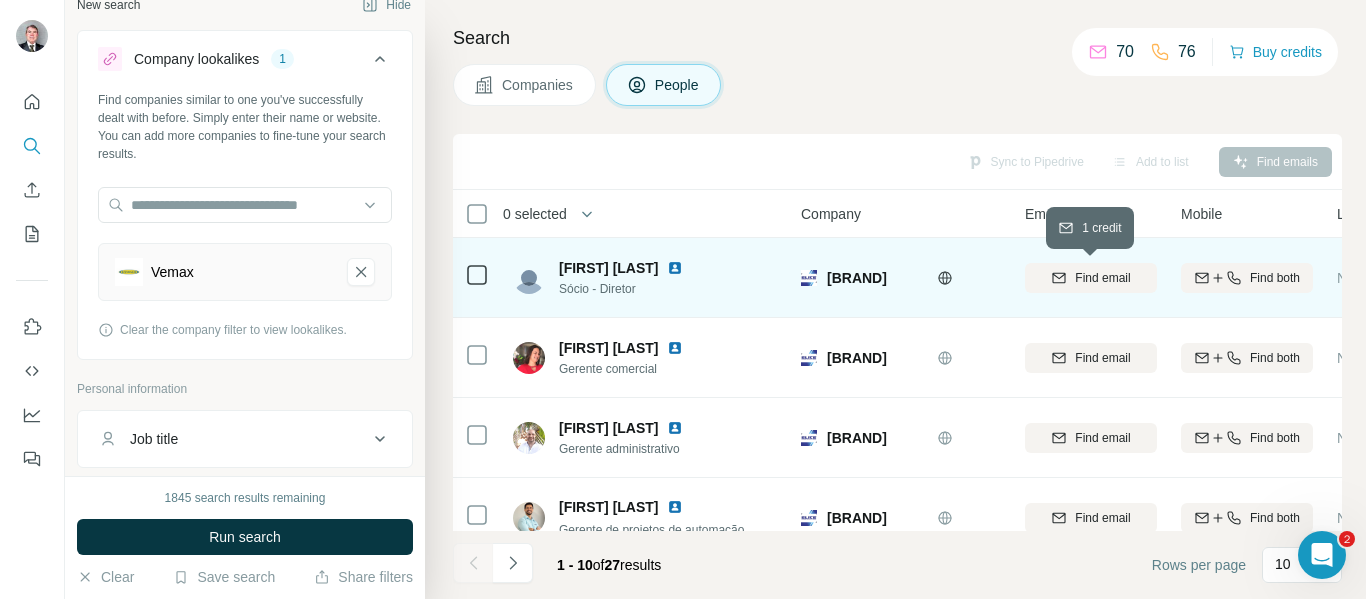 click on "Find email" at bounding box center (1091, 278) 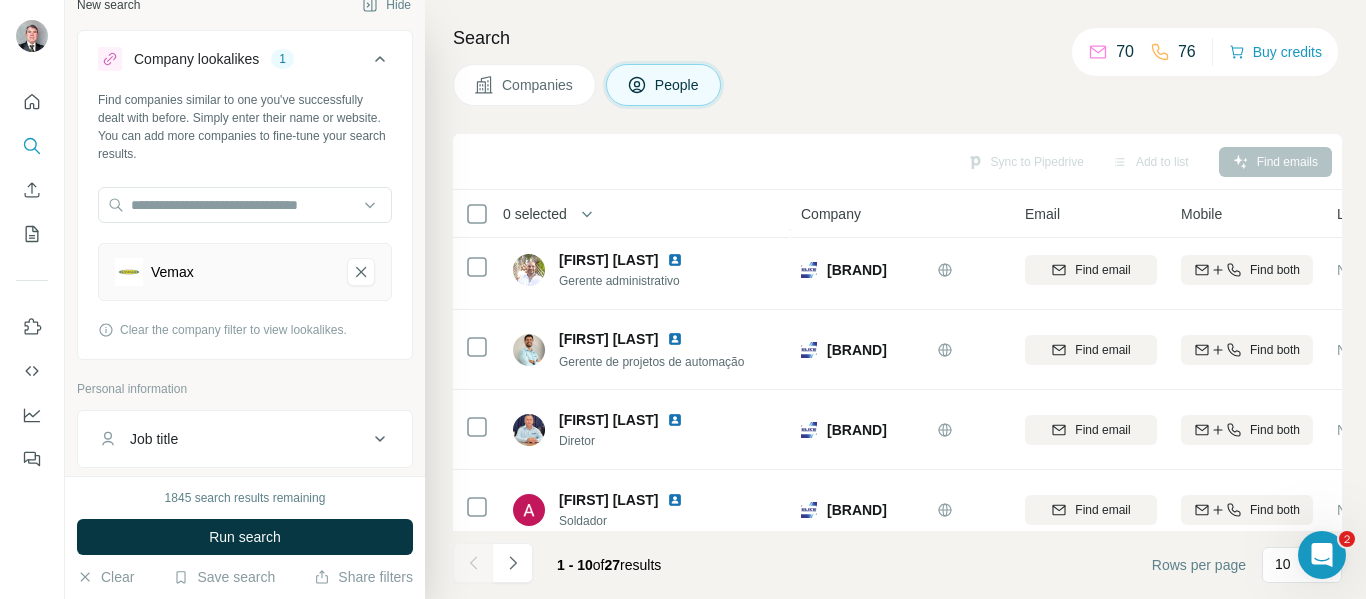 scroll, scrollTop: 209, scrollLeft: 0, axis: vertical 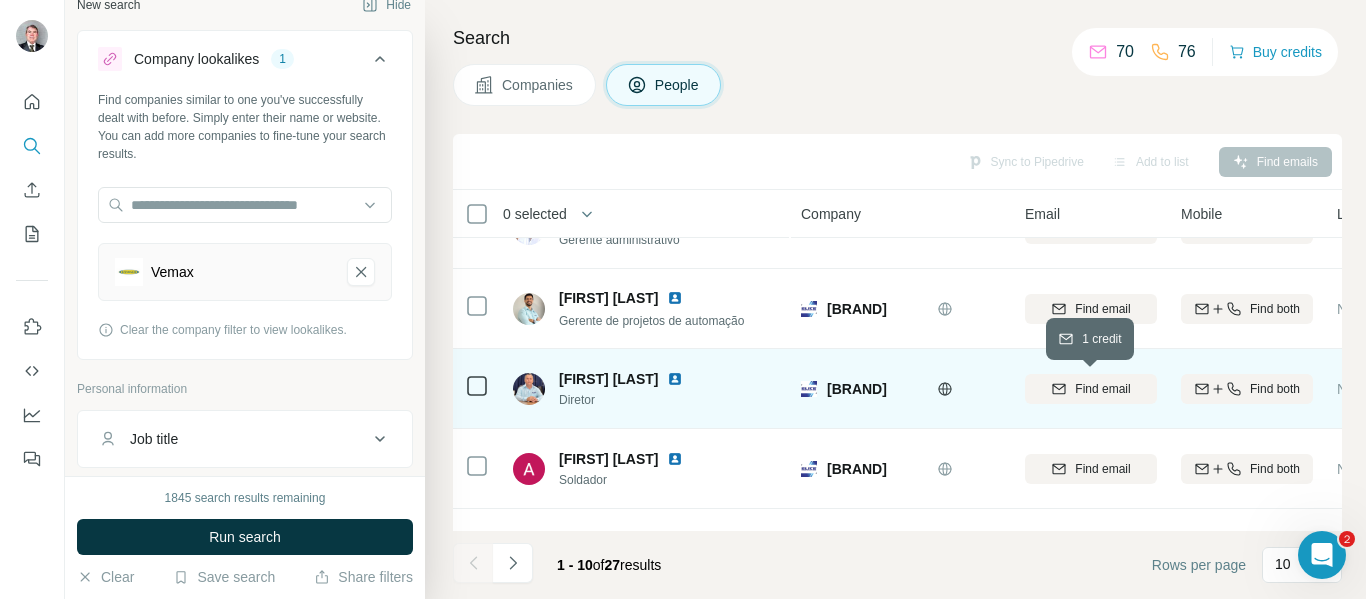 click on "Find email" at bounding box center [1102, 389] 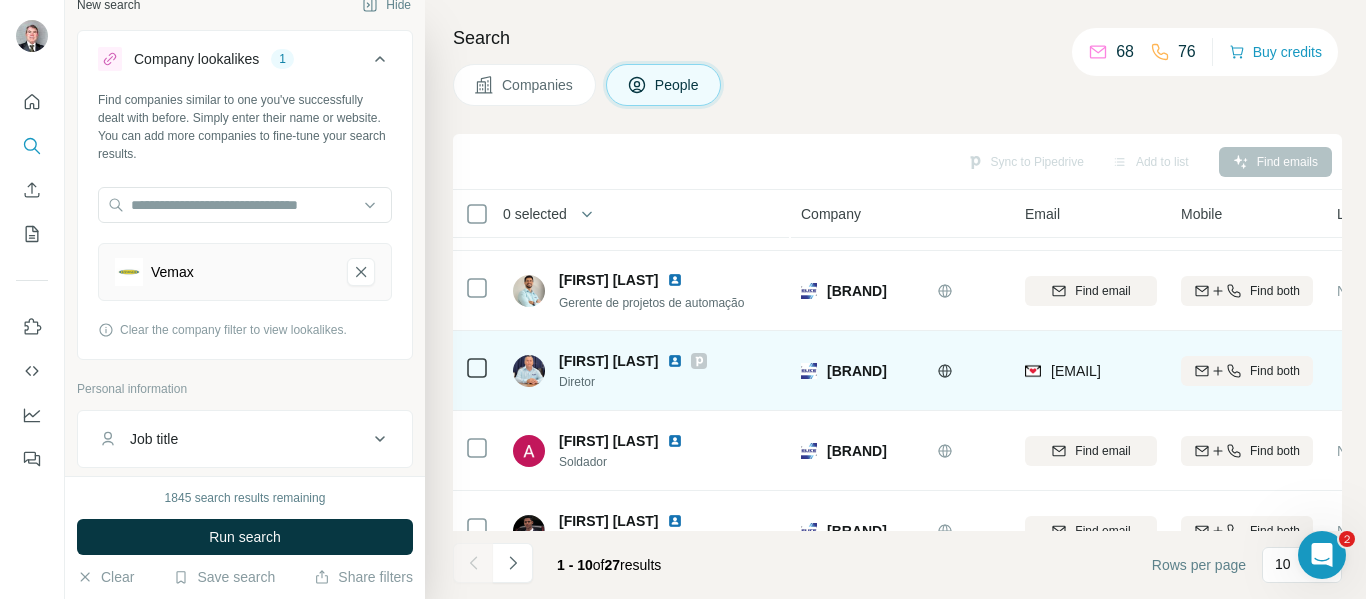 scroll, scrollTop: 227, scrollLeft: 0, axis: vertical 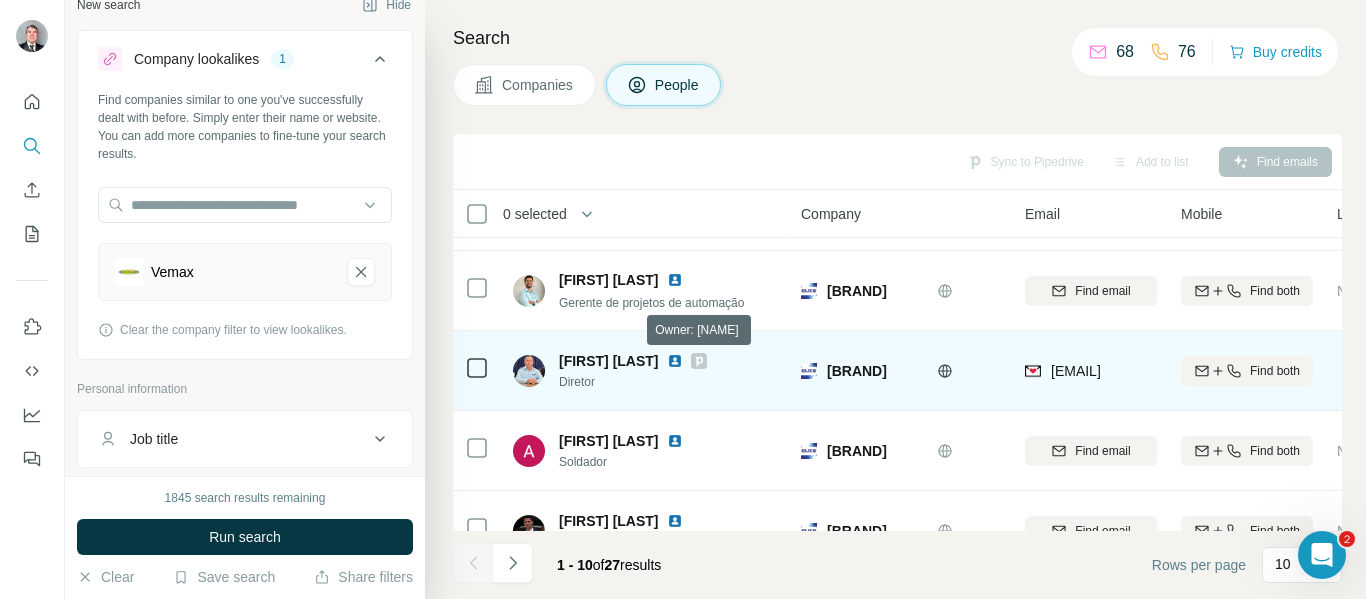 click 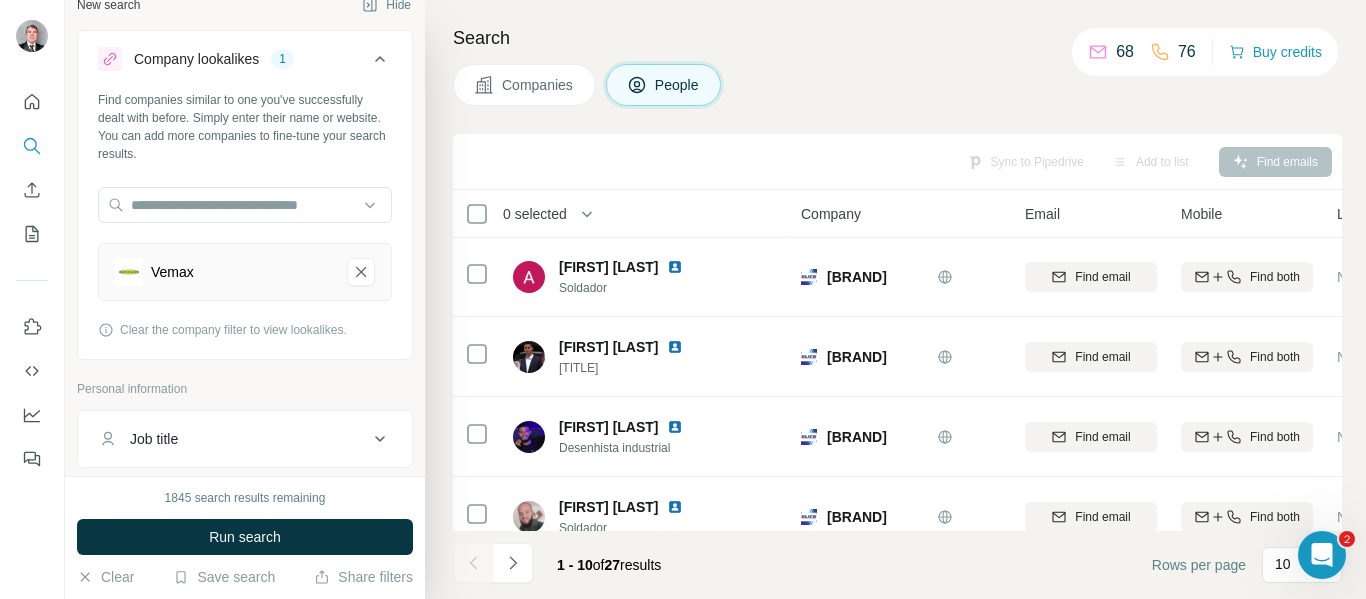 scroll, scrollTop: 444, scrollLeft: 0, axis: vertical 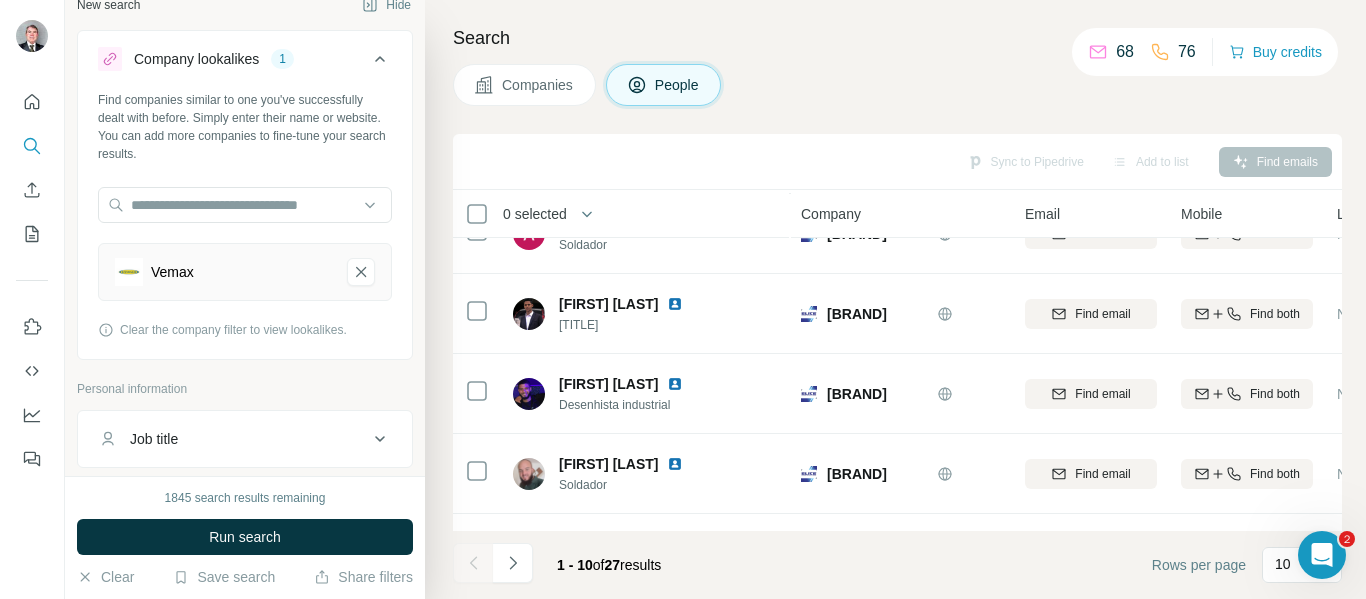 click on "Companies" at bounding box center [538, 85] 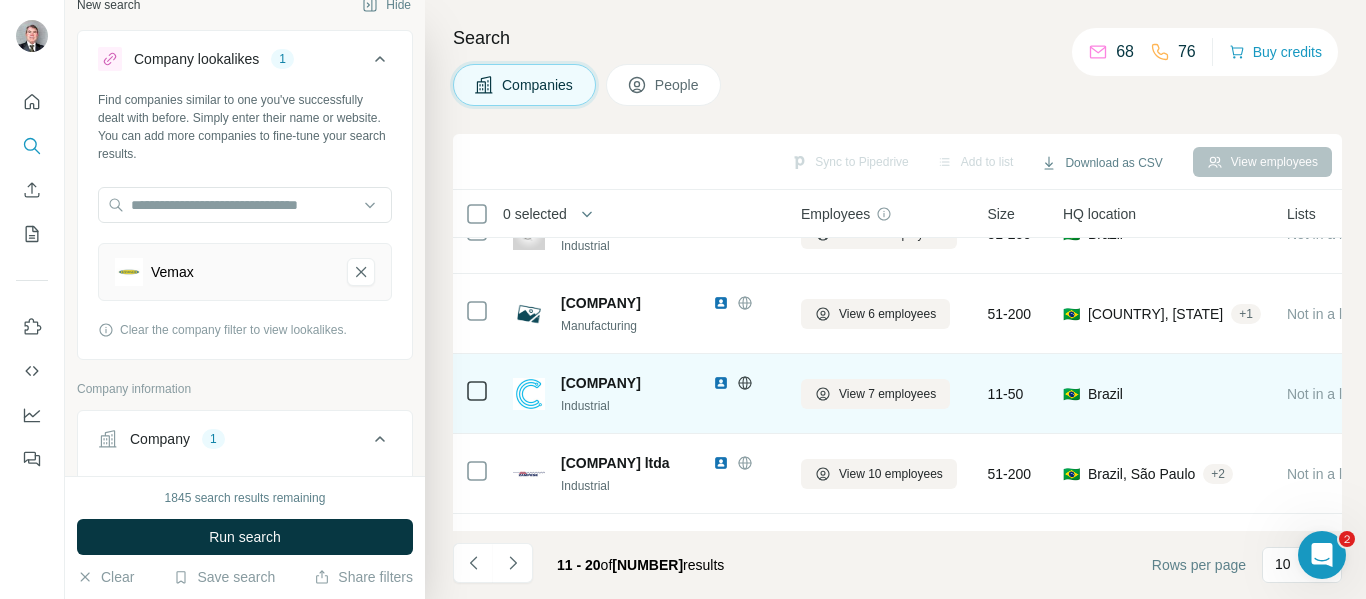 scroll, scrollTop: 517, scrollLeft: 0, axis: vertical 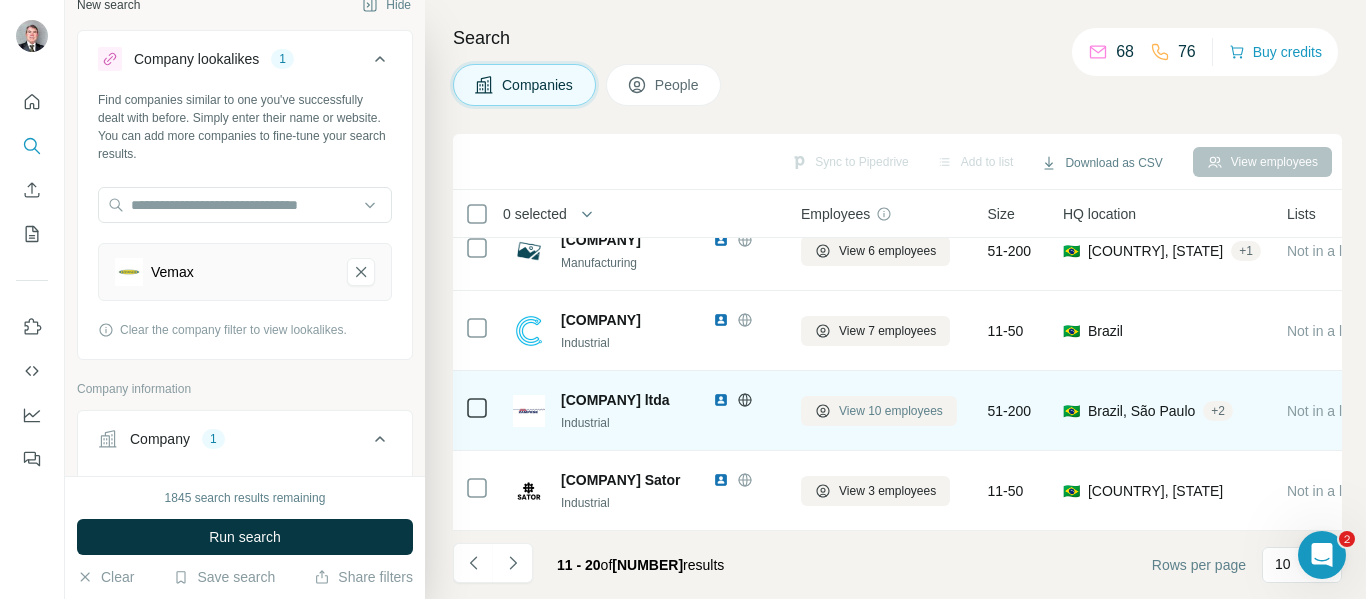 click on "View 10 employees" at bounding box center [891, 411] 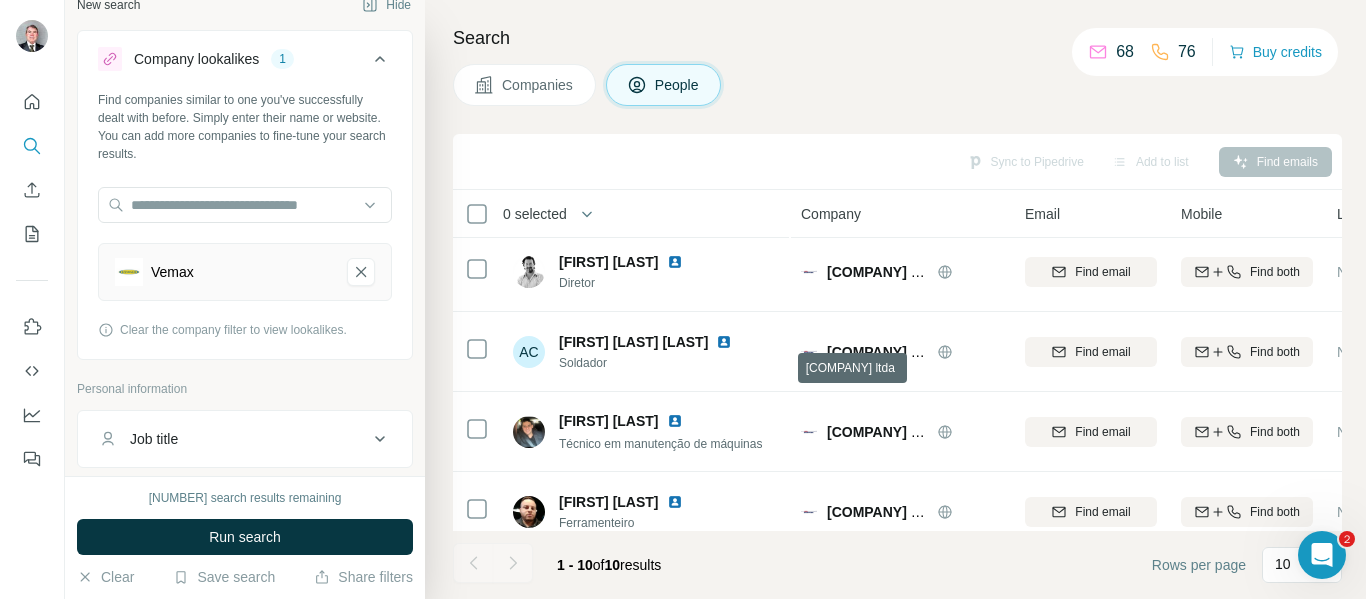 scroll, scrollTop: 0, scrollLeft: 0, axis: both 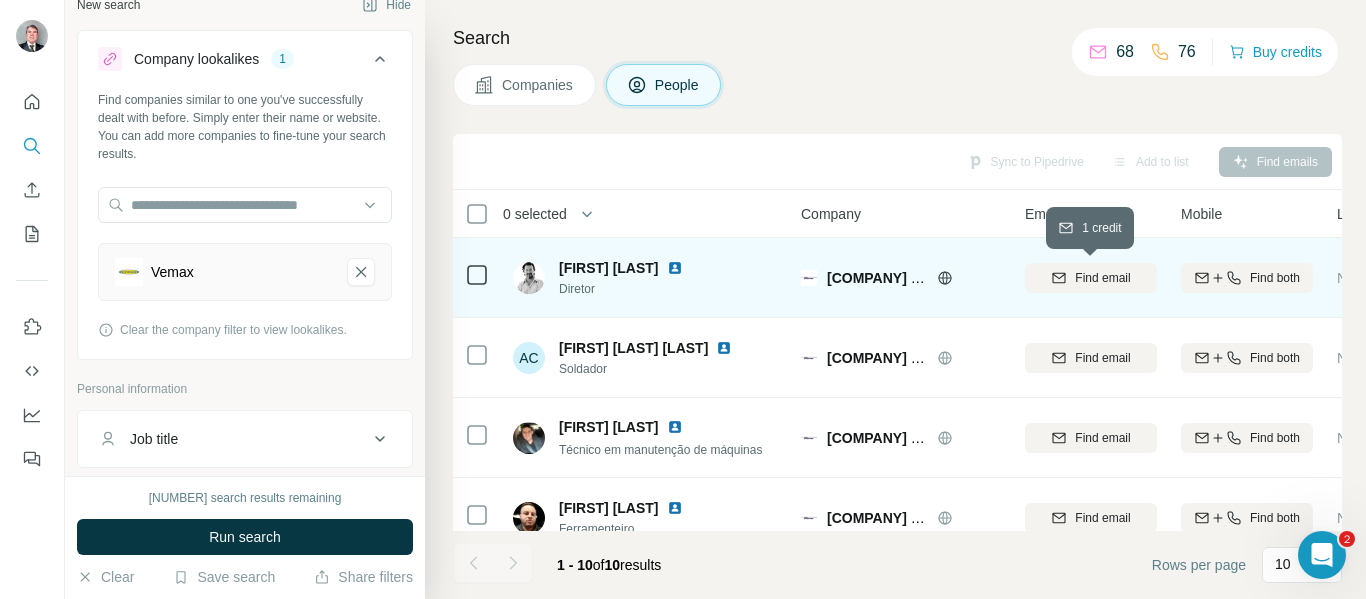 click on "Find email" at bounding box center [1091, 278] 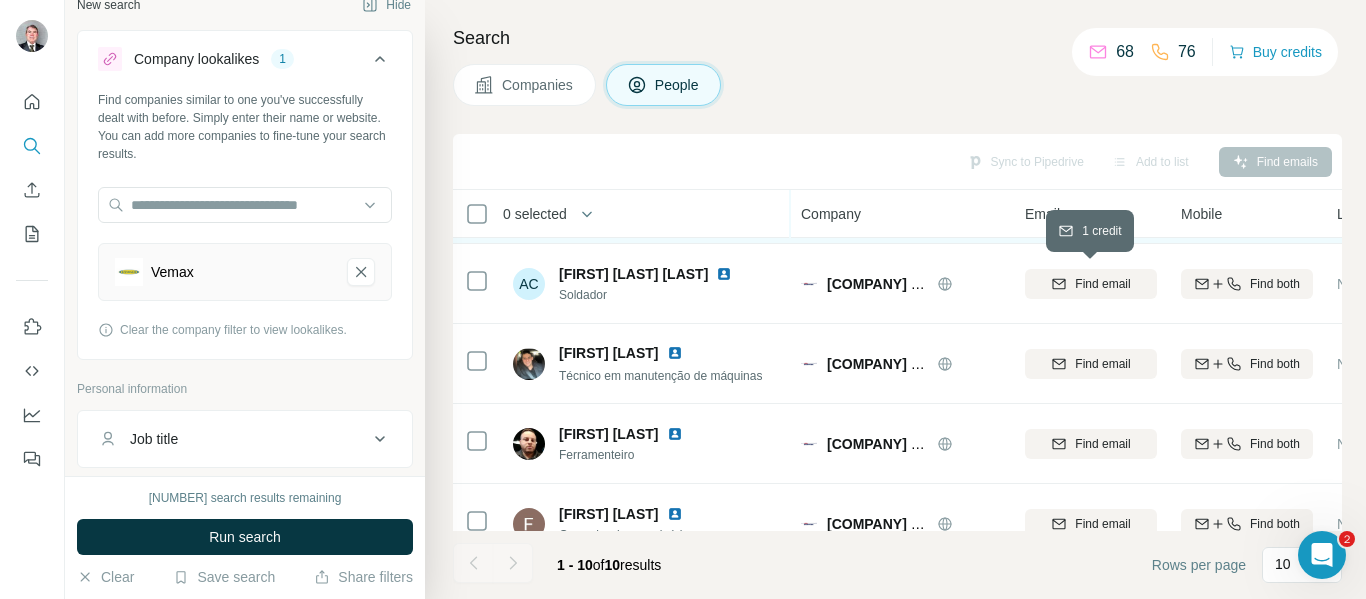 scroll, scrollTop: 0, scrollLeft: 0, axis: both 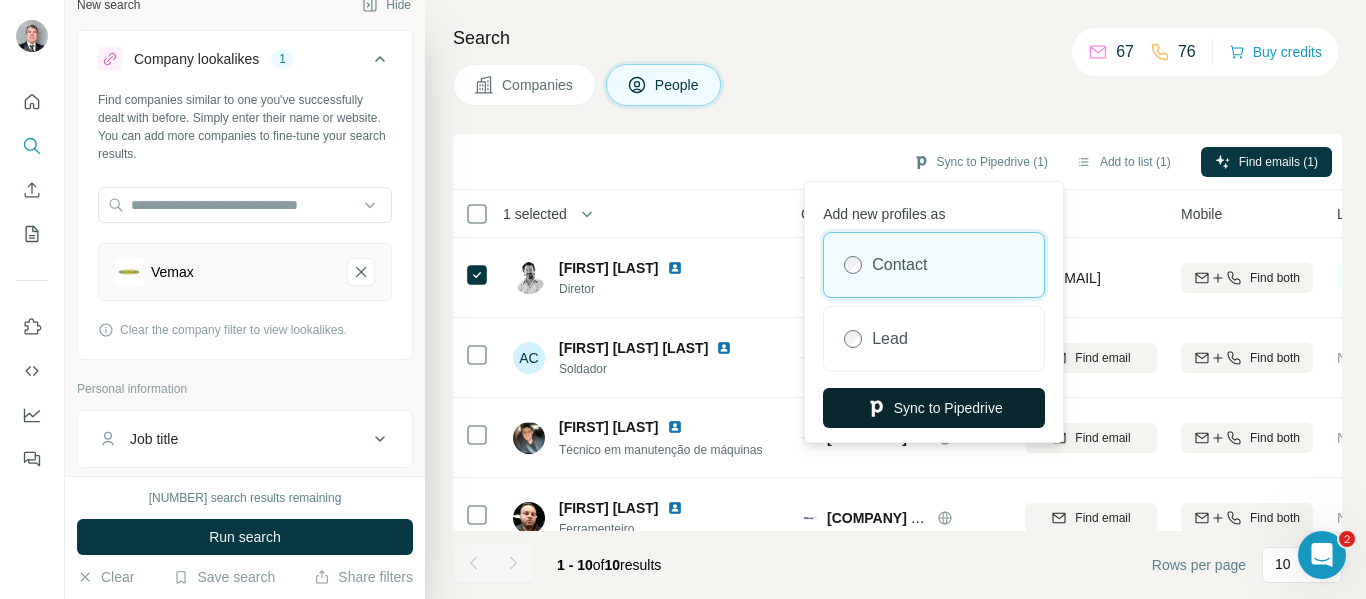 click on "Sync to Pipedrive" at bounding box center [934, 408] 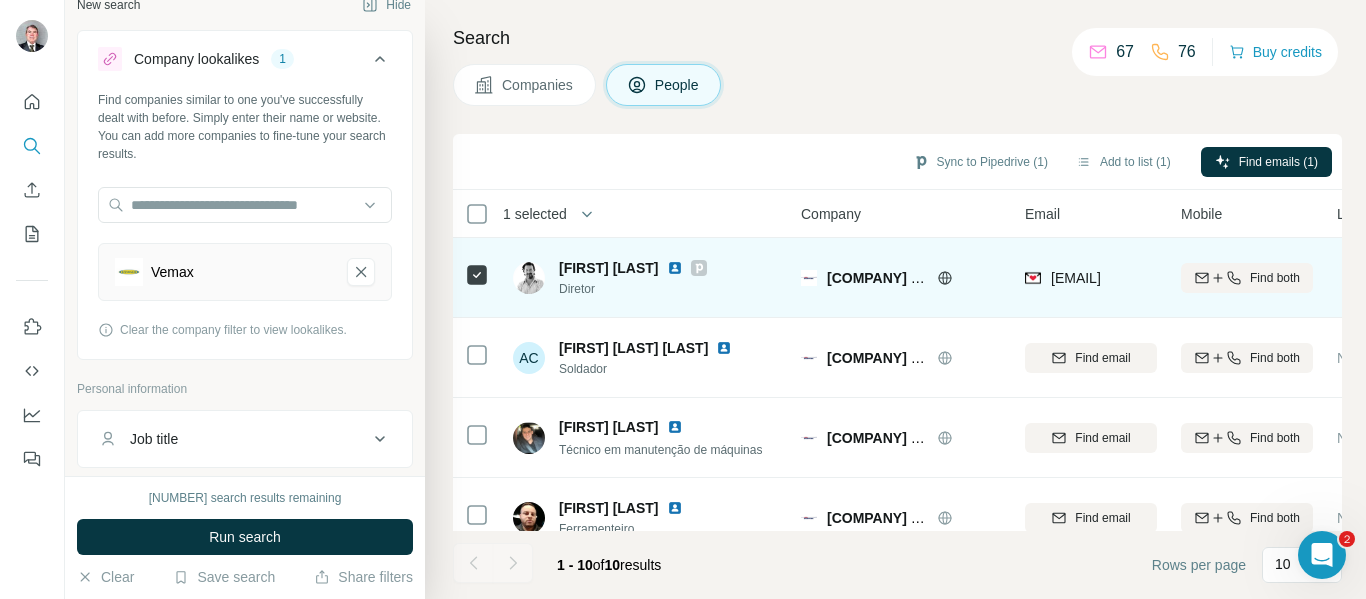 click 